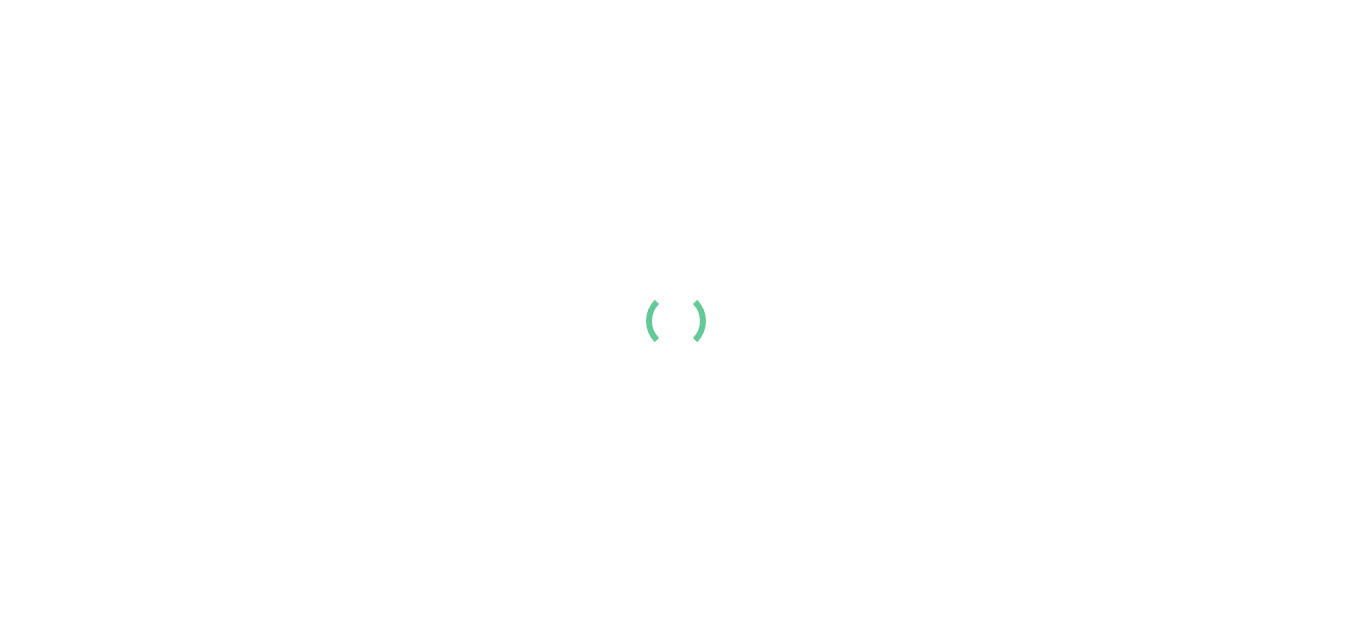 scroll, scrollTop: 0, scrollLeft: 0, axis: both 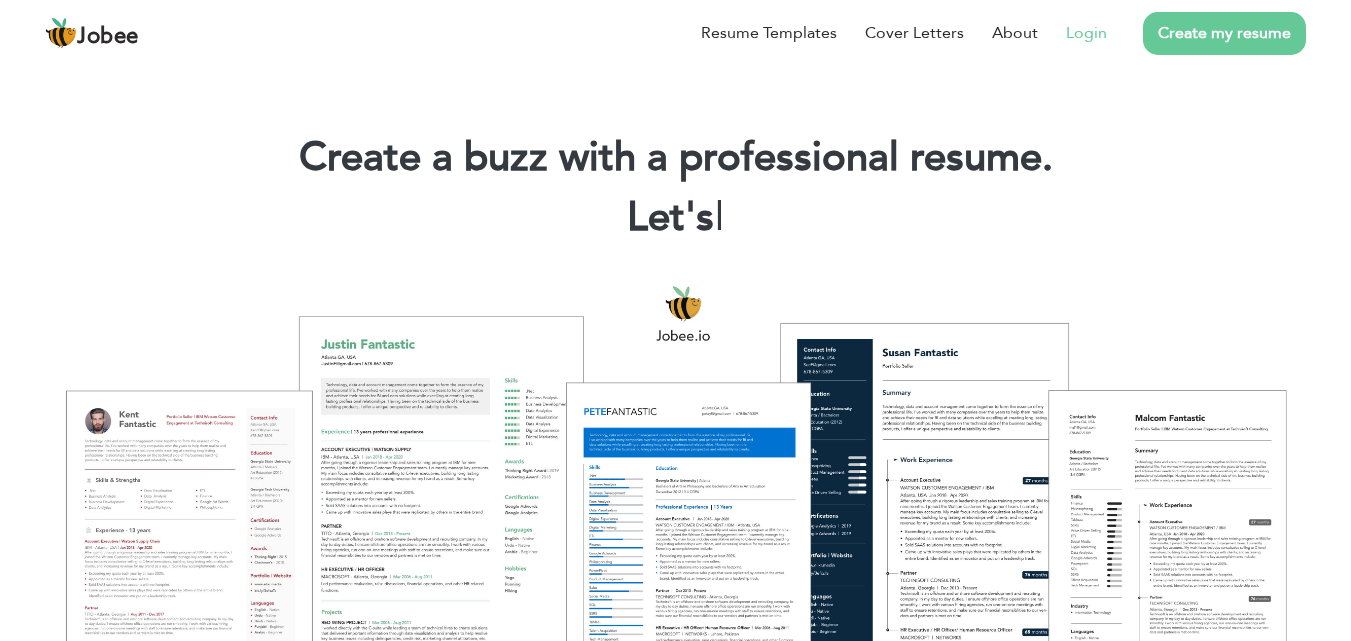 click on "Login" at bounding box center [1086, 33] 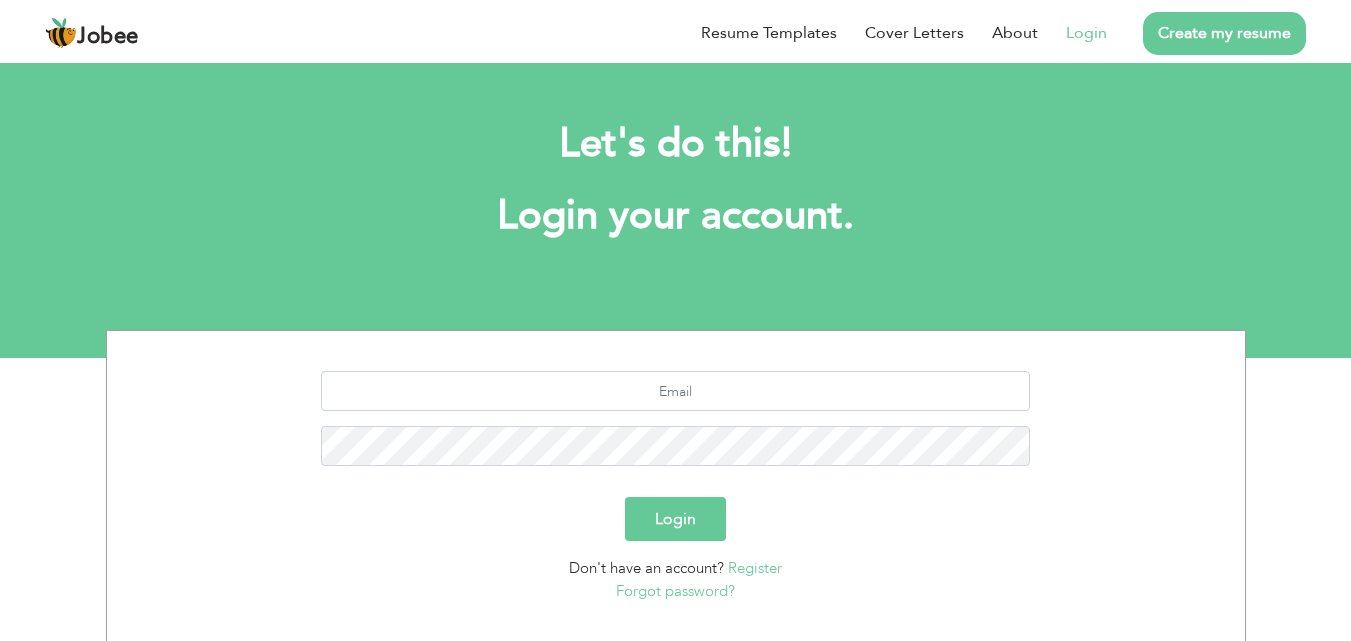 scroll, scrollTop: 0, scrollLeft: 0, axis: both 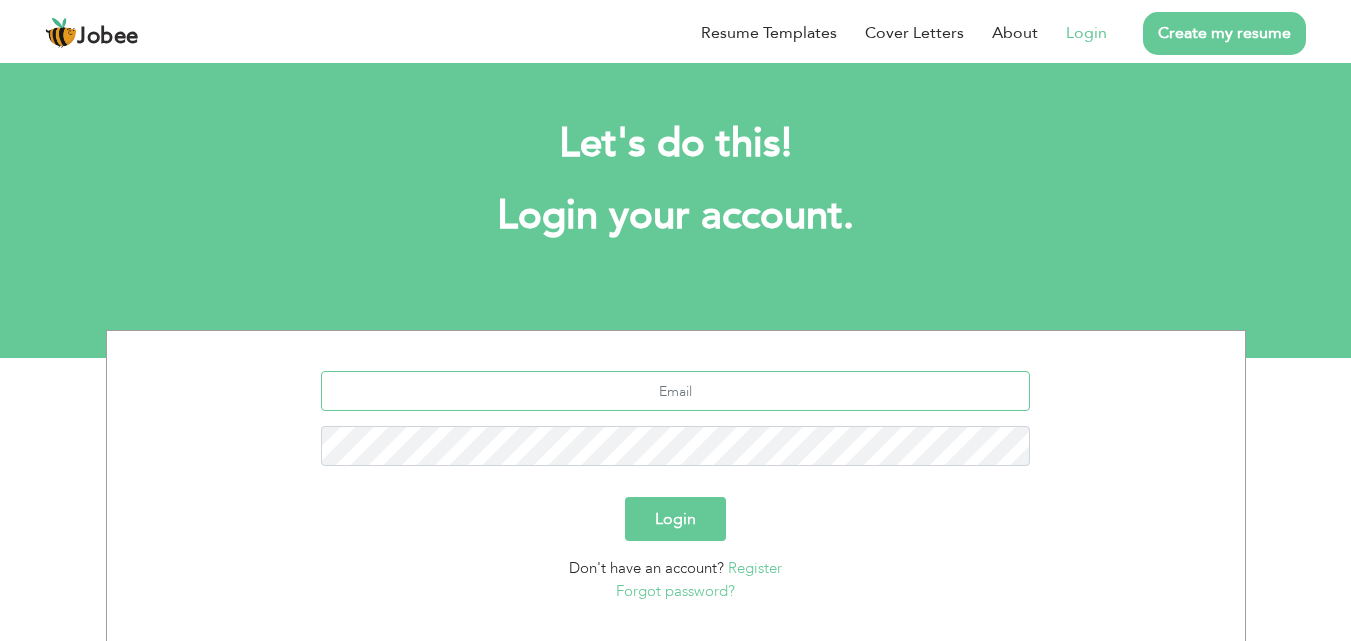 click at bounding box center [675, 391] 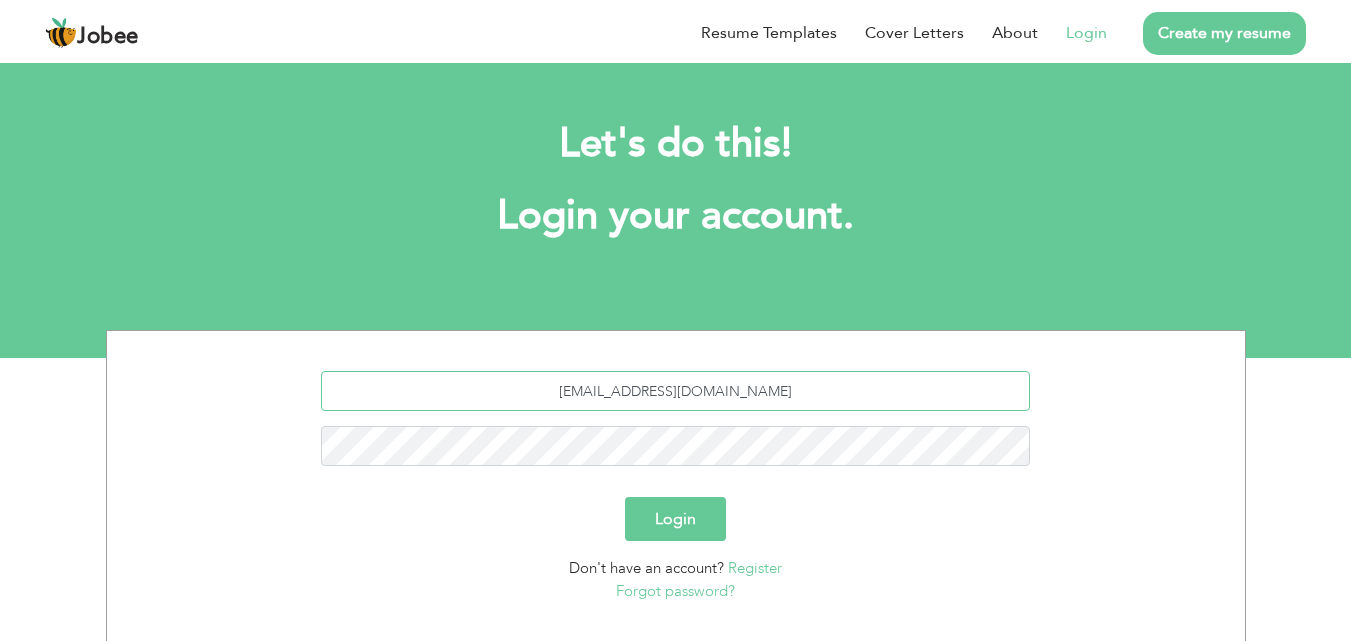 type on "[EMAIL_ADDRESS][DOMAIN_NAME]" 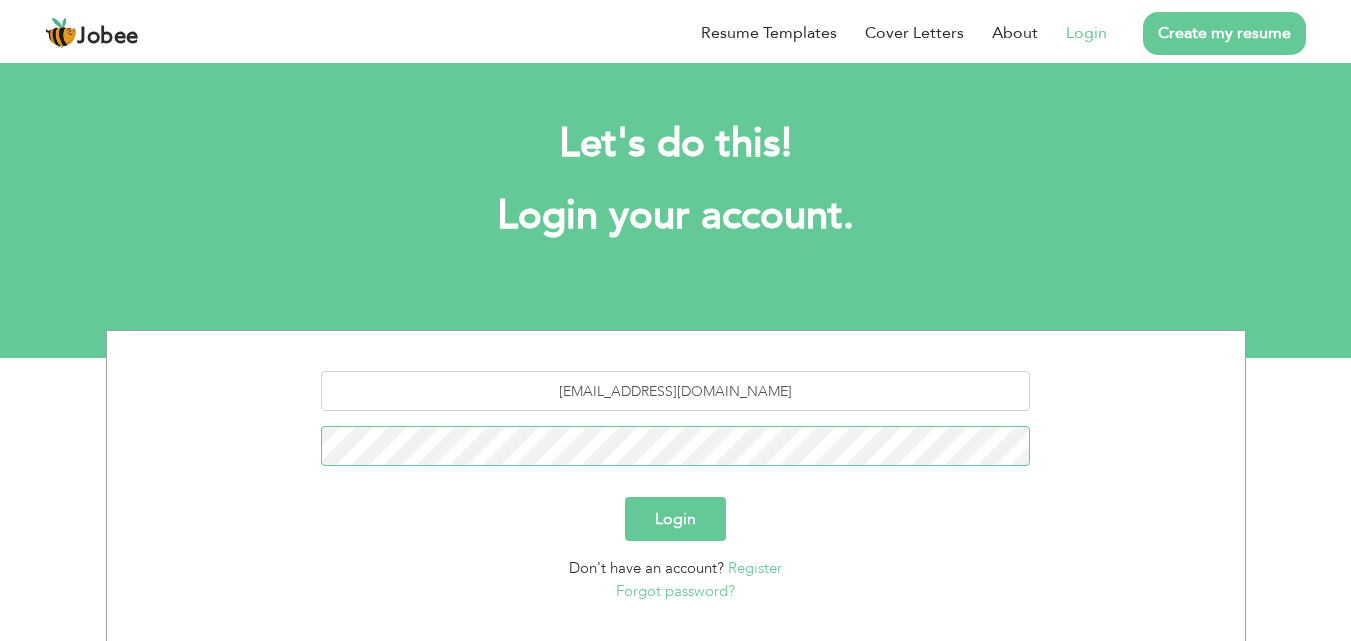 click on "Login" at bounding box center [675, 519] 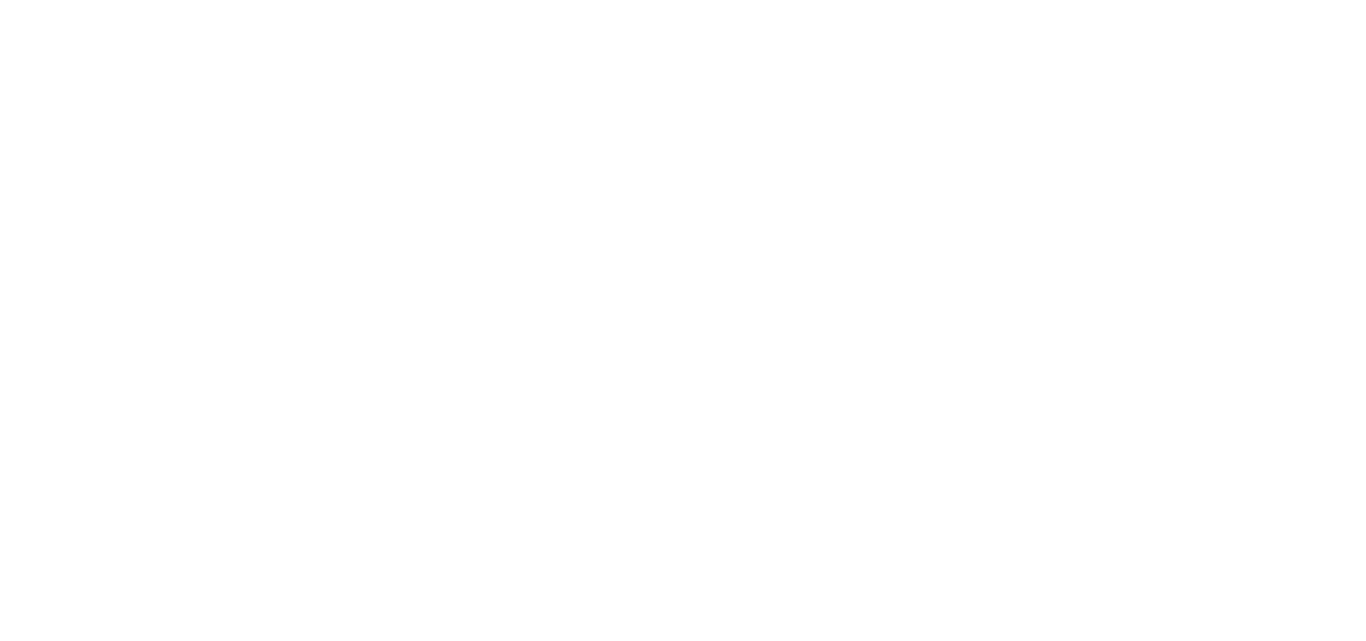 scroll, scrollTop: 0, scrollLeft: 0, axis: both 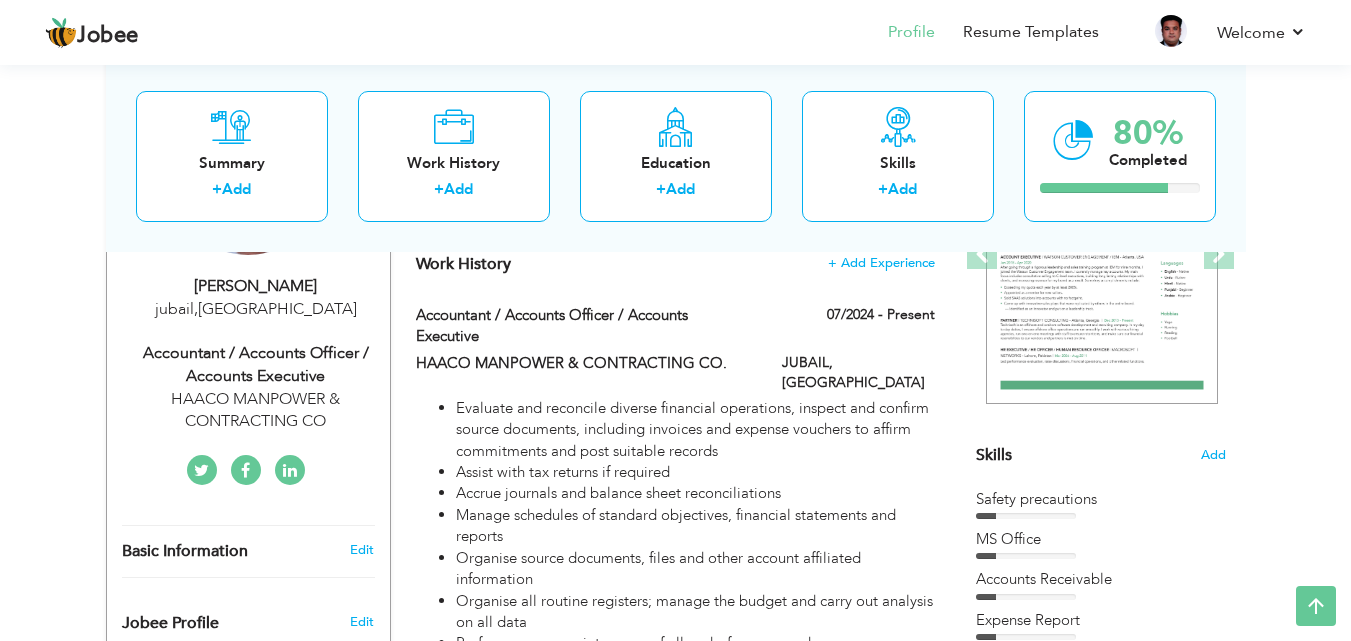 click on "Accountant / Accounts Officer / Accounts Executive" at bounding box center (256, 365) 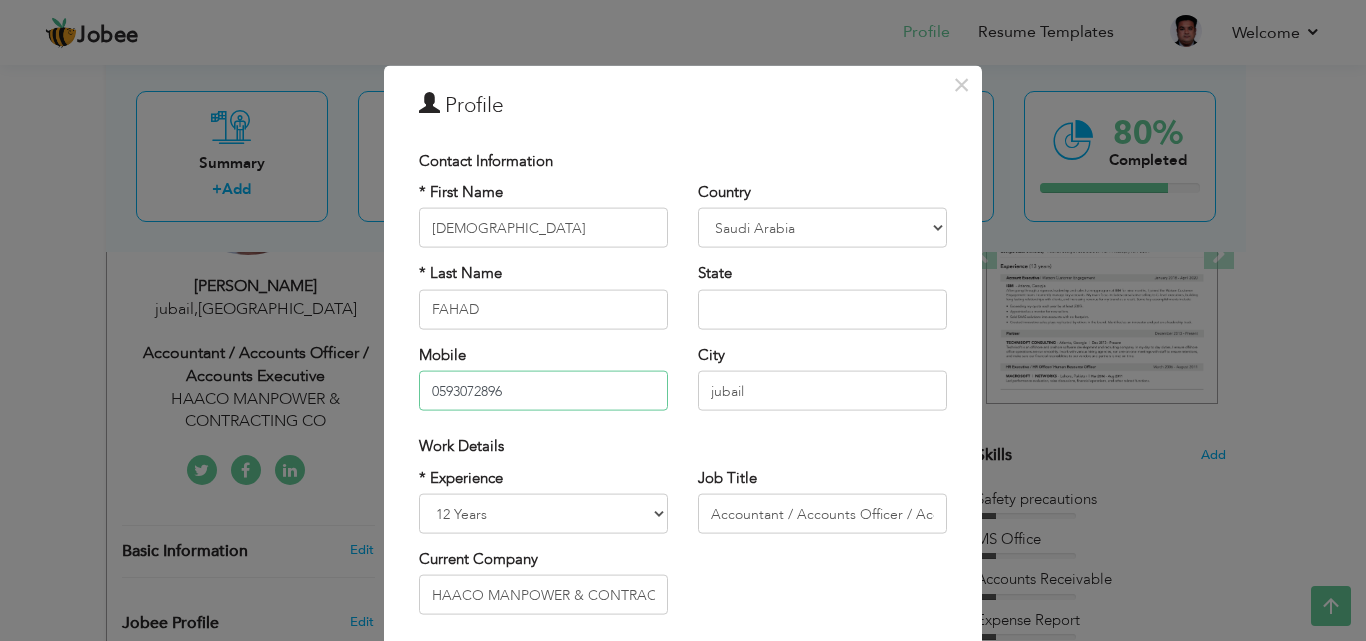 click on "0593072896" at bounding box center [543, 391] 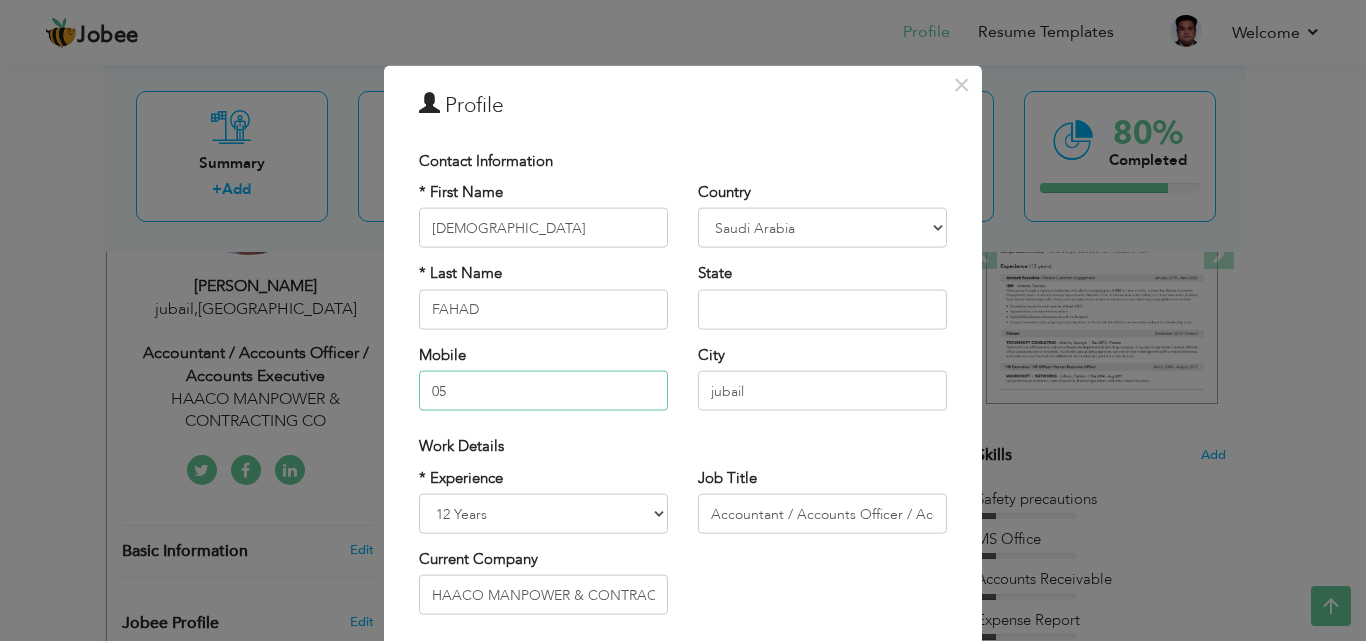 type on "0" 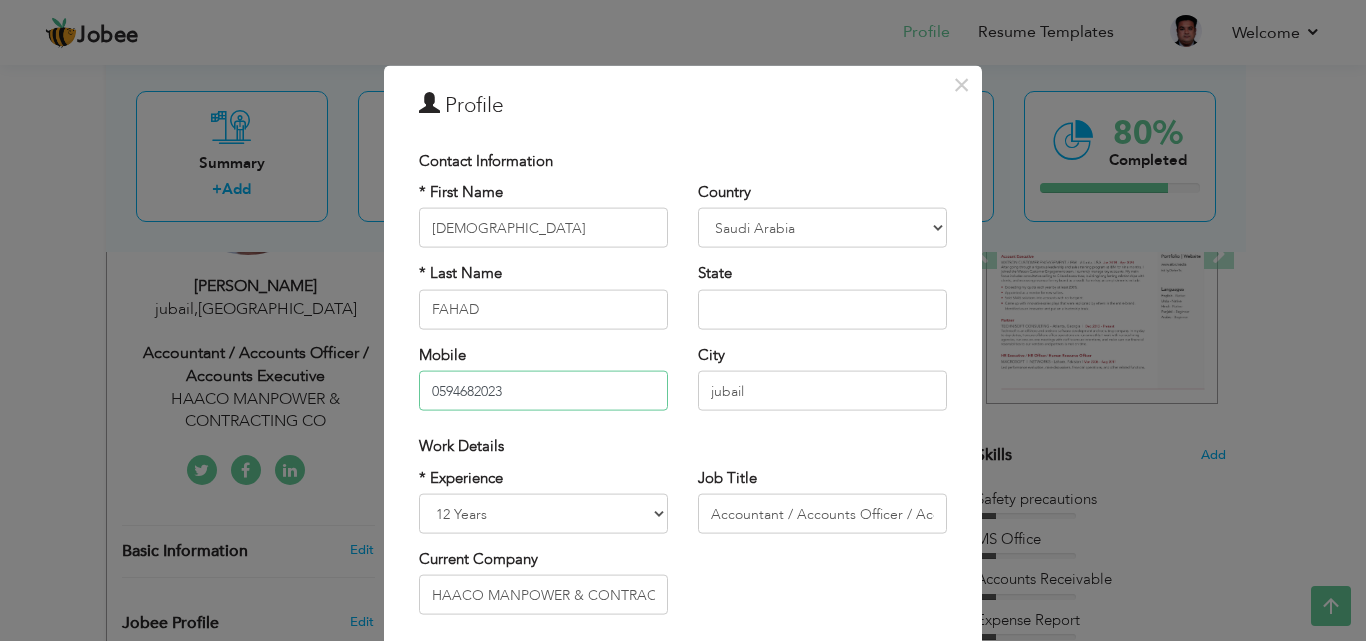 type on "0594682023" 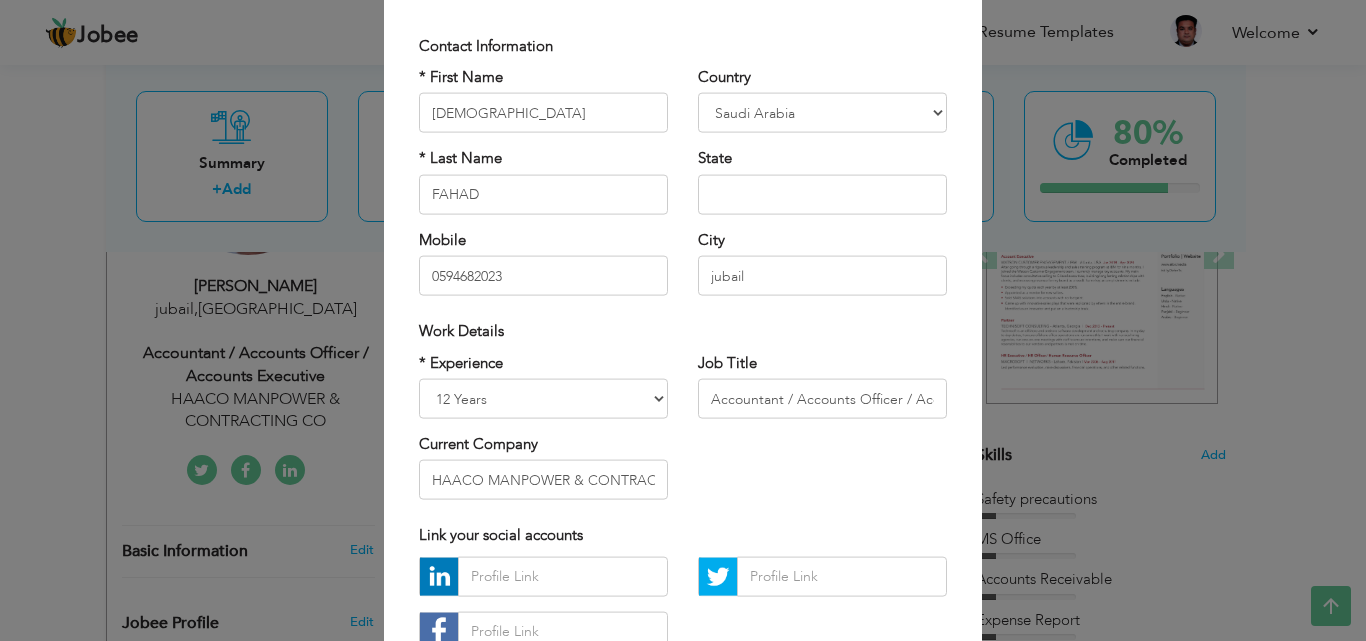 scroll, scrollTop: 180, scrollLeft: 0, axis: vertical 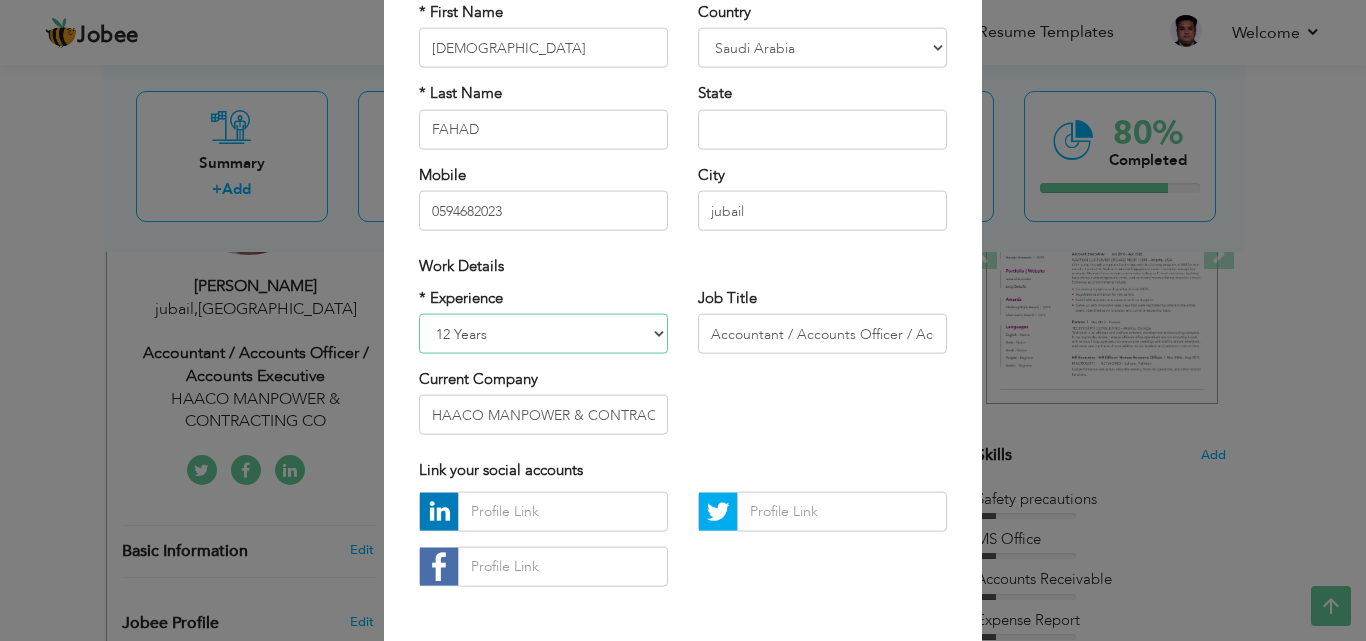 click on "Entry Level Less than 1 Year 1 Year 2 Years 3 Years 4 Years 5 Years 6 Years 7 Years 8 Years 9 Years 10 Years 11 Years 12 Years 13 Years 14 Years 15 Years 16 Years 17 Years 18 Years 19 Years 20 Years 21 Years 22 Years 23 Years 24 Years 25 Years 26 Years 27 Years 28 Years 29 Years 30 Years 31 Years 32 Years 33 Years 34 Years 35 Years More than 35 Years" at bounding box center (543, 334) 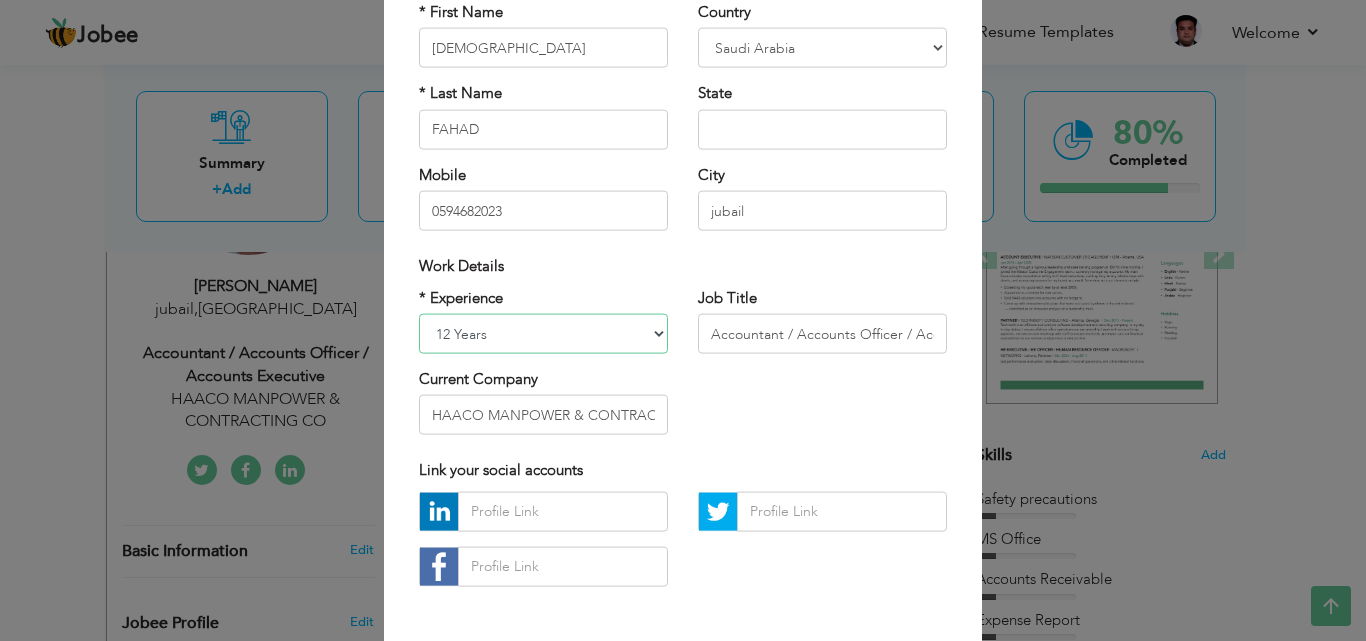 select on "number:15" 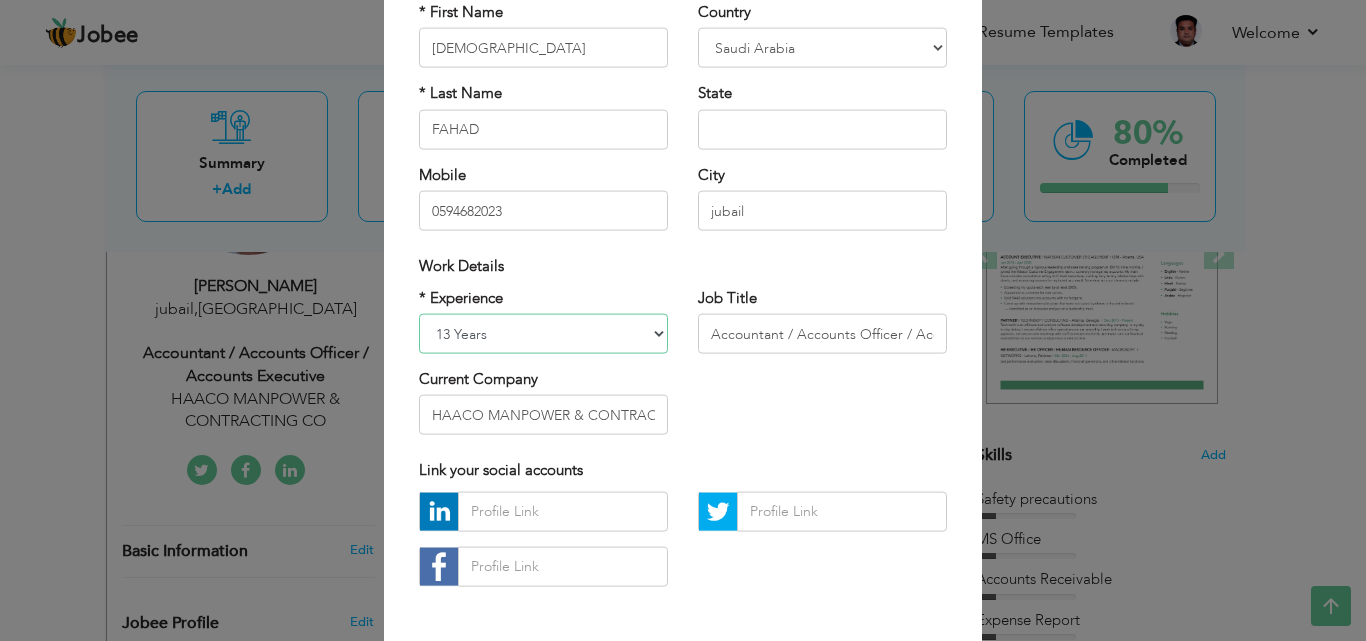 click on "Entry Level Less than 1 Year 1 Year 2 Years 3 Years 4 Years 5 Years 6 Years 7 Years 8 Years 9 Years 10 Years 11 Years 12 Years 13 Years 14 Years 15 Years 16 Years 17 Years 18 Years 19 Years 20 Years 21 Years 22 Years 23 Years 24 Years 25 Years 26 Years 27 Years 28 Years 29 Years 30 Years 31 Years 32 Years 33 Years 34 Years 35 Years More than 35 Years" at bounding box center [543, 334] 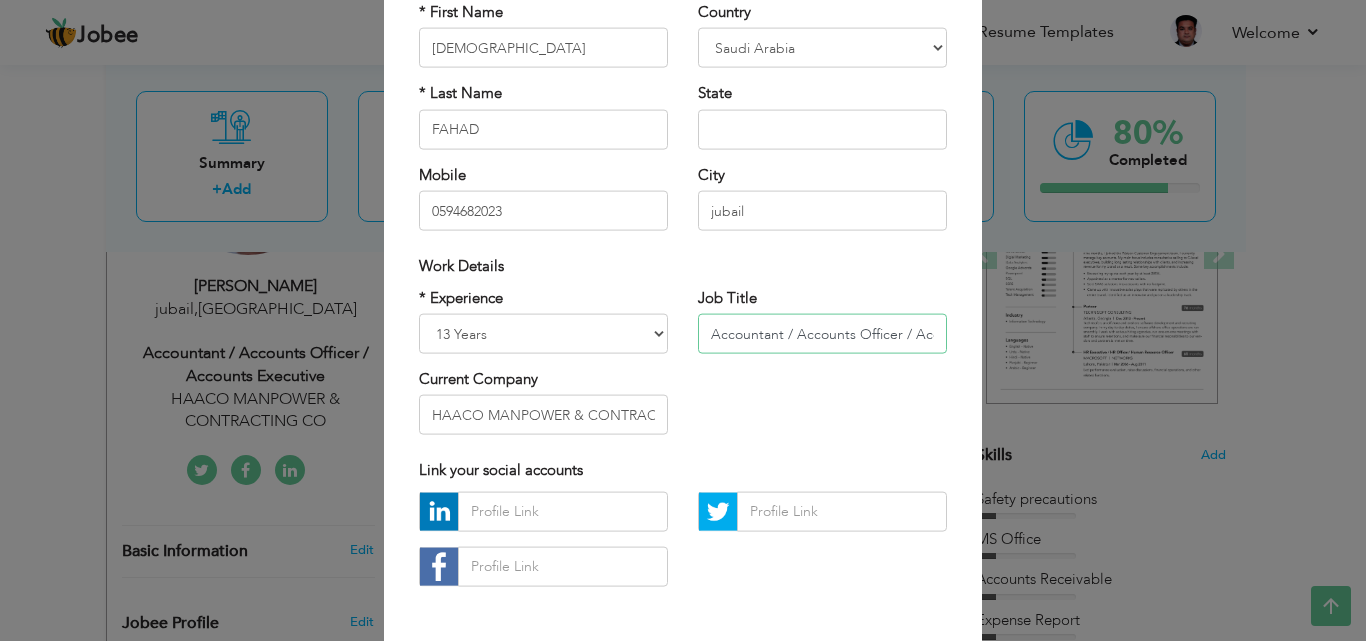click on "Accountant / Accounts Officer / Accounts Executive" at bounding box center [822, 334] 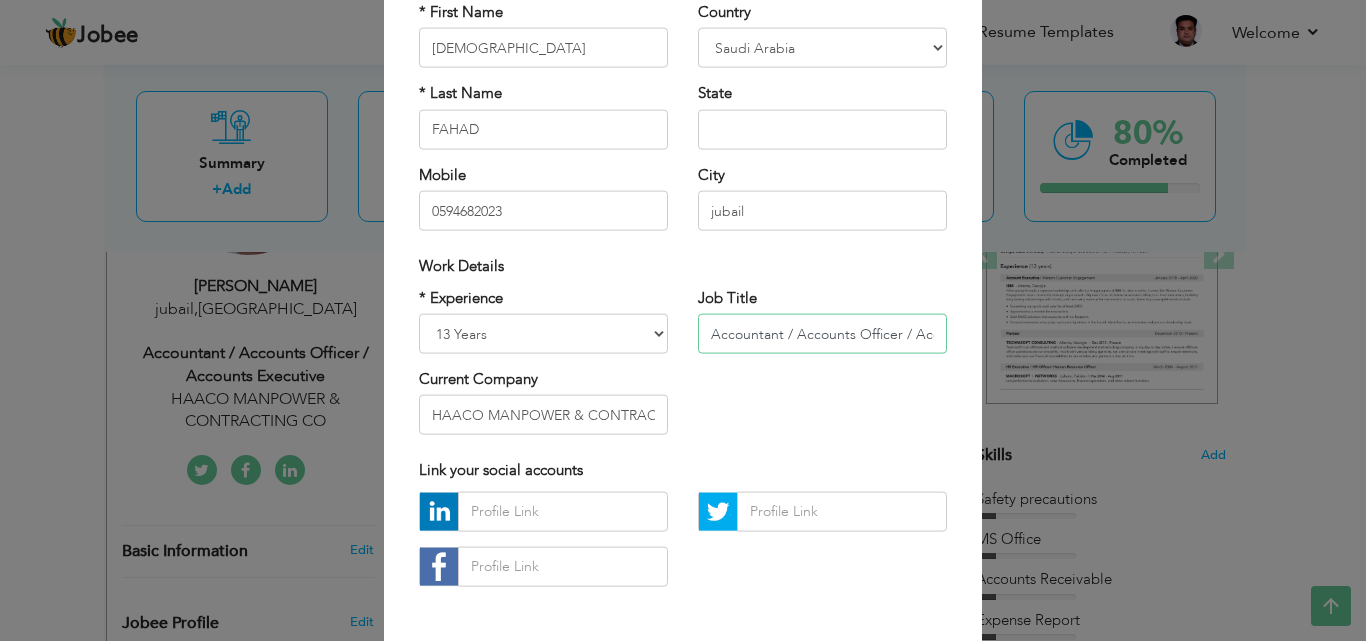 click on "Accountant / Accounts Officer / Accounts Executive" at bounding box center [822, 334] 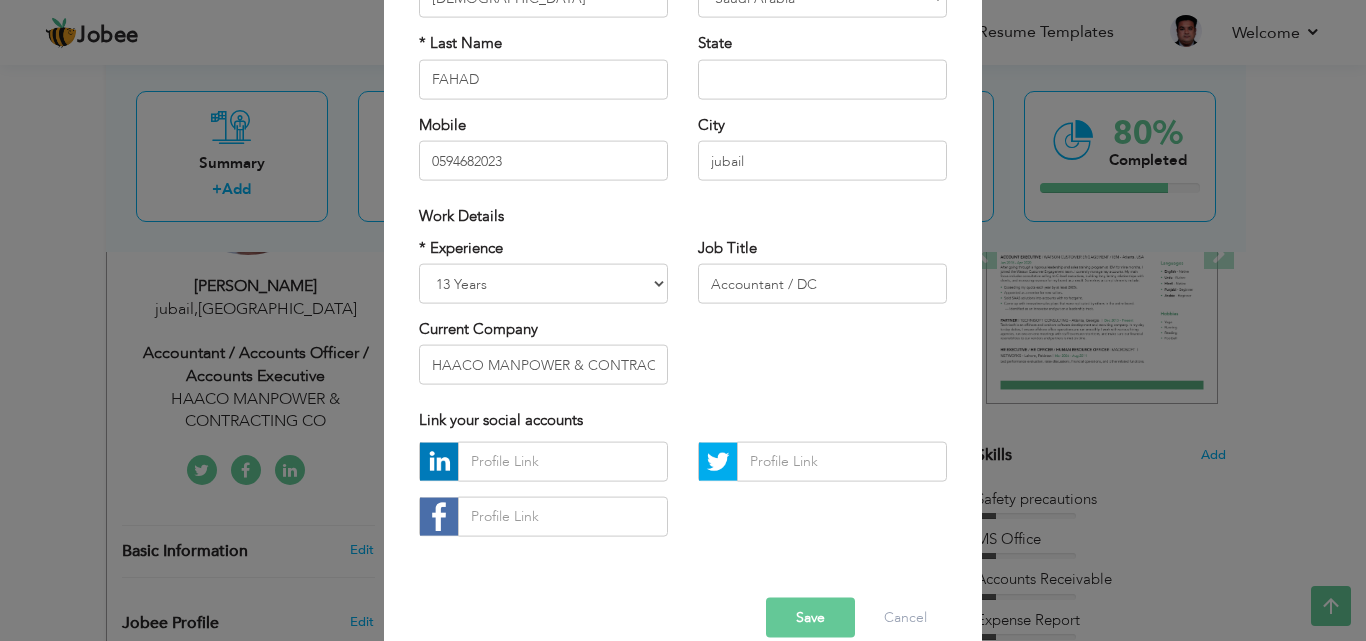 scroll, scrollTop: 261, scrollLeft: 0, axis: vertical 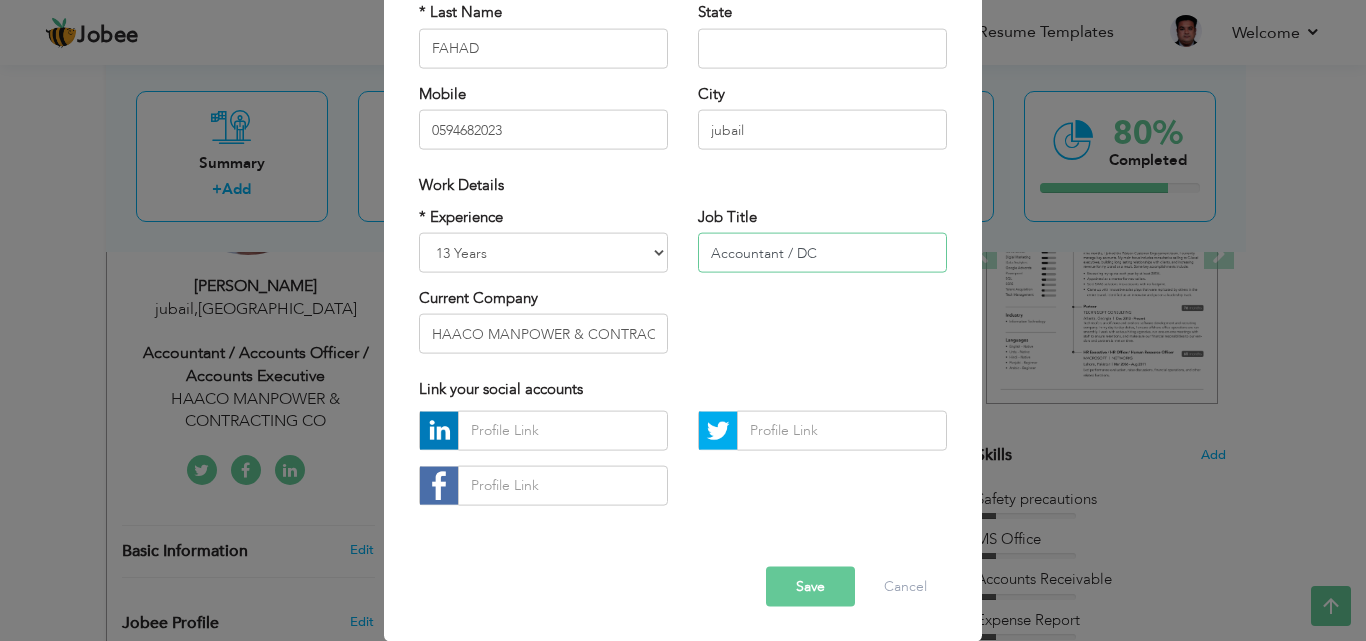 click on "Accountant / DC" at bounding box center (822, 253) 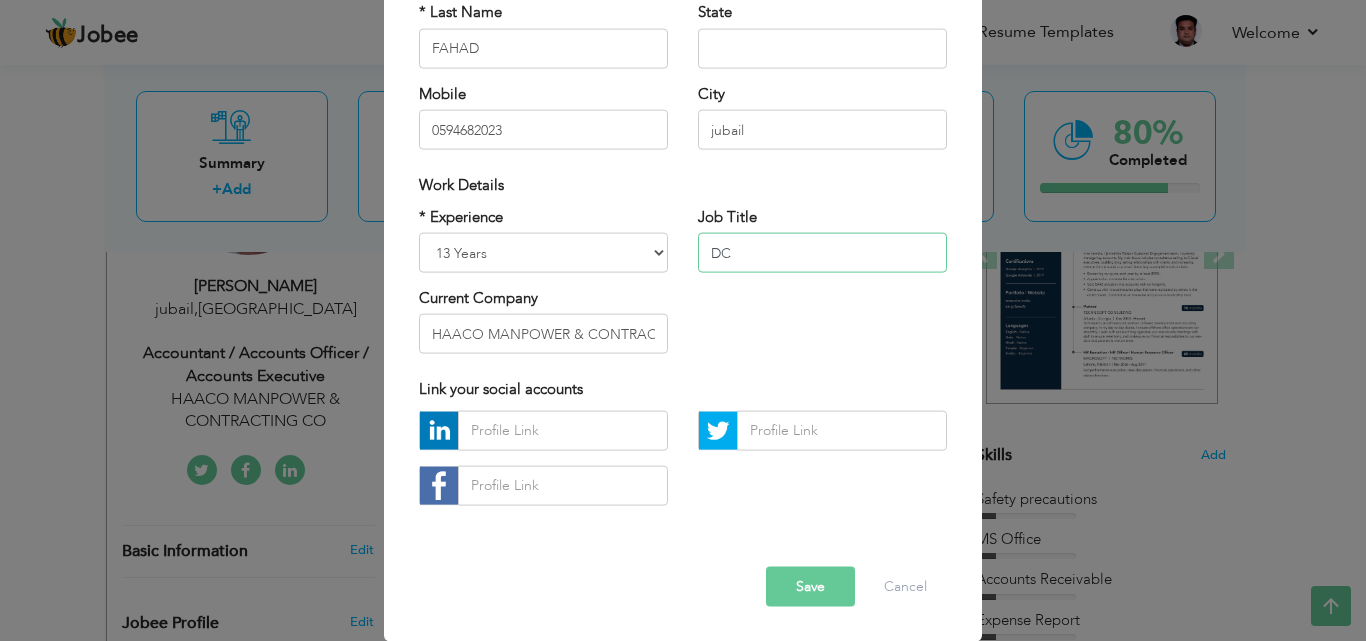 type on "C" 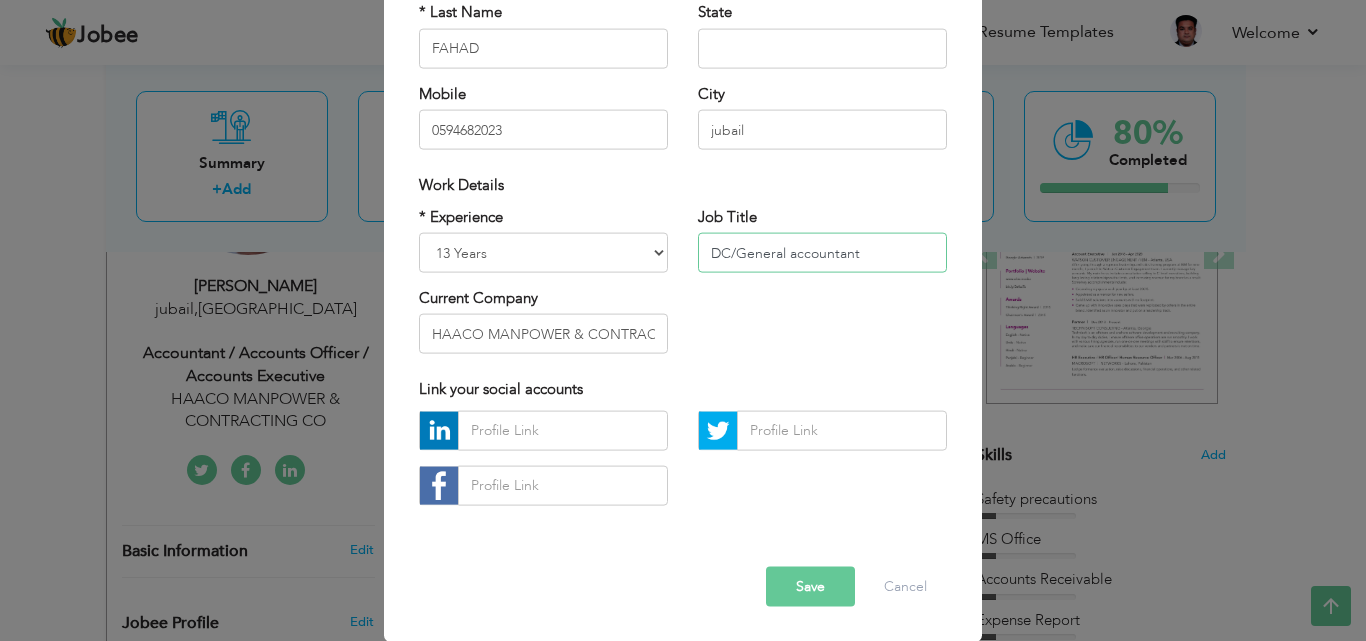 click on "DC/General accountant" at bounding box center [822, 253] 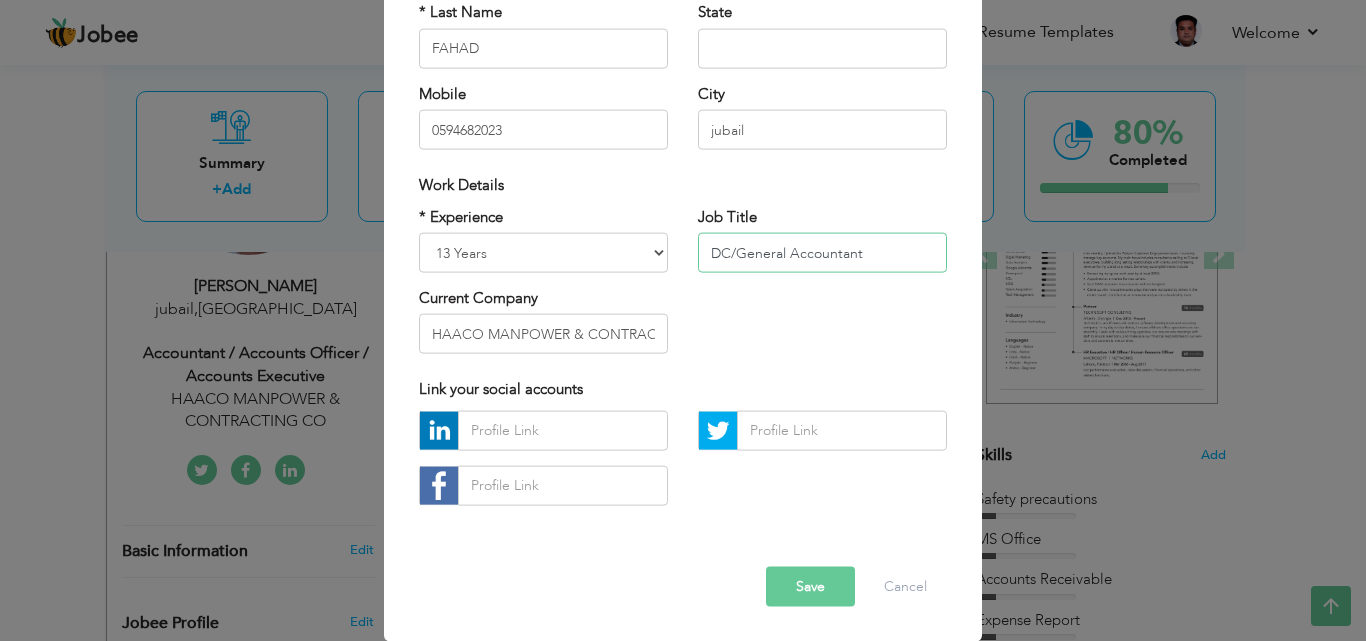 type on "DC/General Accountant" 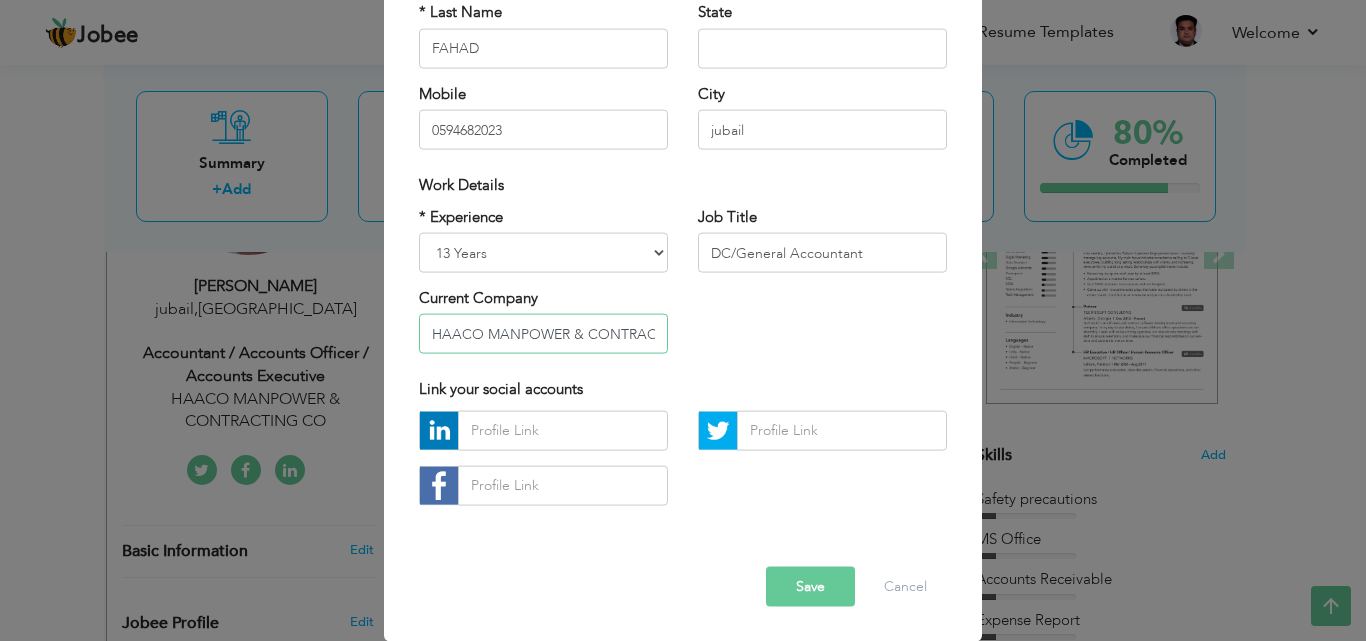 click on "HAACO MANPOWER & CONTRACTING CO" at bounding box center [543, 334] 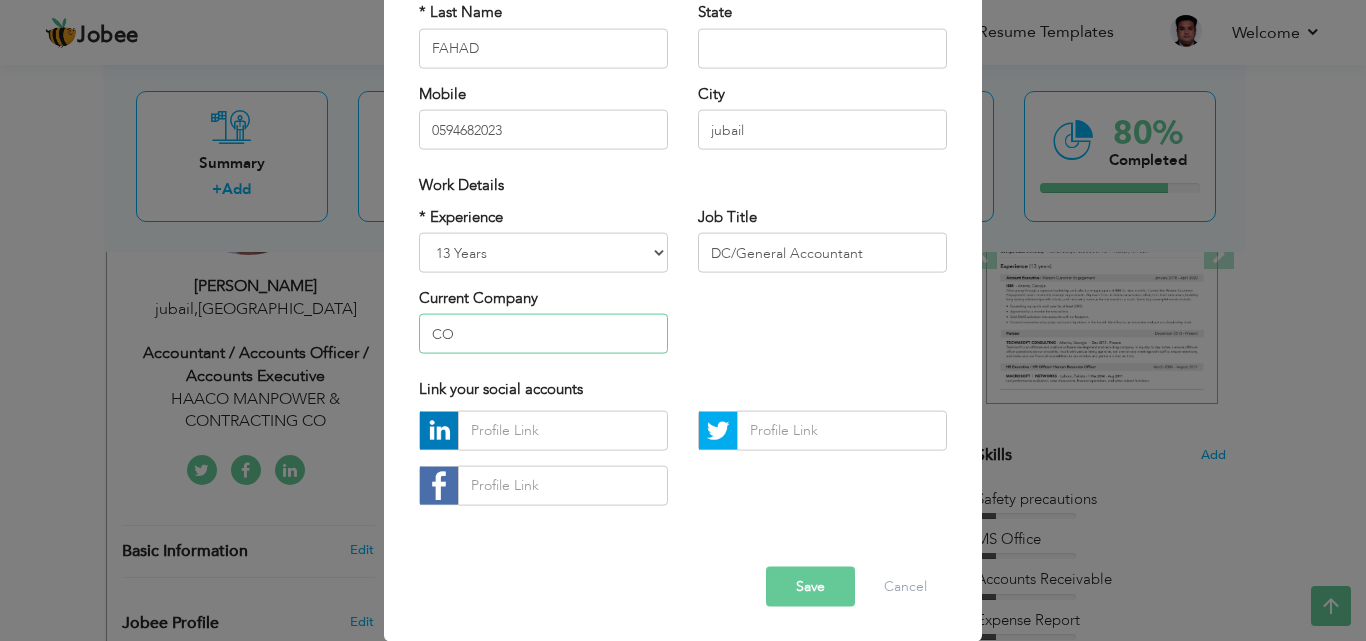 type on "O" 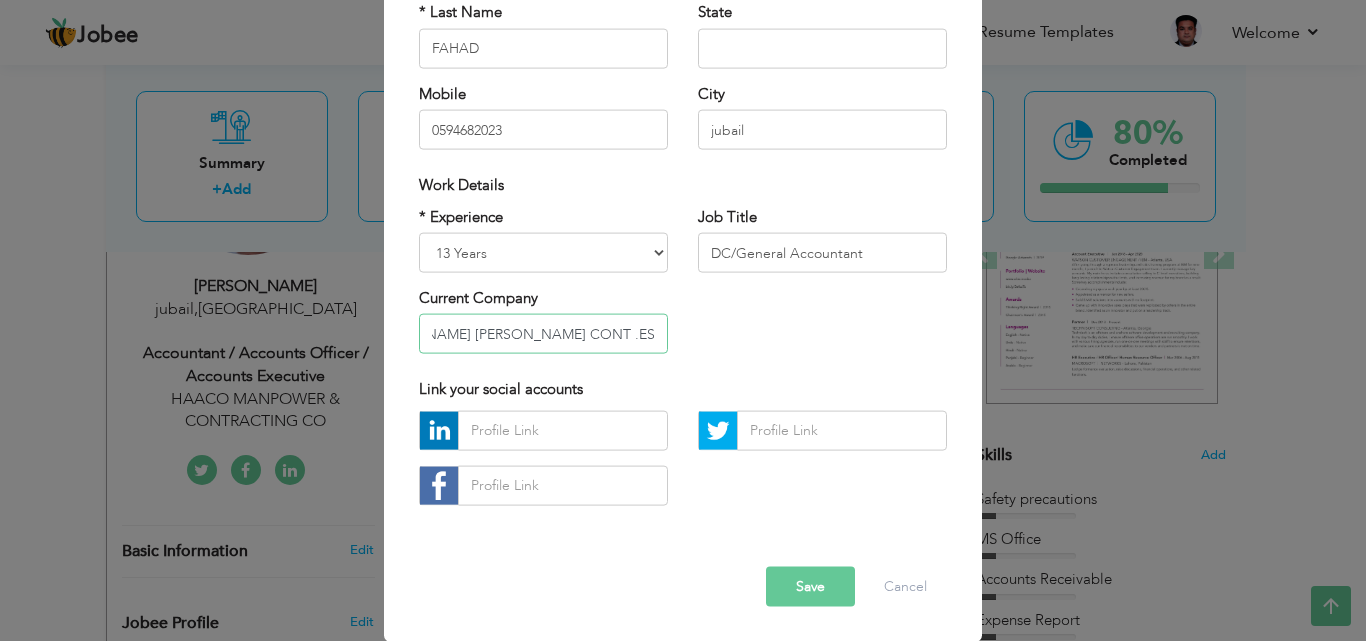 scroll, scrollTop: 0, scrollLeft: 74, axis: horizontal 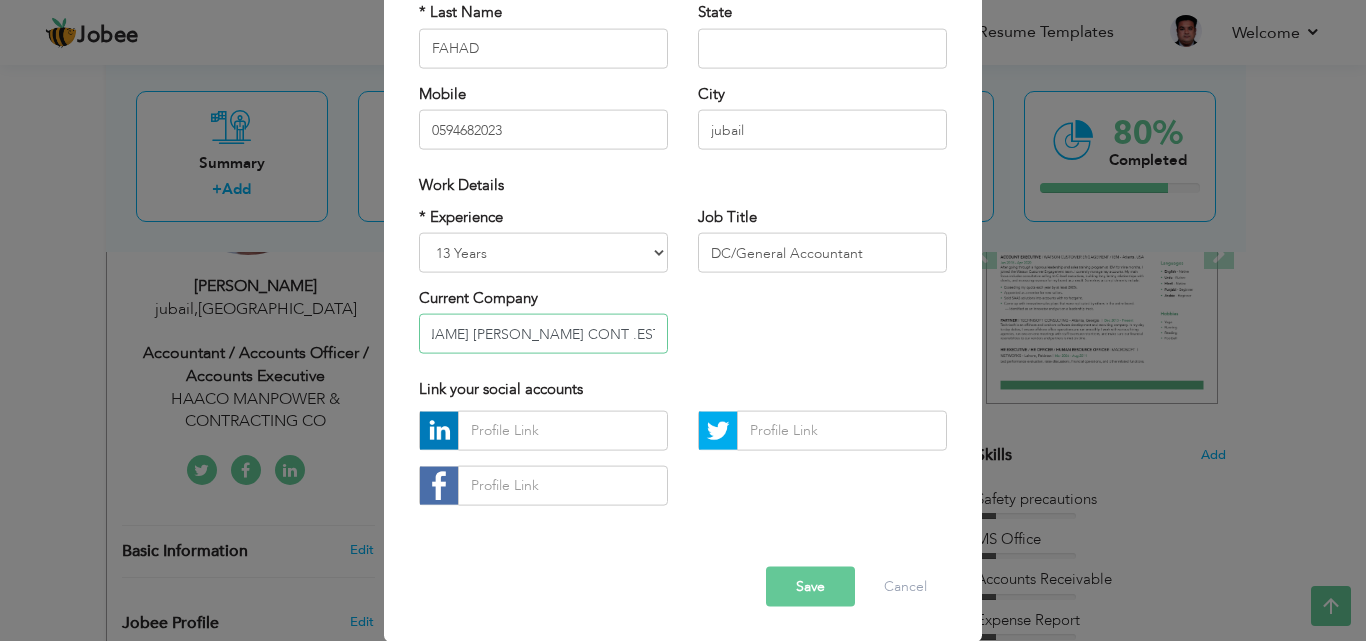 type on "[PERSON_NAME] [PERSON_NAME] CONT .EST." 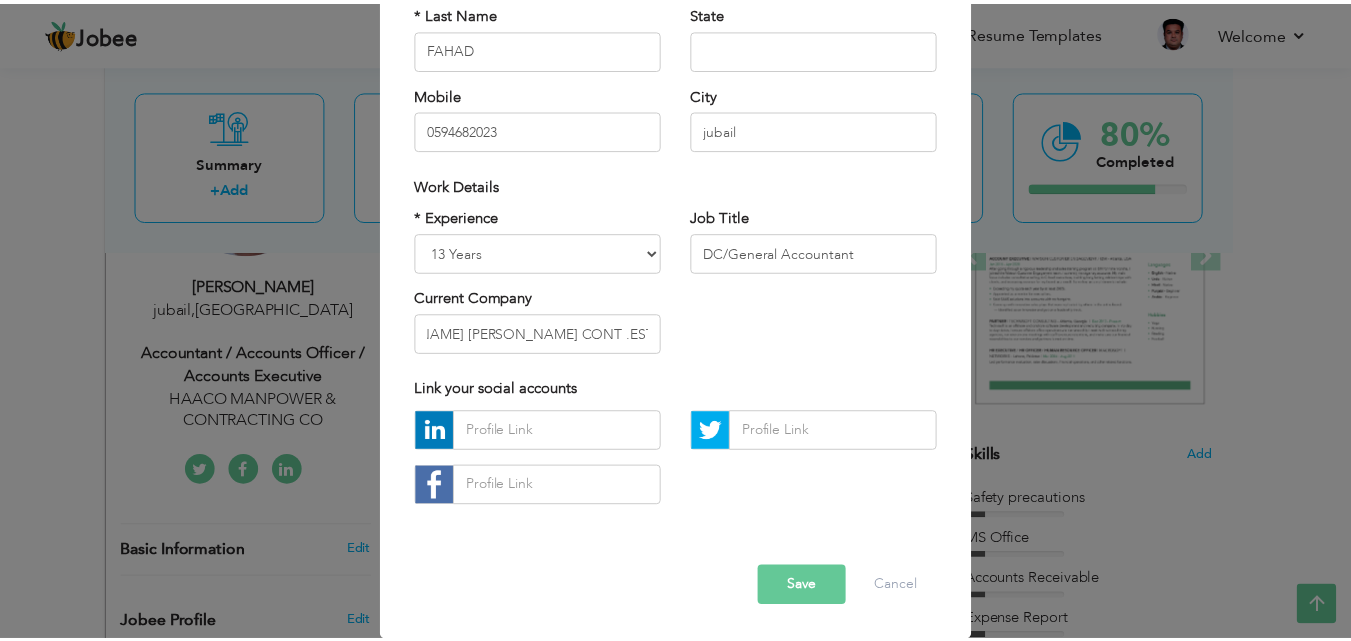 scroll, scrollTop: 0, scrollLeft: 0, axis: both 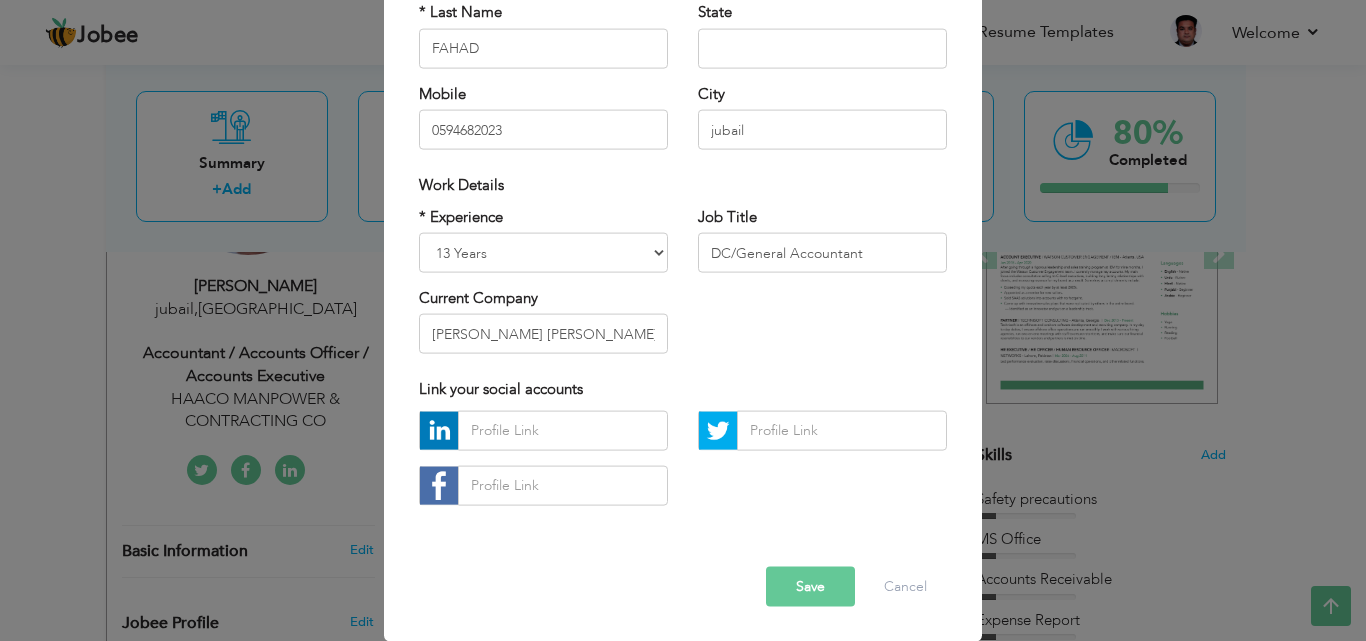 click on "Save" at bounding box center [810, 586] 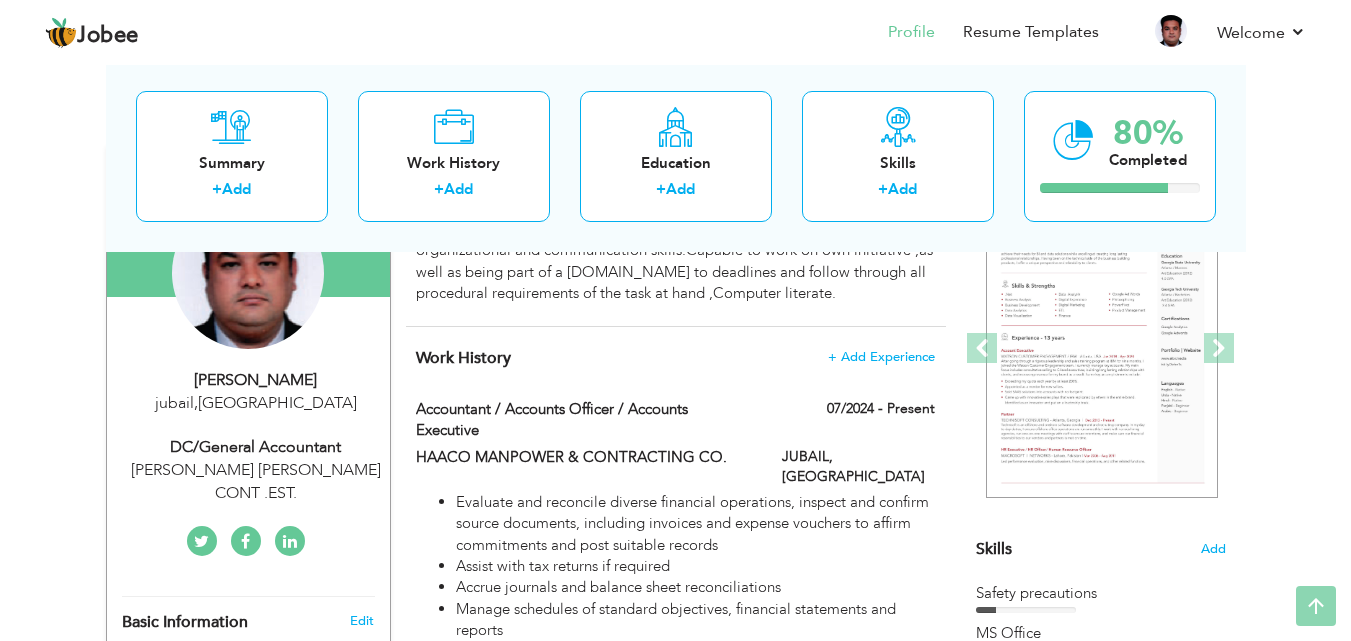scroll, scrollTop: 0, scrollLeft: 0, axis: both 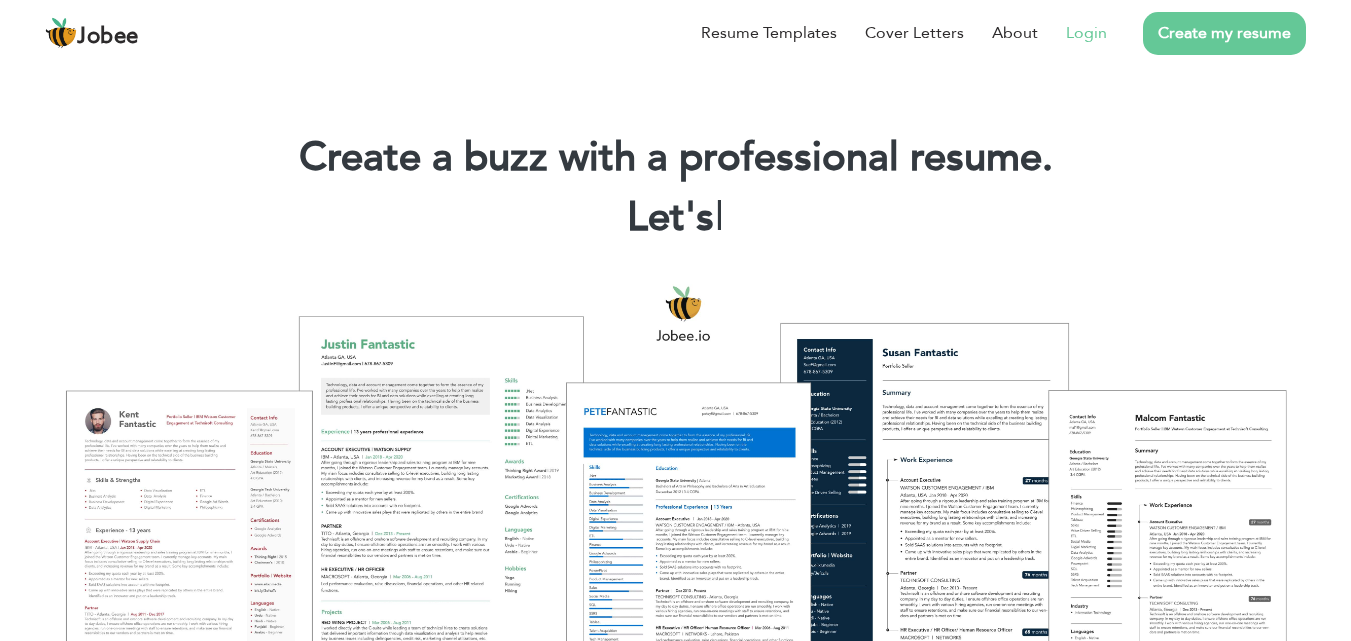 click on "Login" at bounding box center (1072, 33) 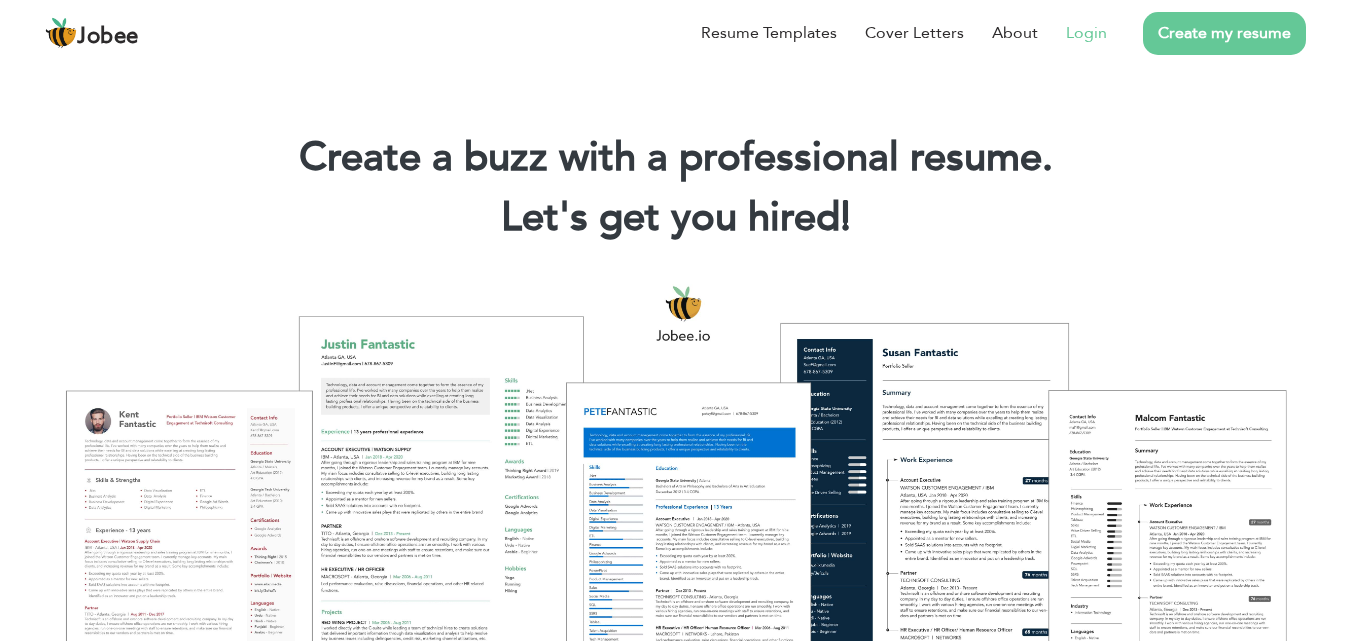 click on "Login" at bounding box center (1086, 33) 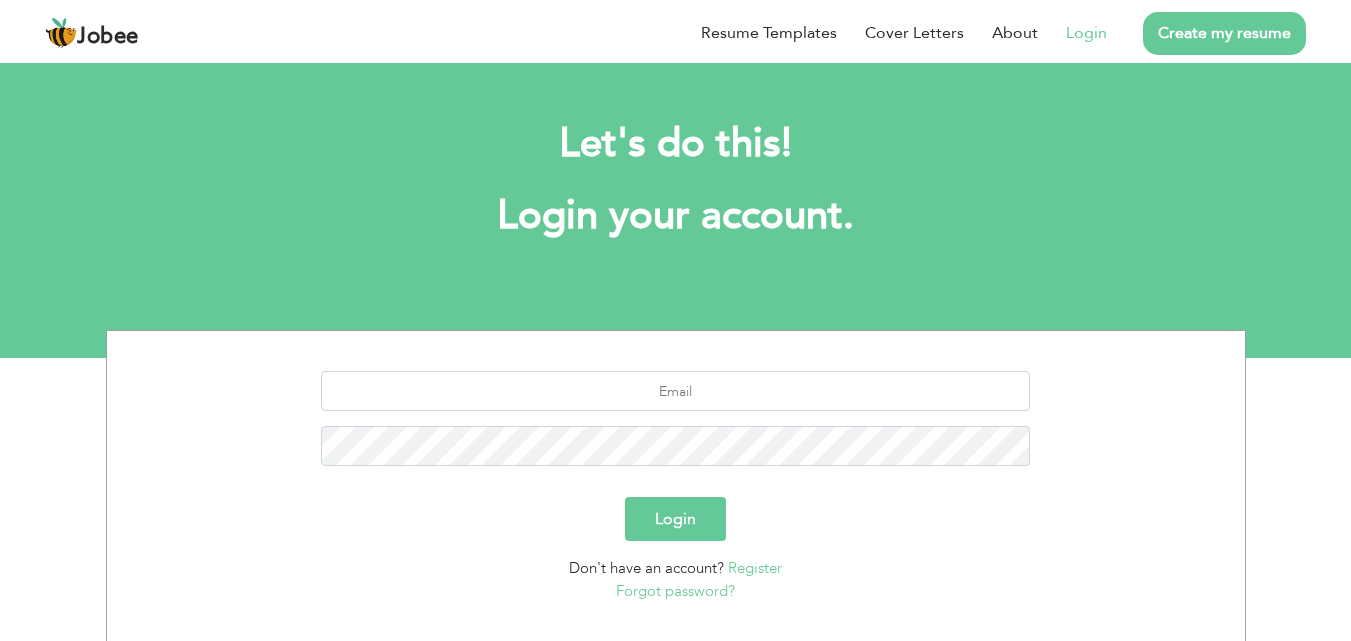 scroll, scrollTop: 0, scrollLeft: 0, axis: both 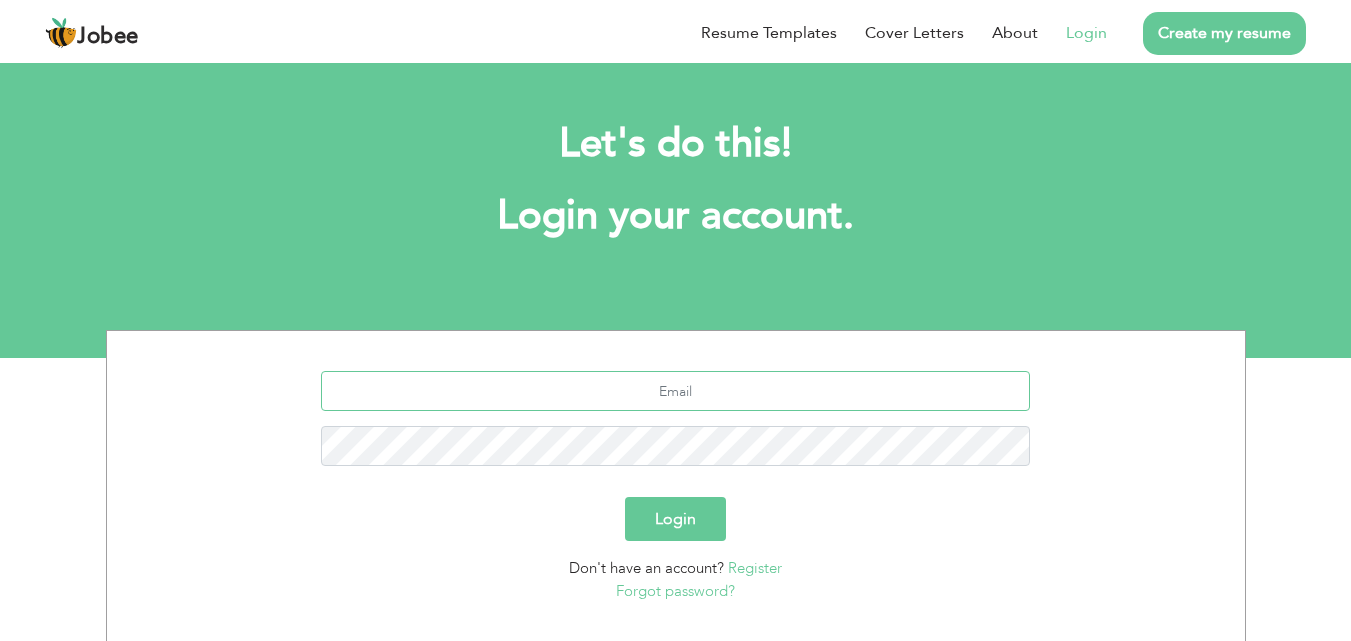 click at bounding box center (675, 391) 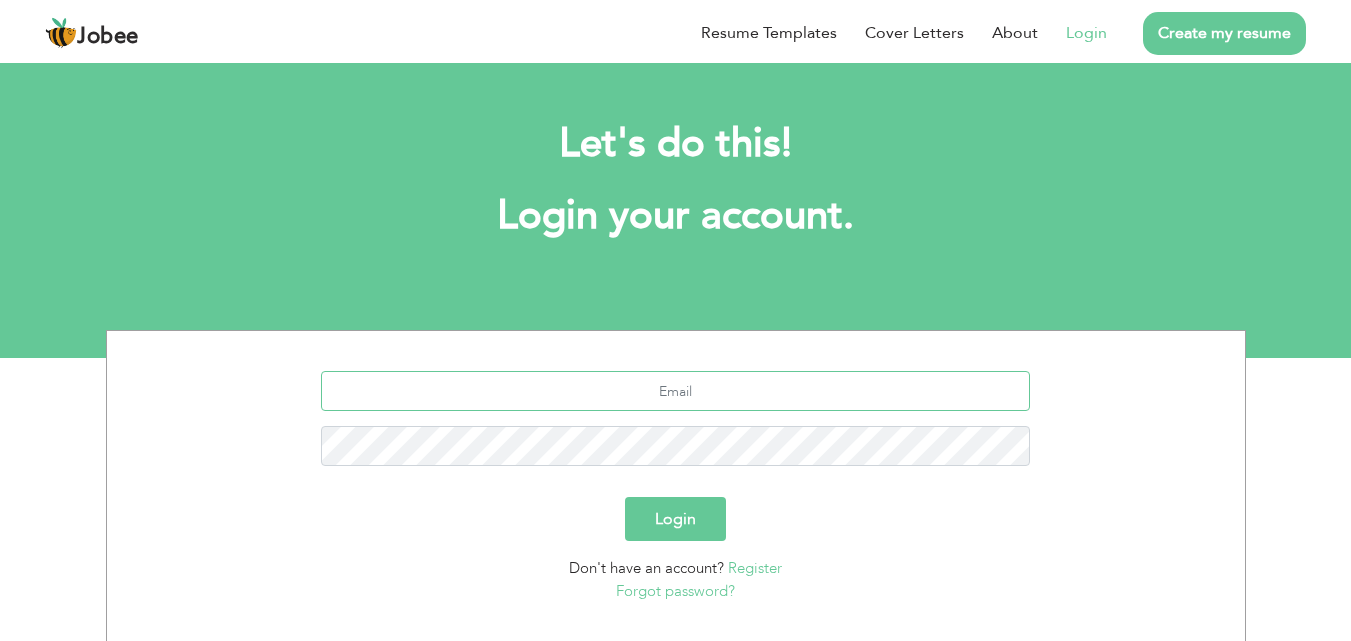 type on "mfahadatiq1993@gmail.com" 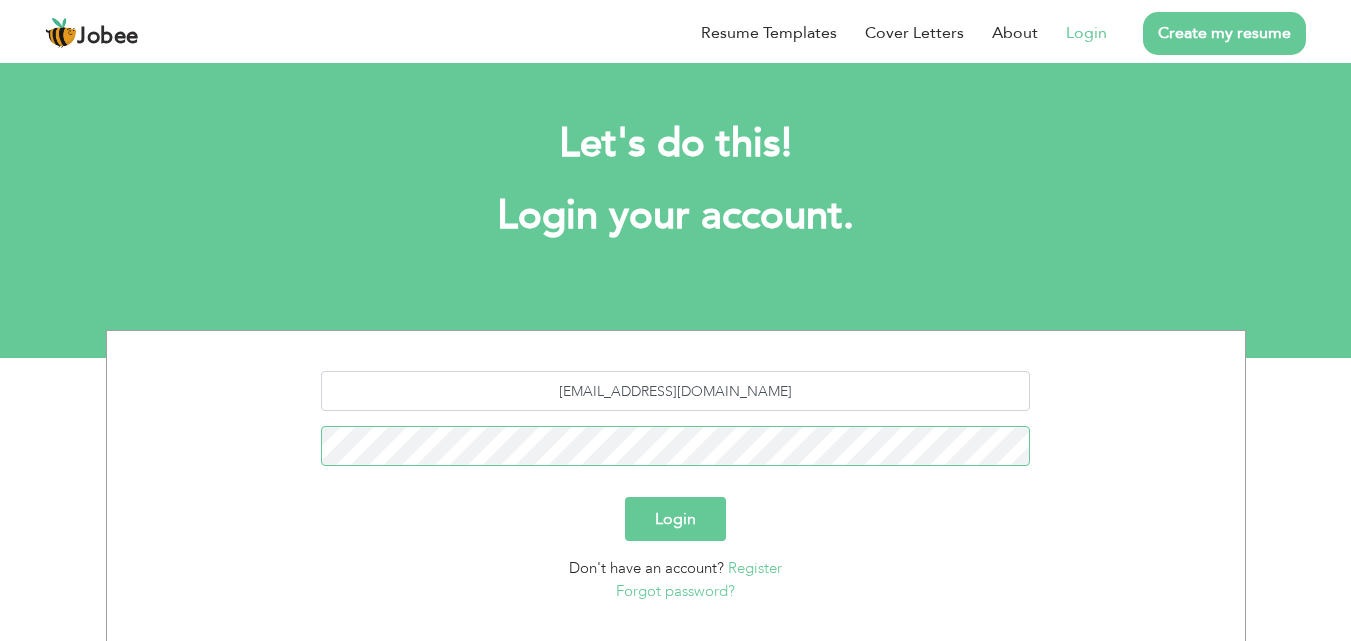 click on "Login" at bounding box center [675, 519] 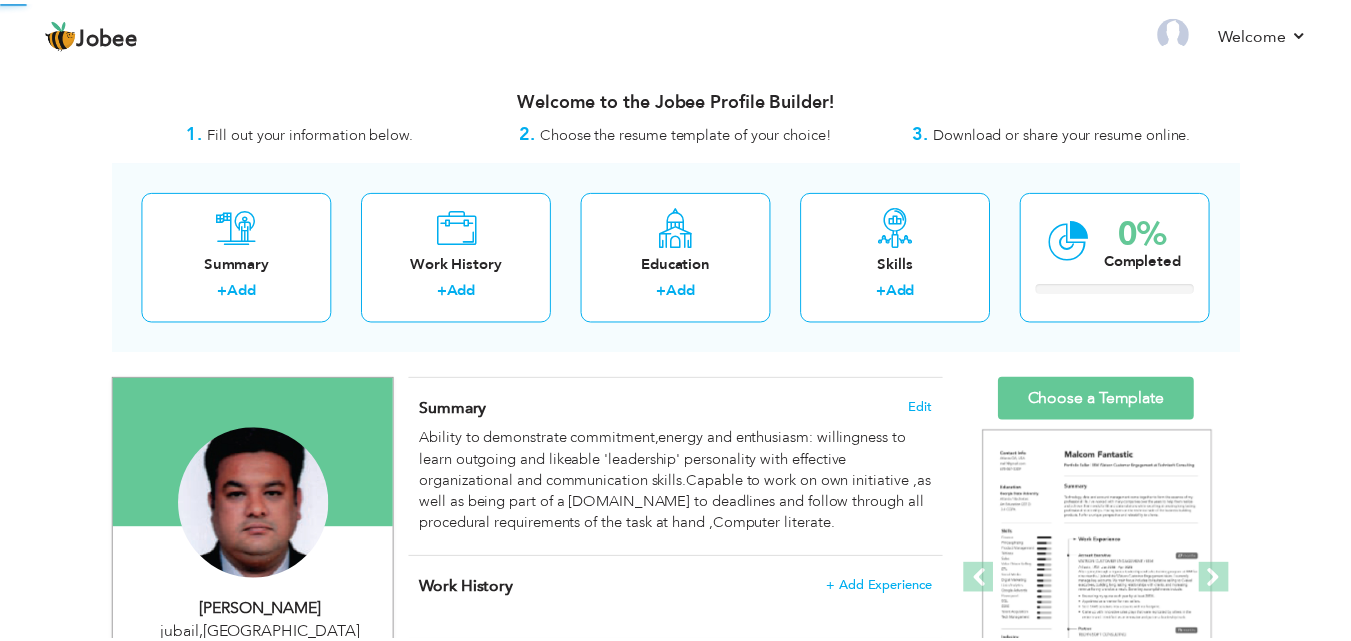 scroll, scrollTop: 0, scrollLeft: 0, axis: both 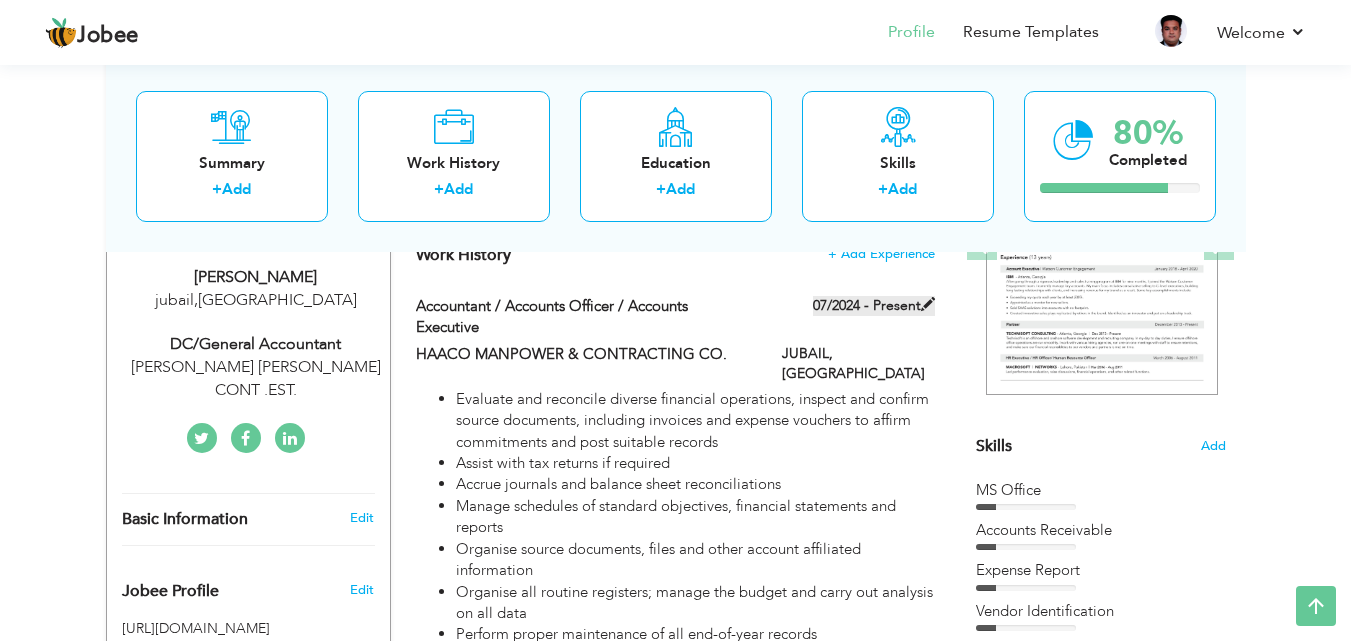 click at bounding box center (928, 304) 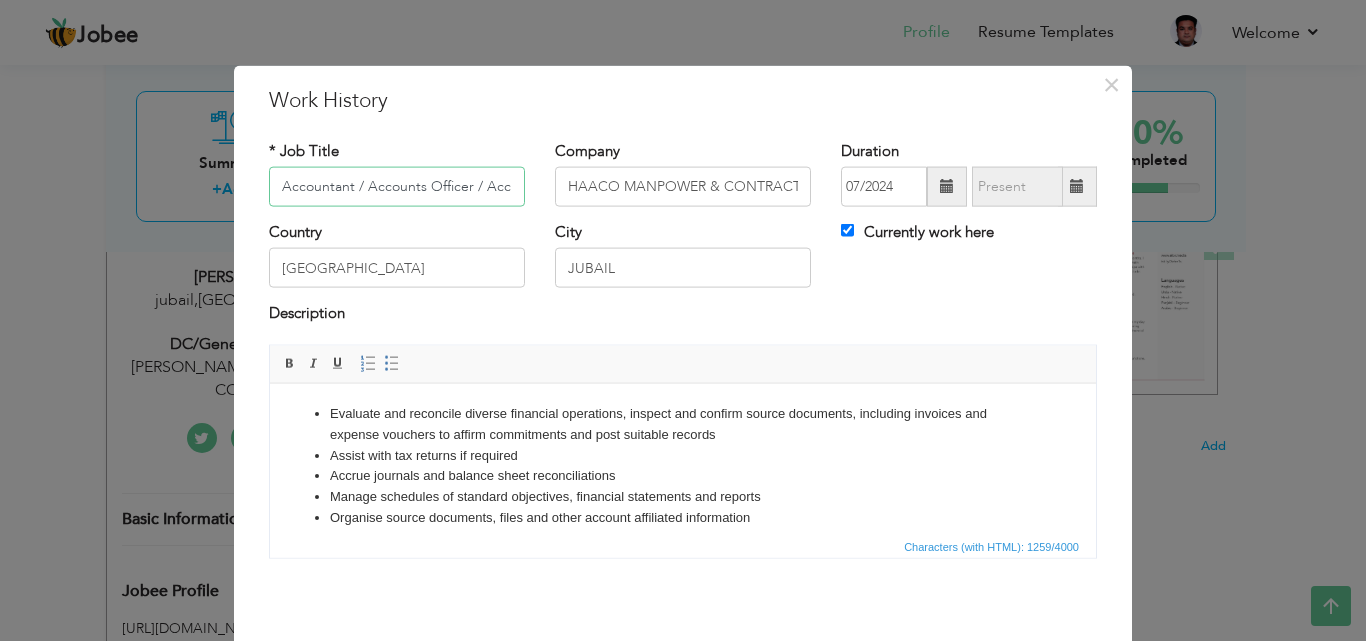 scroll, scrollTop: 0, scrollLeft: 0, axis: both 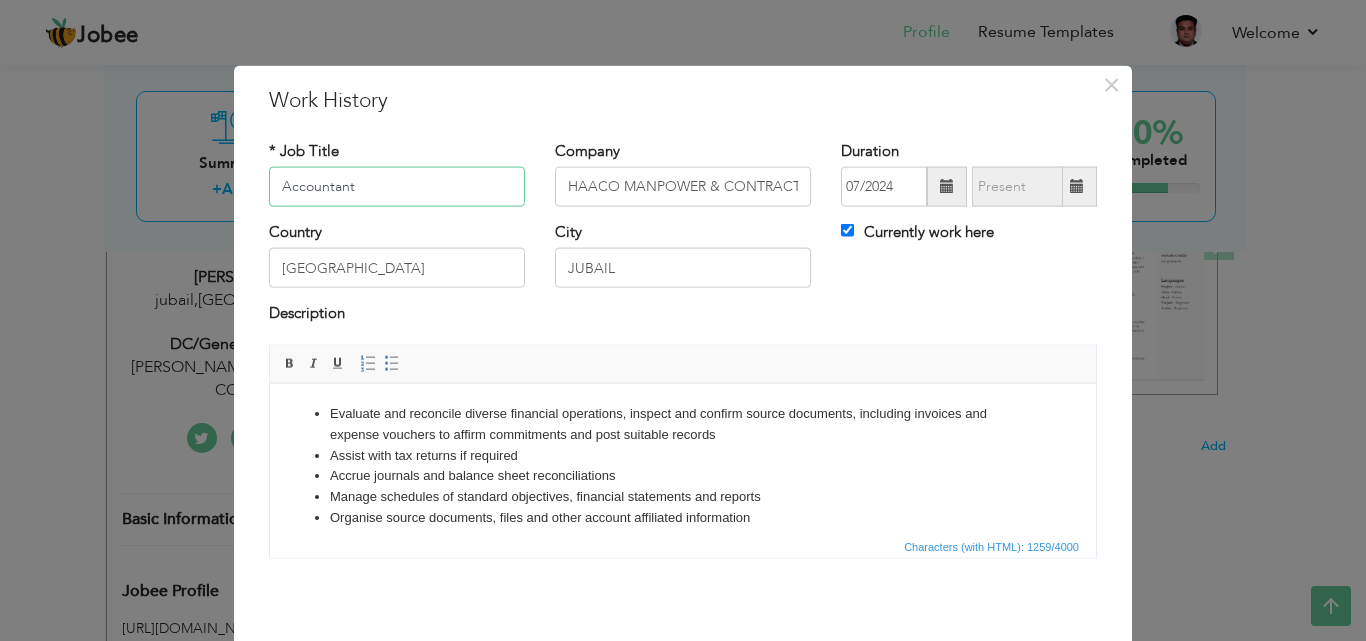 click on "Accountant" at bounding box center [397, 187] 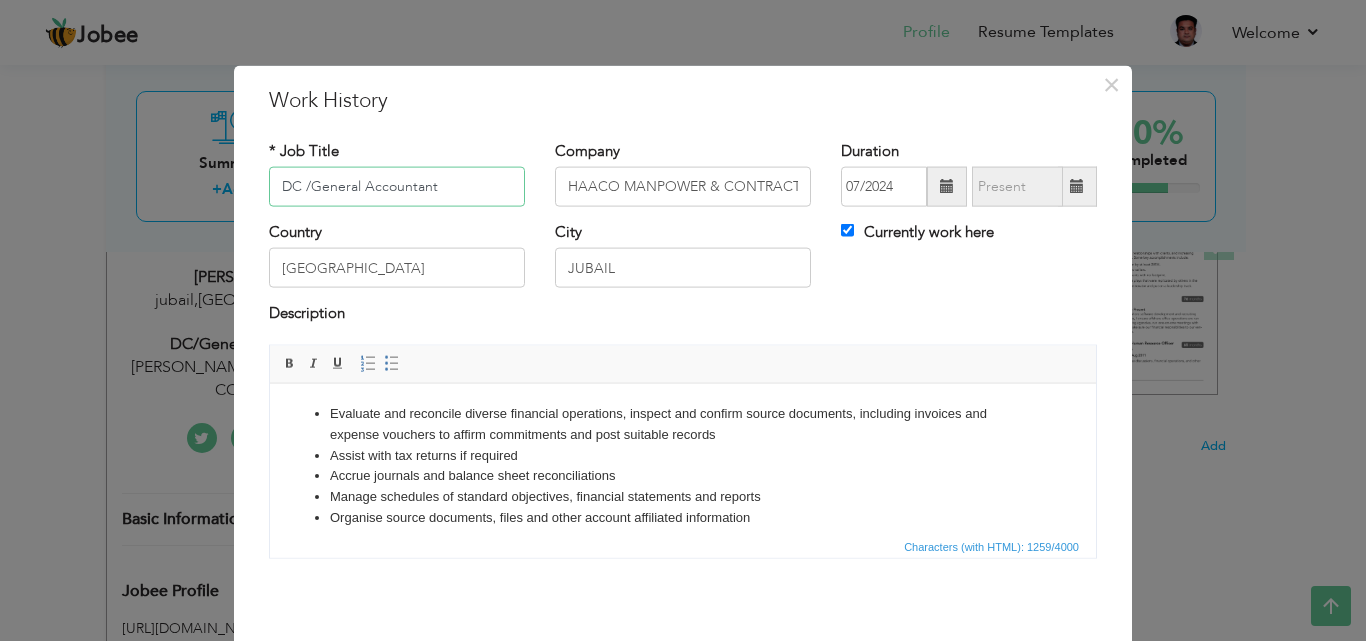 type on "DC /General Accountant" 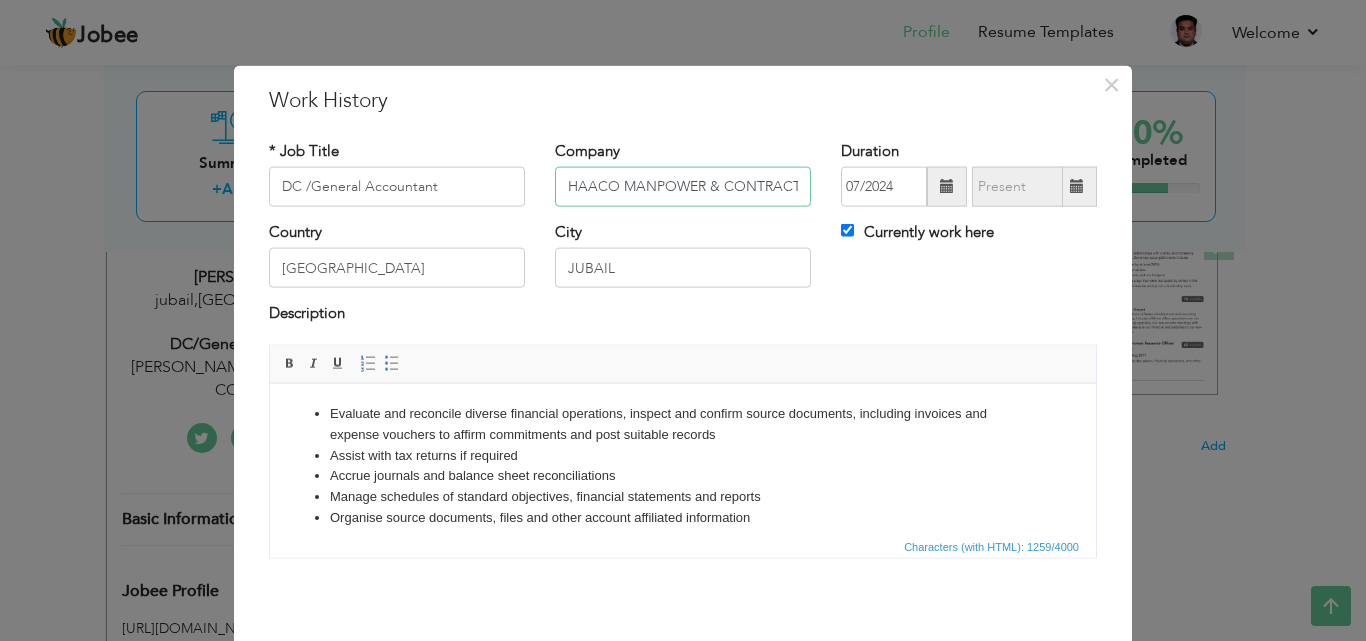click on "HAACO MANPOWER & CONTRACTING CO." at bounding box center (683, 187) 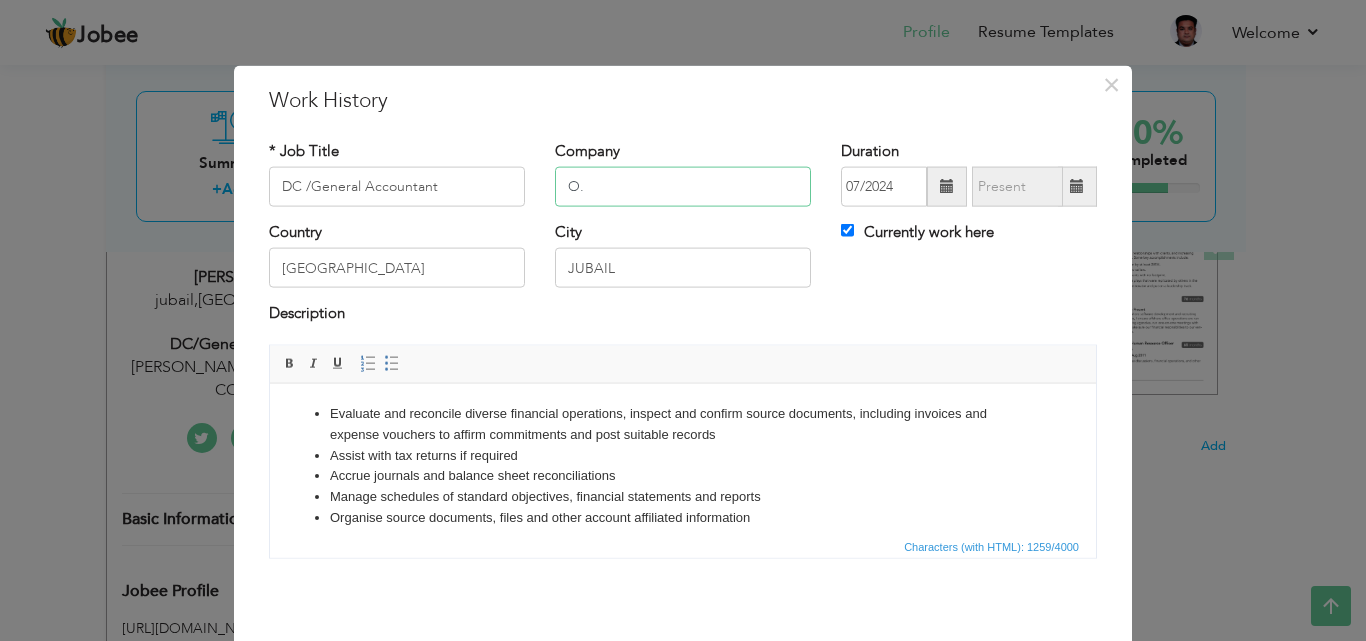 type on "." 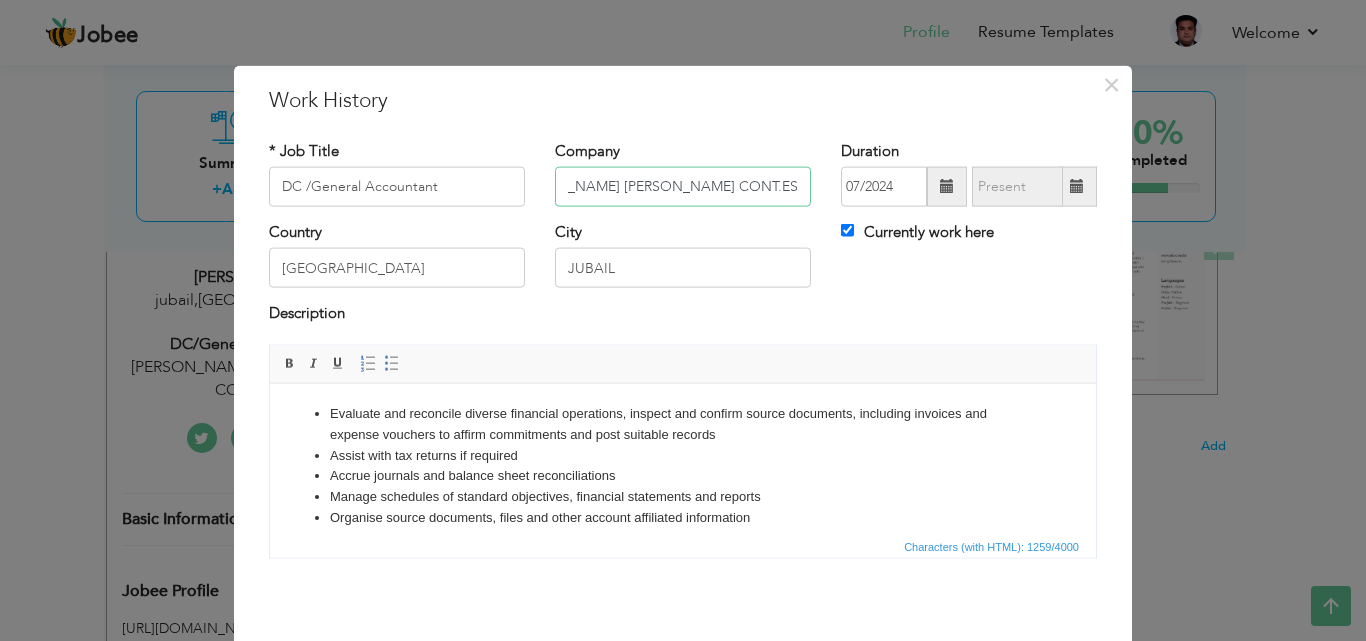 scroll, scrollTop: 0, scrollLeft: 62, axis: horizontal 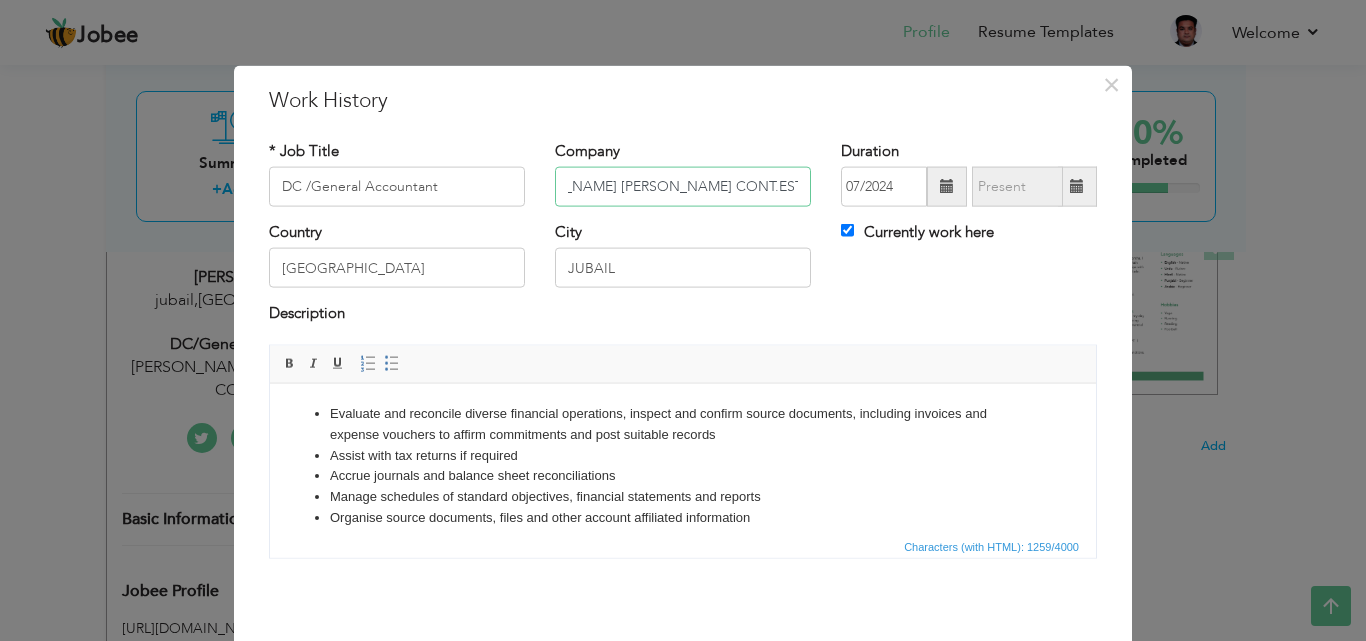 type on "[PERSON_NAME] [PERSON_NAME] CONT.EST." 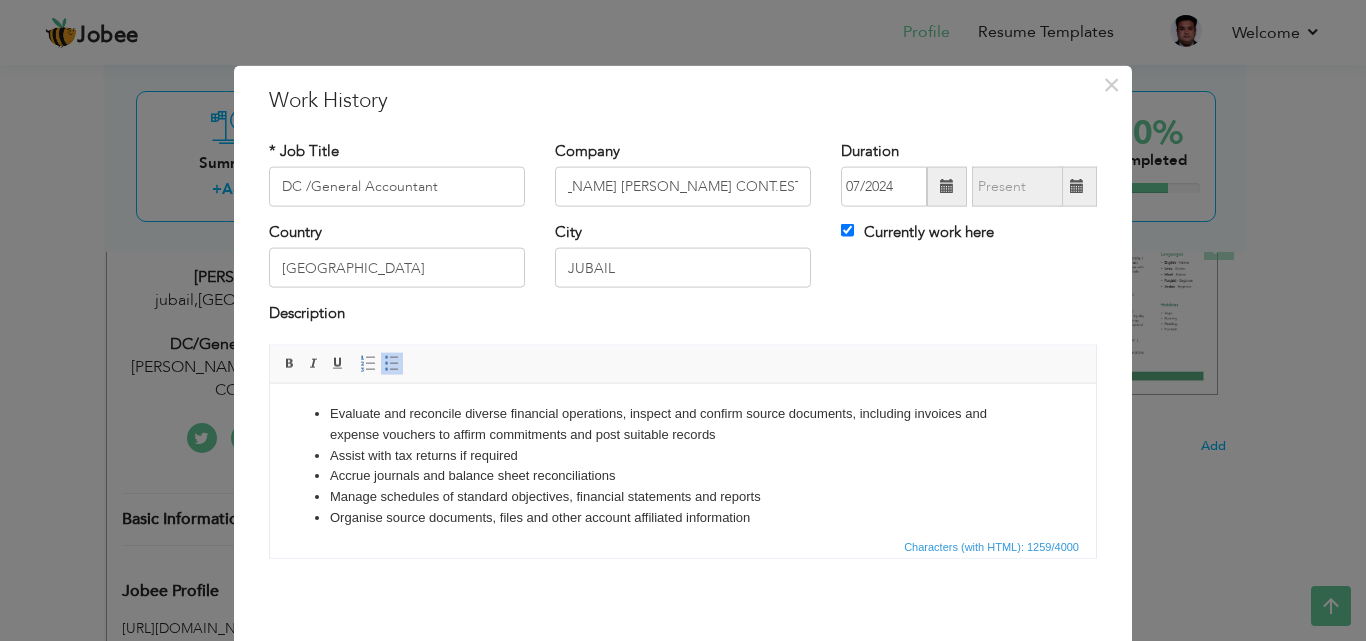 scroll, scrollTop: 0, scrollLeft: 0, axis: both 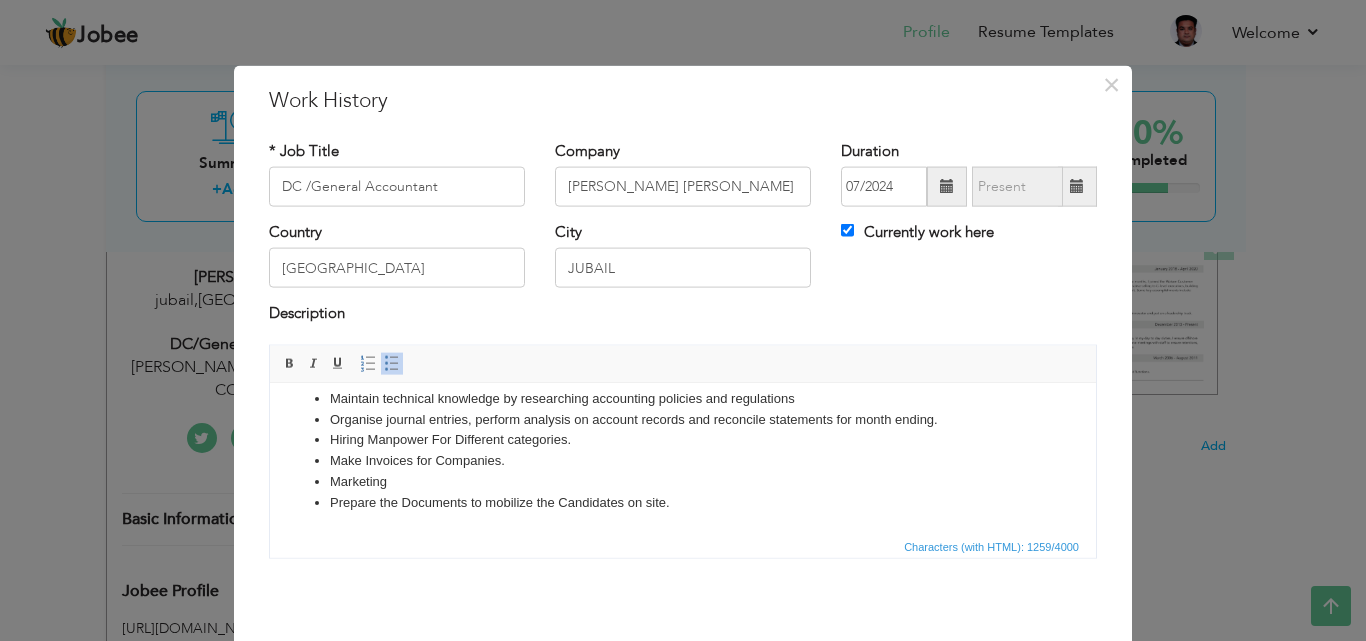drag, startPoint x: 1088, startPoint y: 423, endPoint x: 1379, endPoint y: 902, distance: 560.4659 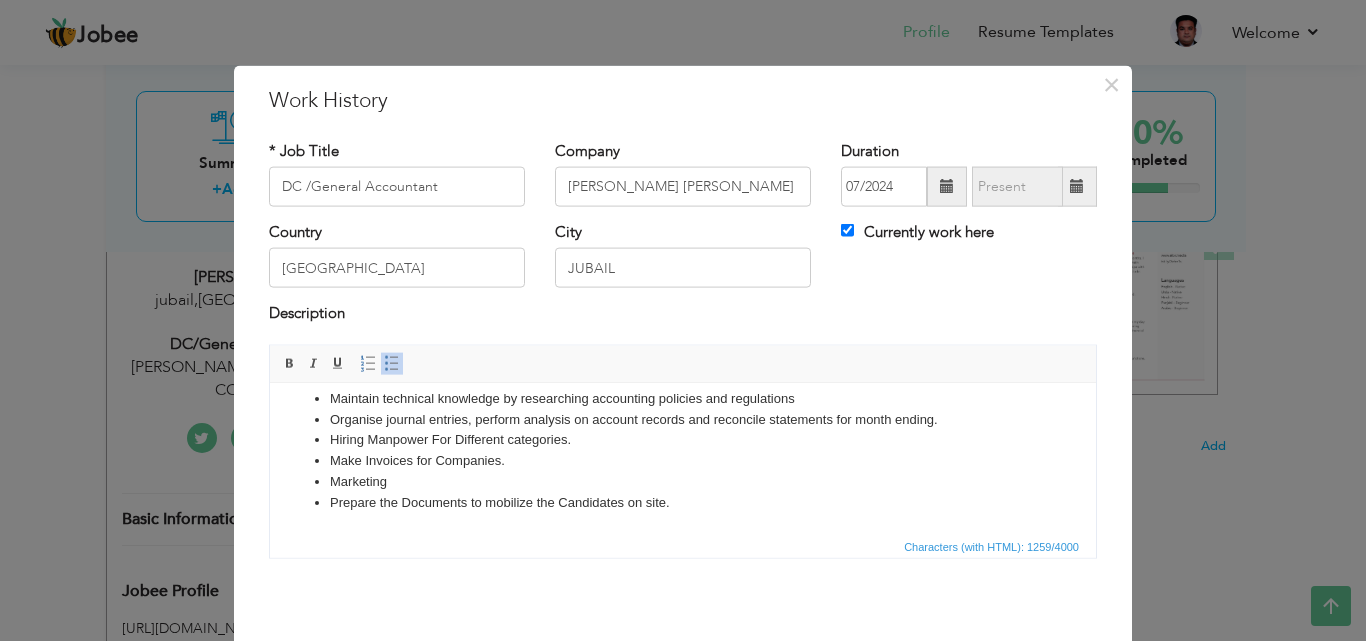 click on "Prepare the Documents to mobilize the Candidates on site." at bounding box center (683, 502) 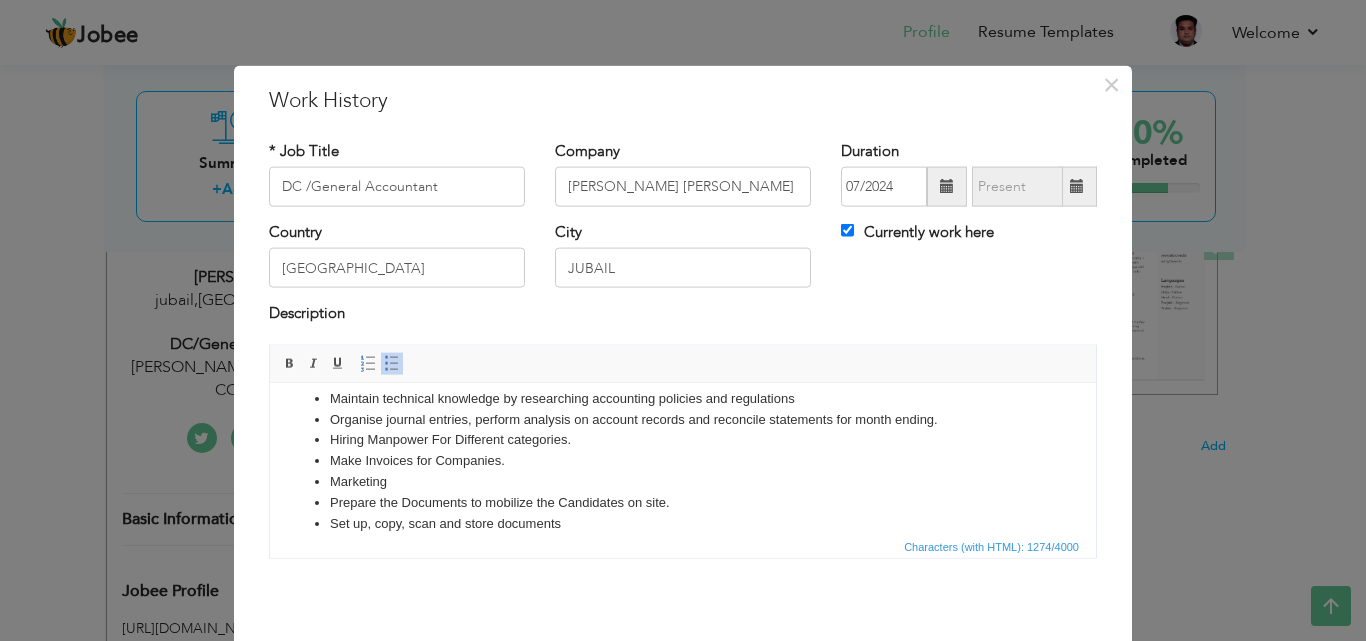 scroll, scrollTop: 407, scrollLeft: 0, axis: vertical 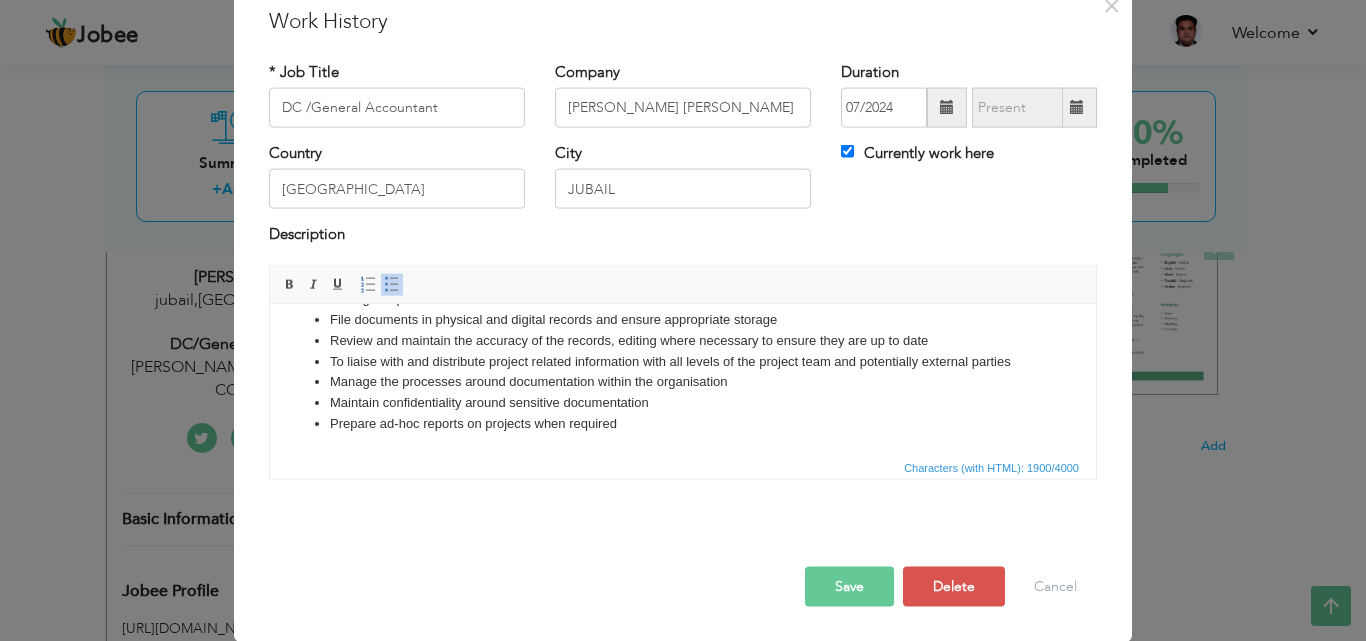 click on "Save" at bounding box center [849, 586] 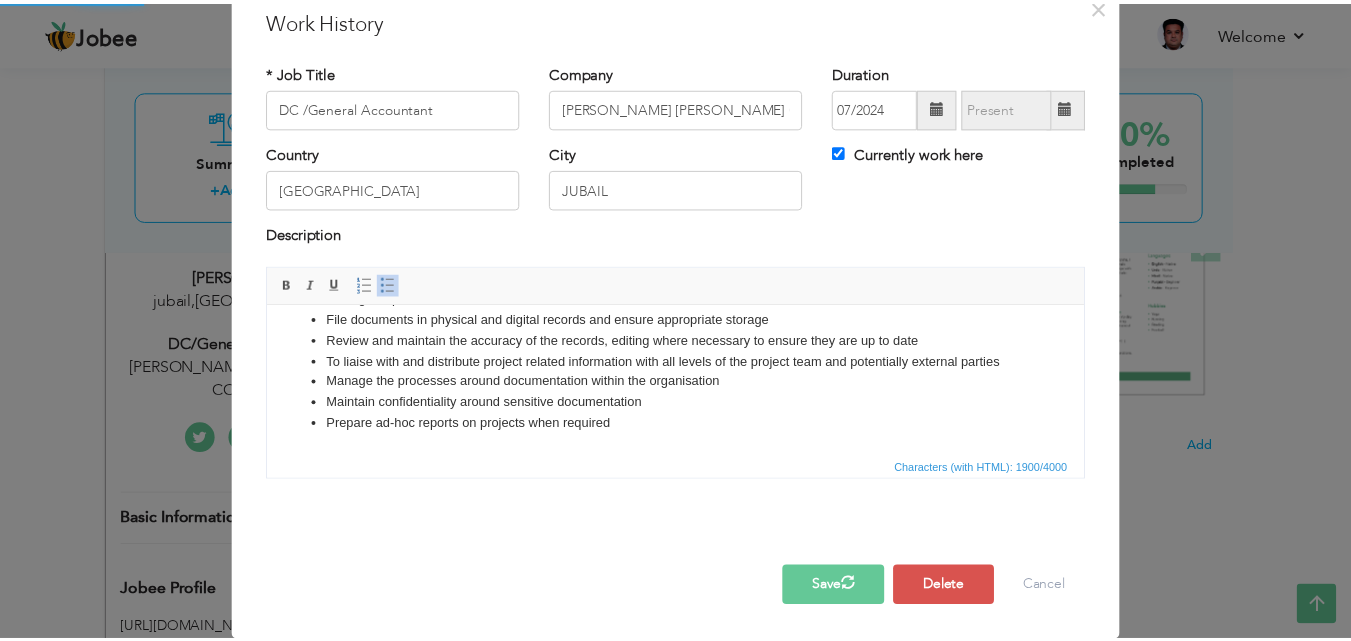 scroll, scrollTop: 0, scrollLeft: 0, axis: both 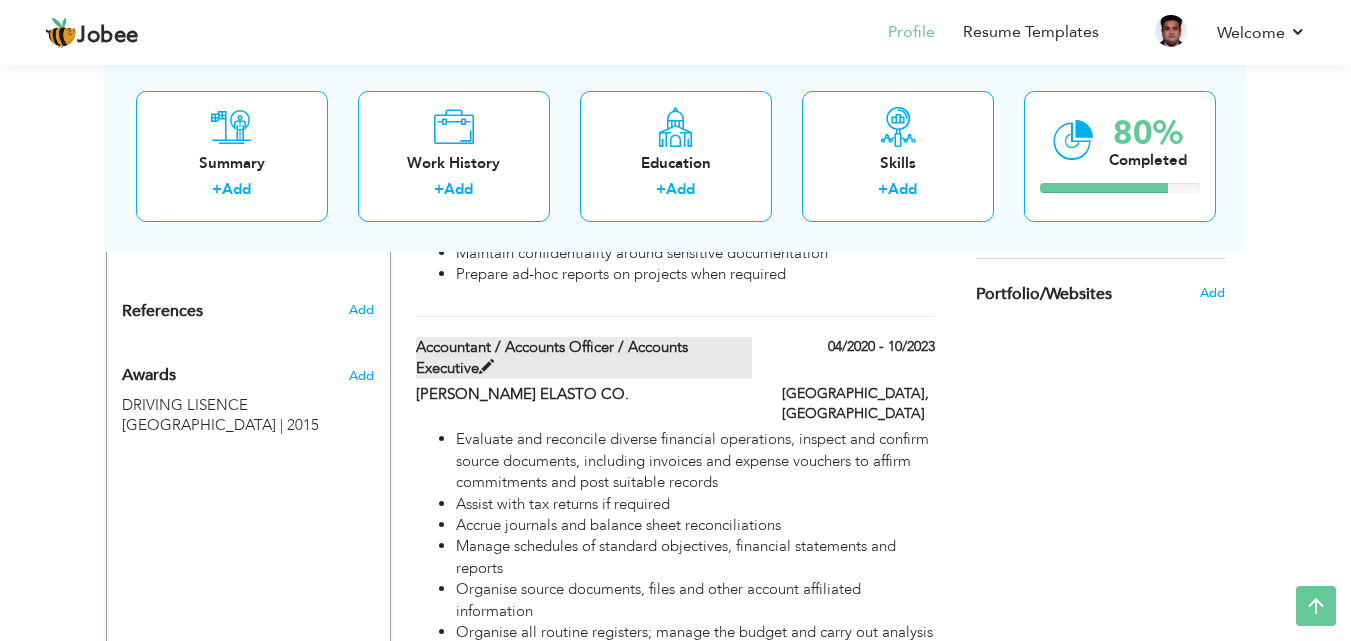 click on "Accountant / Accounts Officer / Accounts Executive" at bounding box center (584, 358) 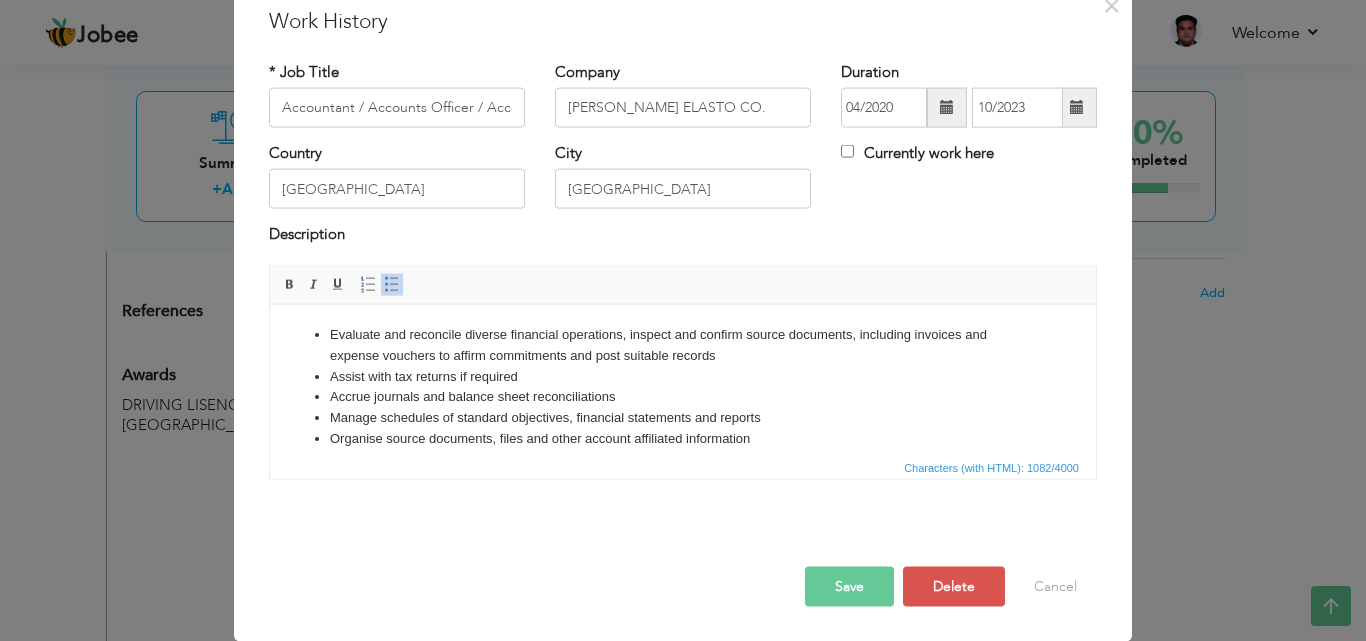 scroll, scrollTop: 0, scrollLeft: 0, axis: both 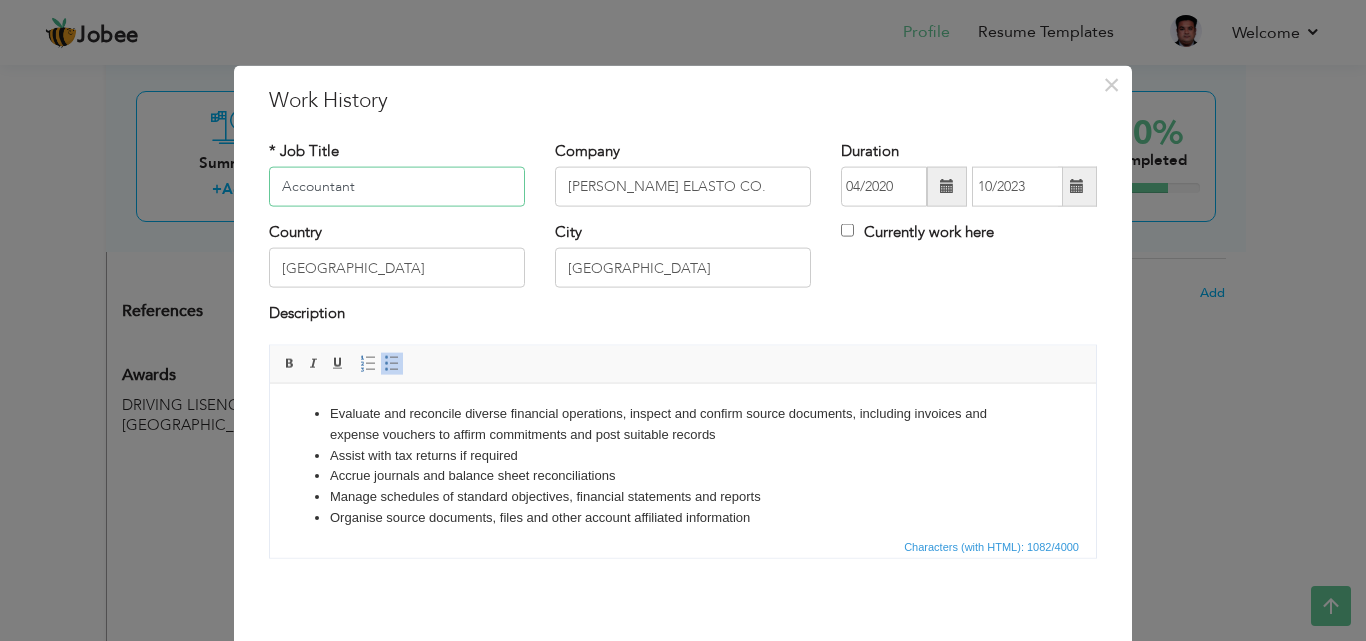 click on "Accountant" at bounding box center (397, 187) 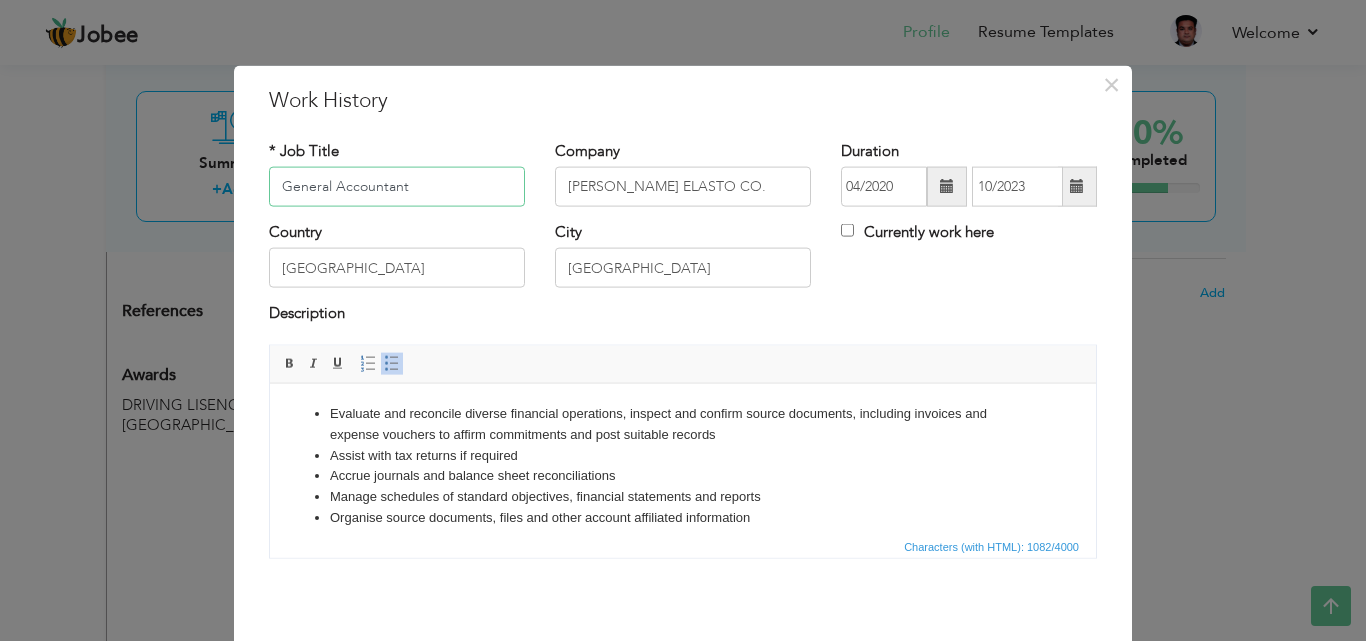 click on "General Accountant" at bounding box center (397, 187) 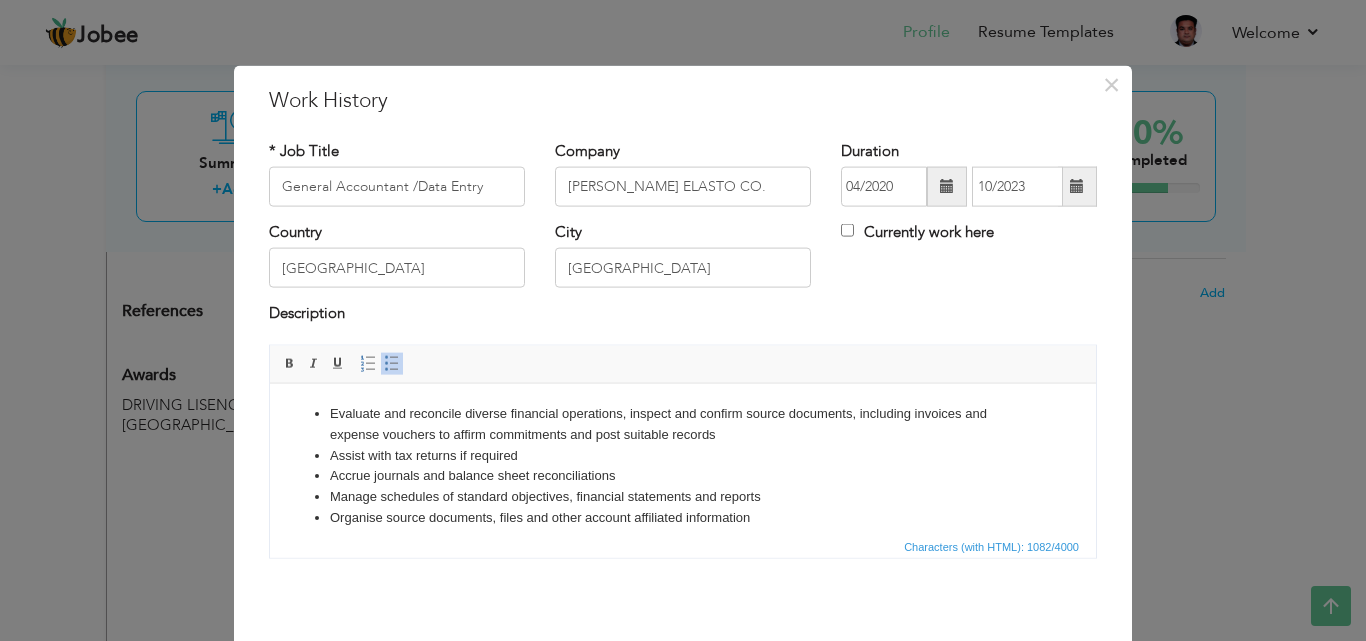 scroll, scrollTop: 160, scrollLeft: 0, axis: vertical 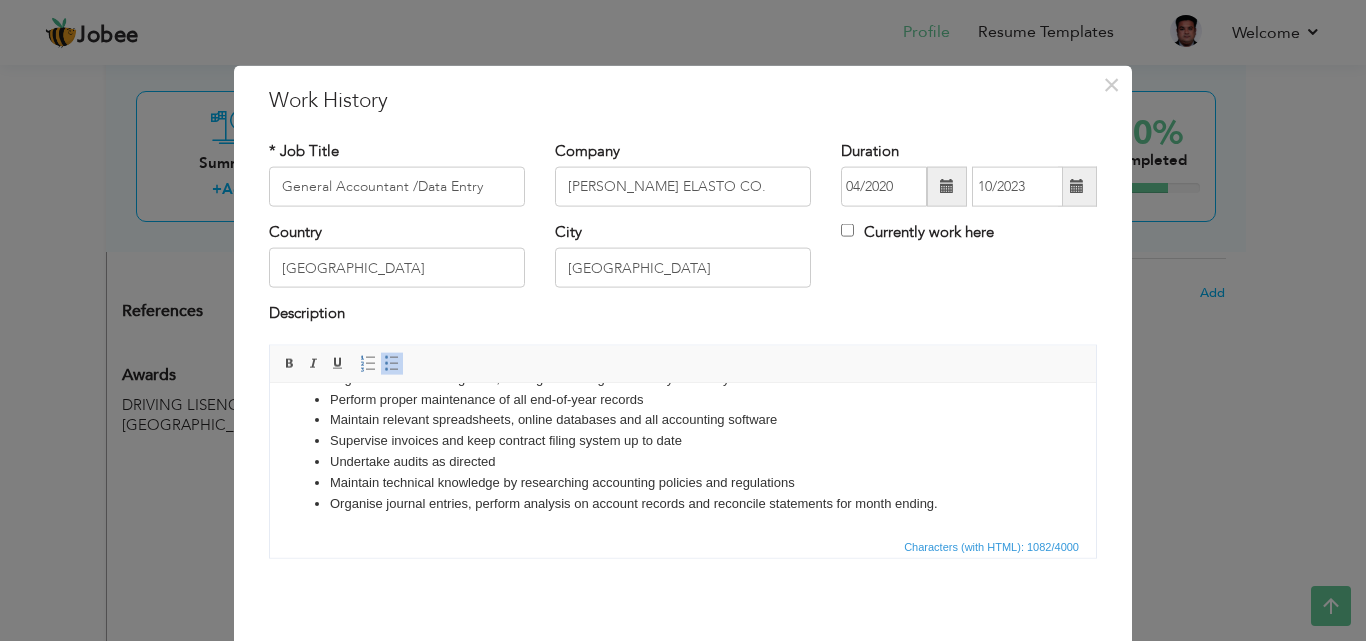 drag, startPoint x: 1090, startPoint y: 435, endPoint x: 1356, endPoint y: 951, distance: 580.52734 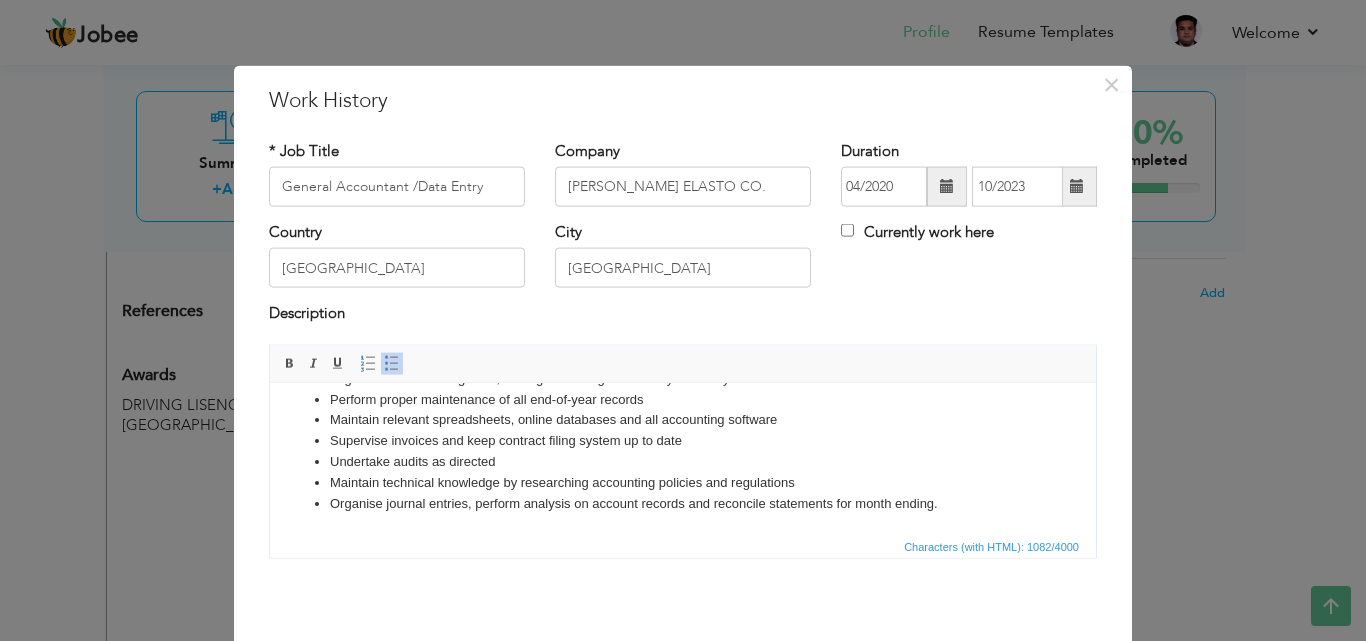 click on "Organise journal entries, perform analysis on account records and reconcile statements for month ending." at bounding box center (683, 503) 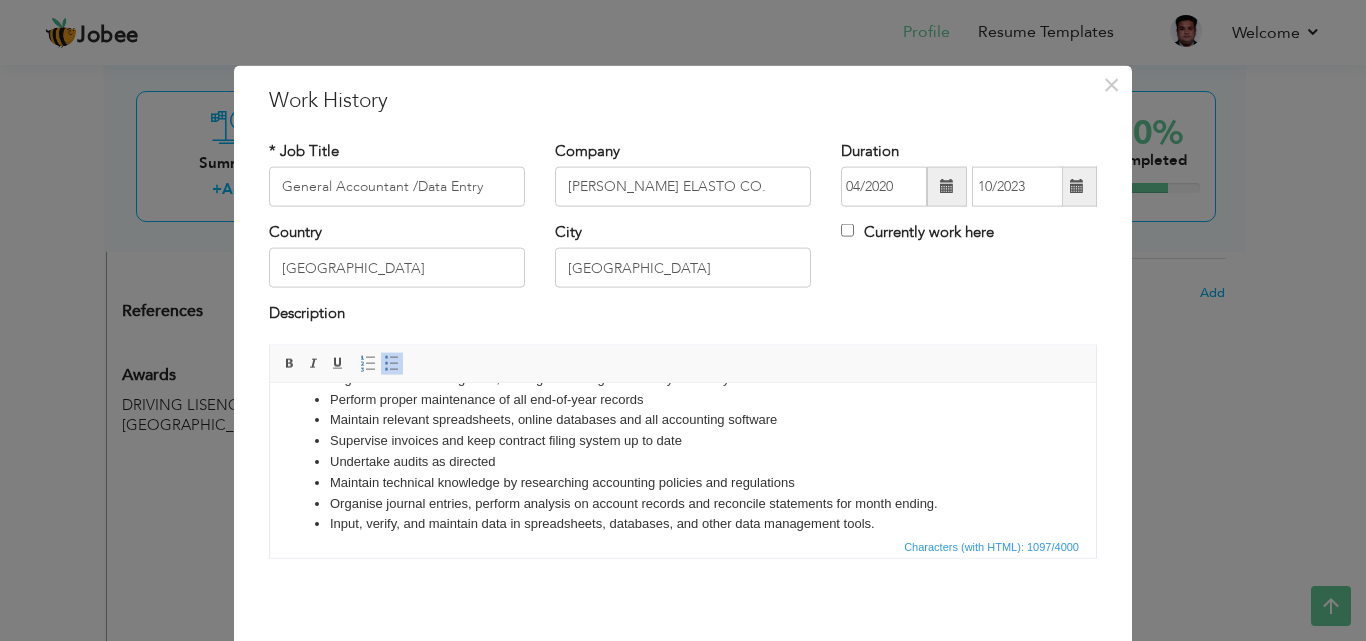 scroll, scrollTop: 324, scrollLeft: 0, axis: vertical 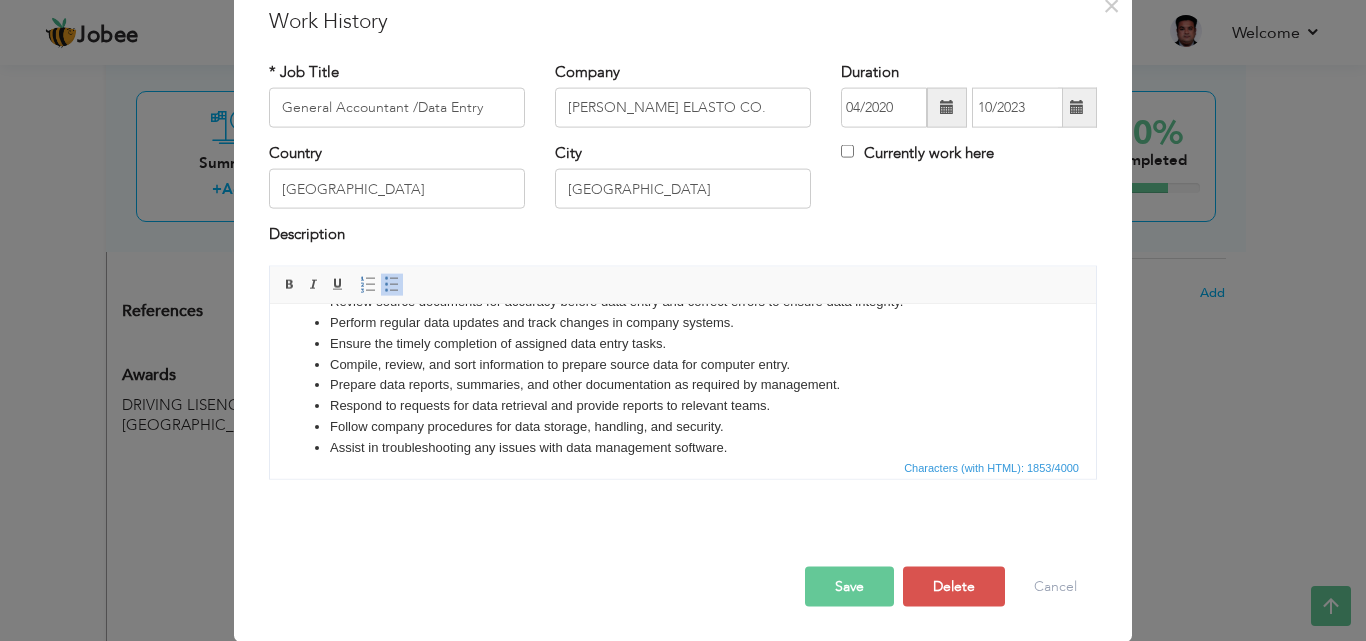 click on "Save" at bounding box center [849, 586] 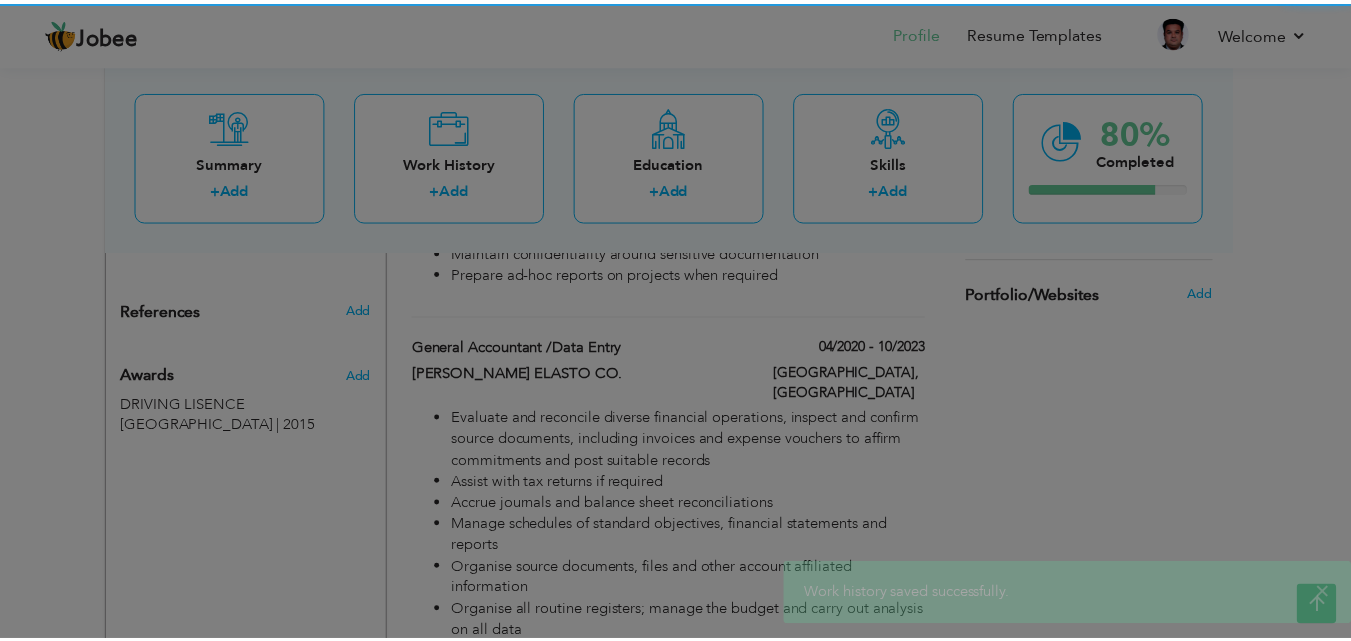 scroll, scrollTop: 0, scrollLeft: 0, axis: both 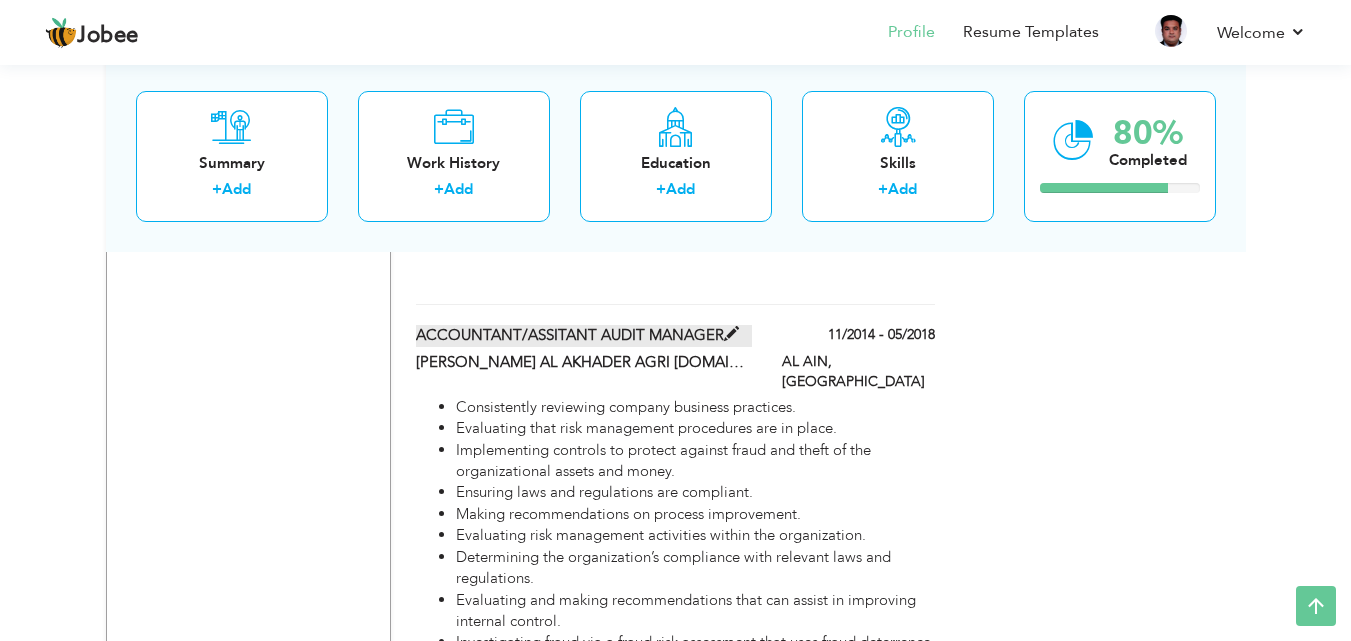 click on "ACCOUNTANT/ASSITANT AUDIT MANAGER" at bounding box center (584, 335) 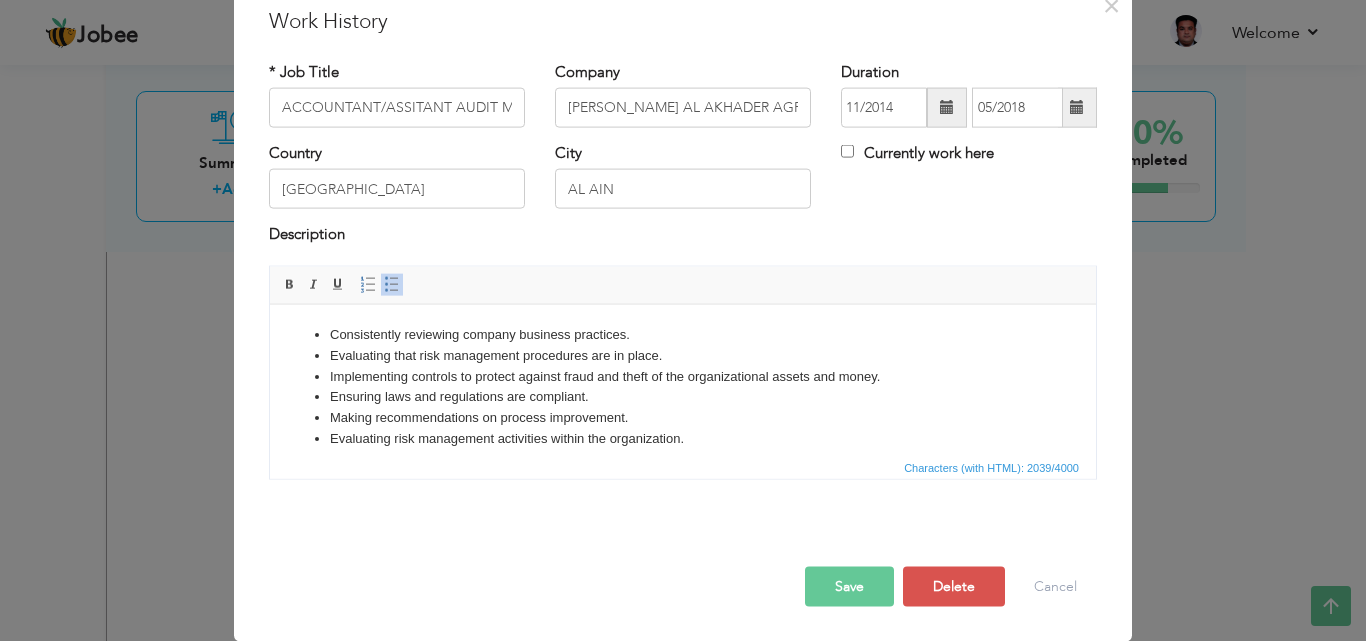 scroll, scrollTop: 0, scrollLeft: 0, axis: both 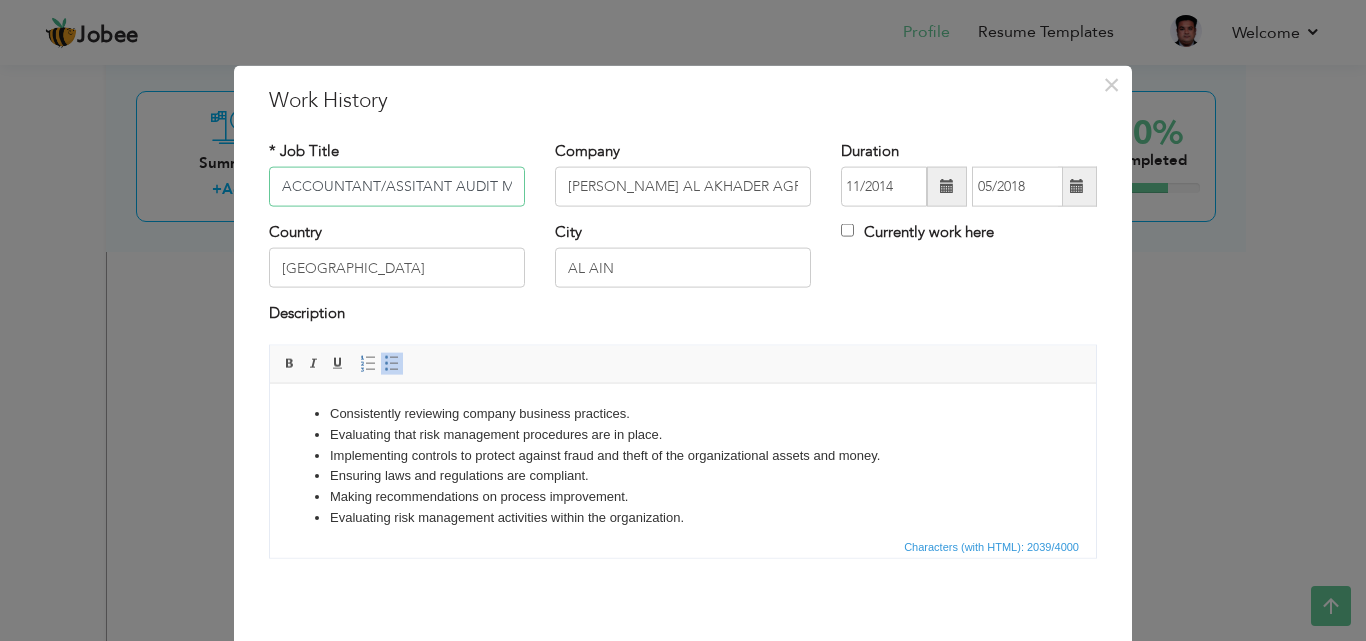 click on "ACCOUNTANT/ASSITANT AUDIT MANAGER" at bounding box center [397, 187] 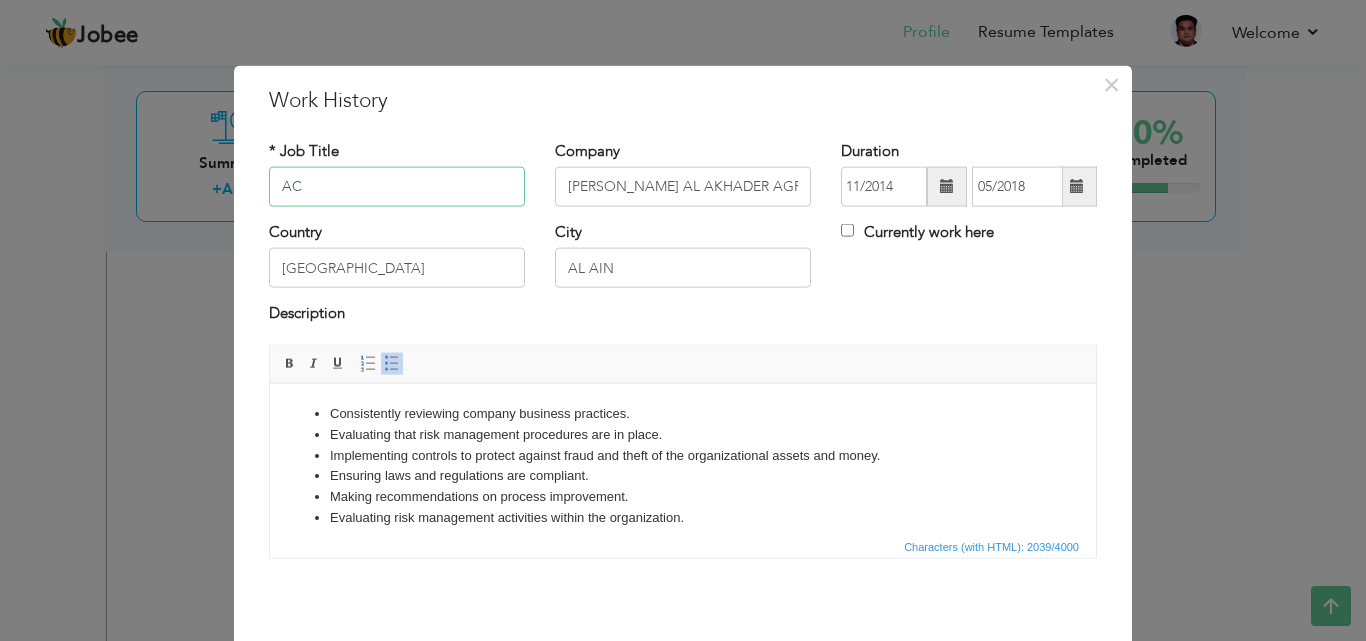 type on "A" 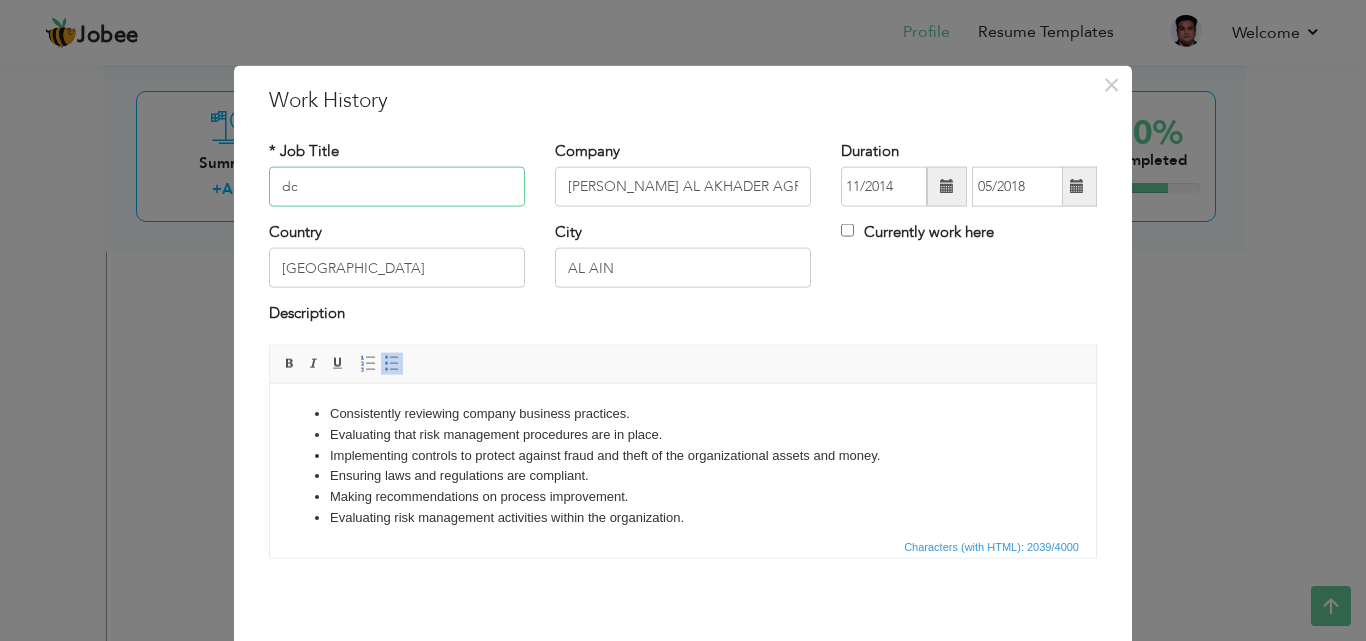 type on "d" 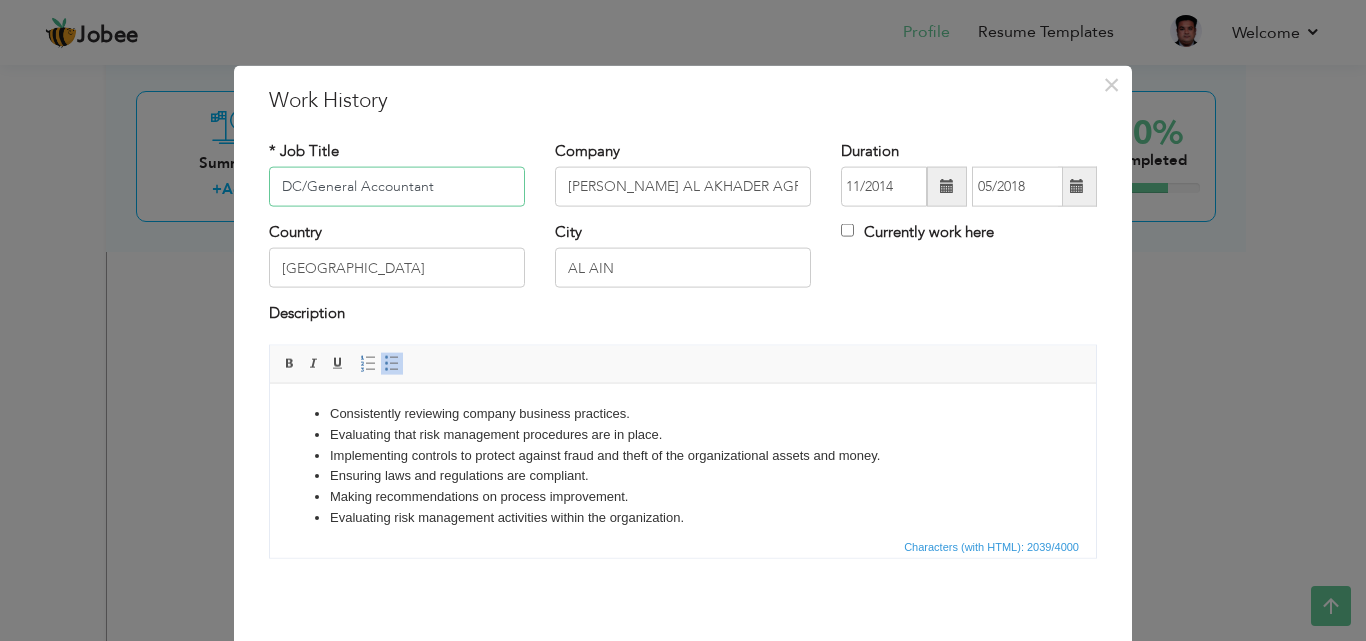 type on "DC/General Accountant" 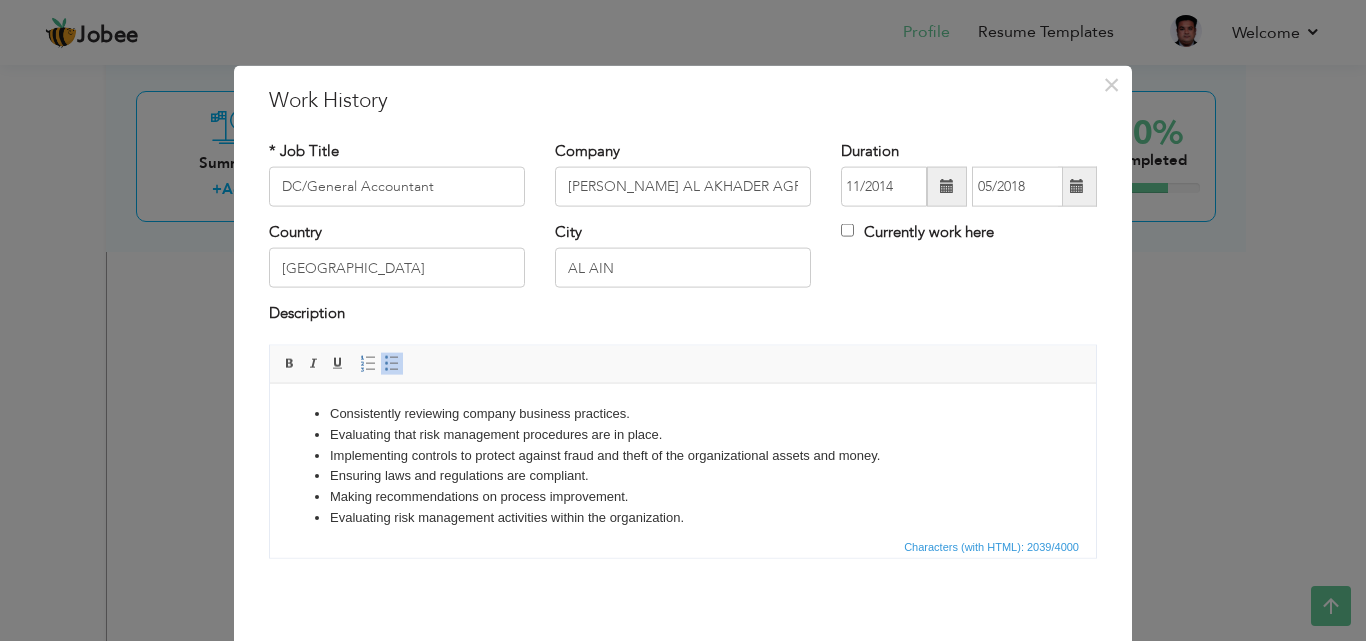 scroll, scrollTop: 79, scrollLeft: 0, axis: vertical 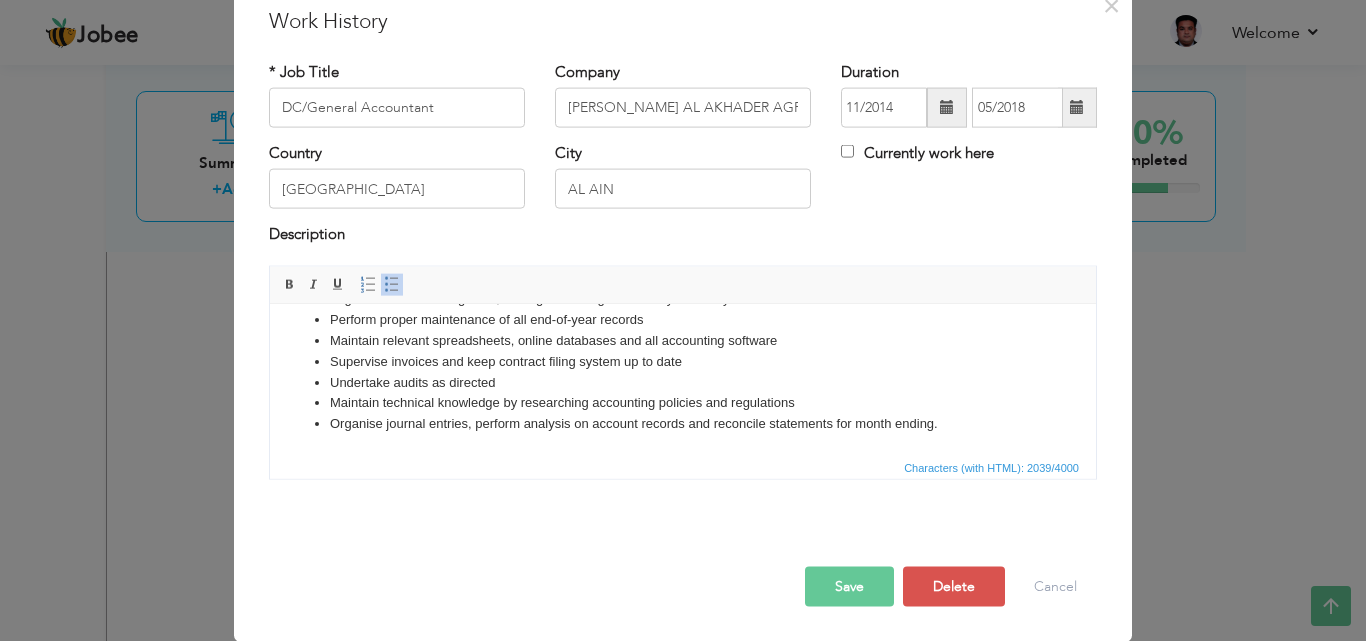 click on "Organise journal entries, perform analysis on account records and reconcile statements for month ending." at bounding box center (683, 423) 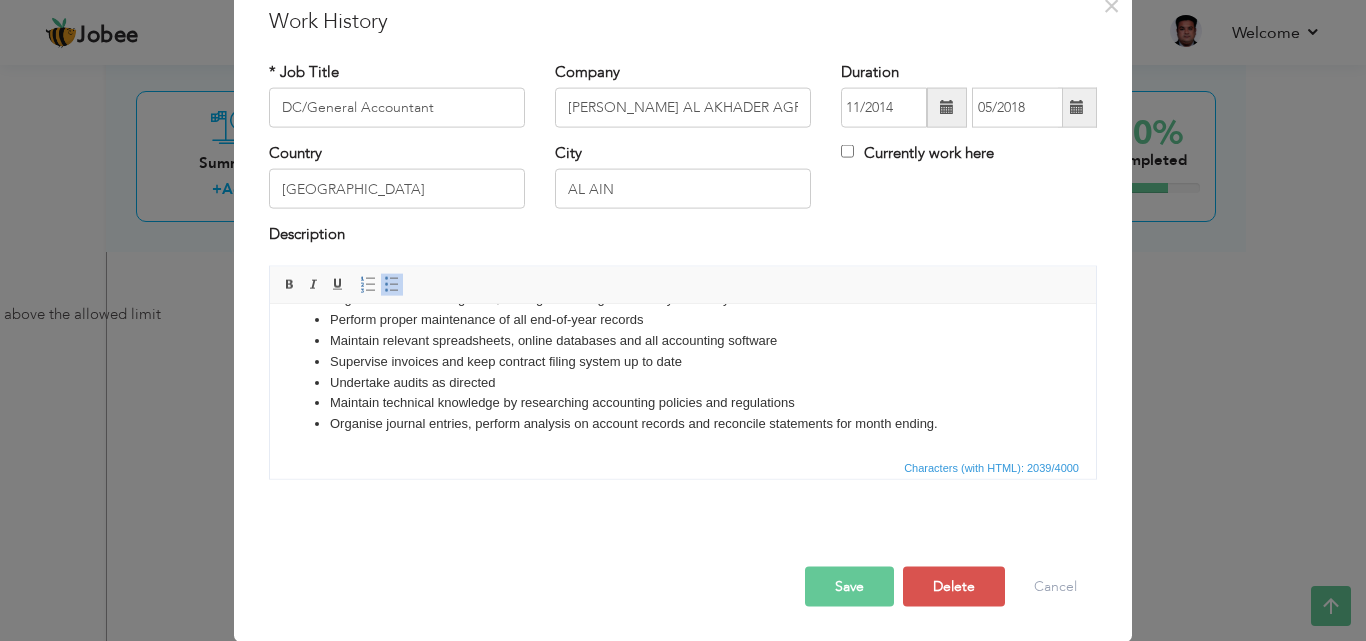 click on "Organise journal entries, perform analysis on account records and reconcile statements for month ending." at bounding box center [683, 423] 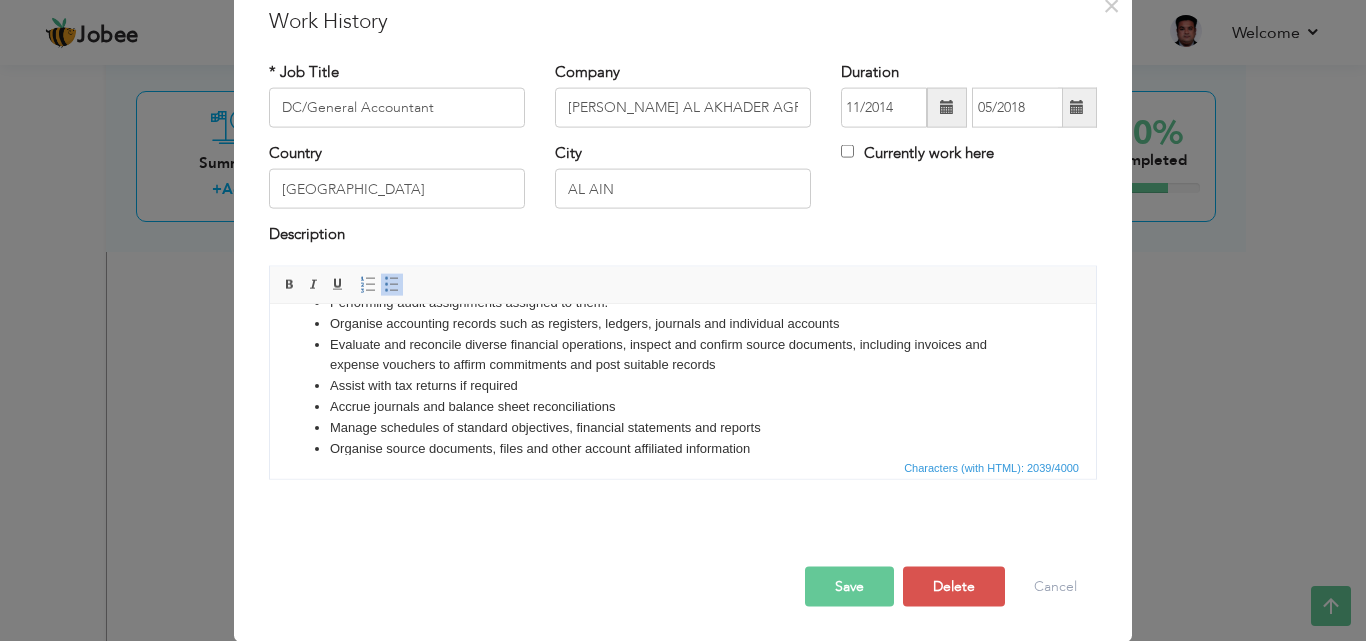 scroll, scrollTop: 221, scrollLeft: 0, axis: vertical 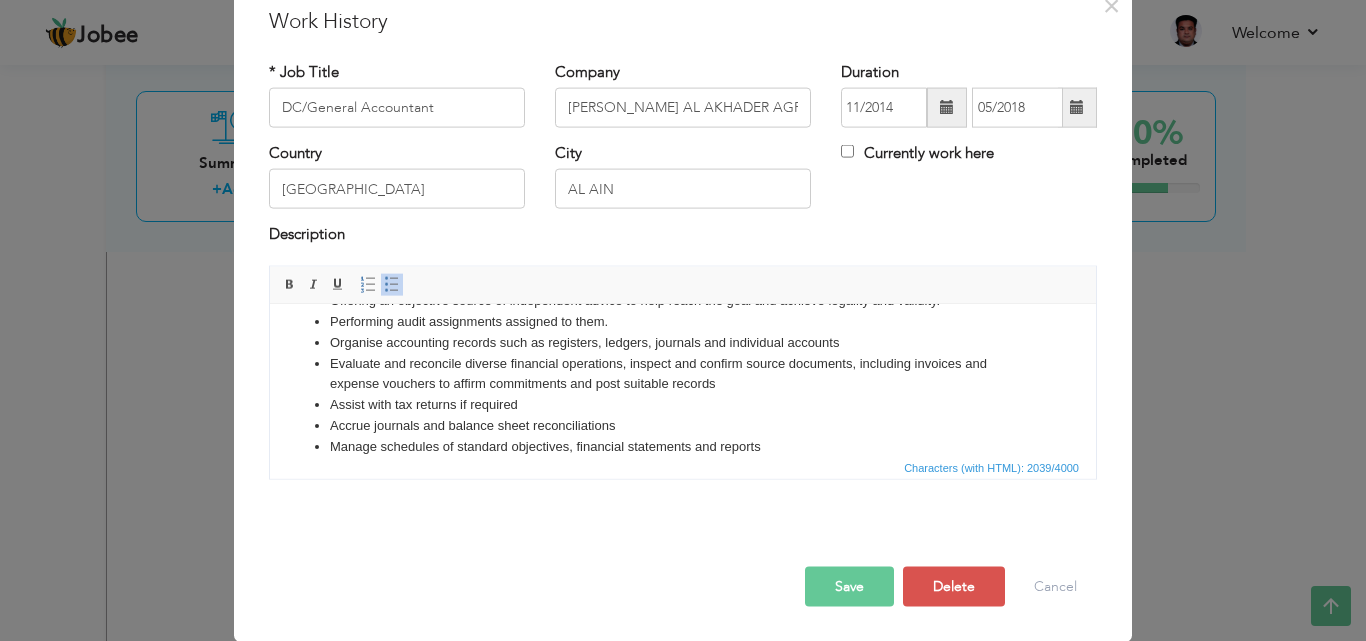 drag, startPoint x: 950, startPoint y: 428, endPoint x: 641, endPoint y: 387, distance: 311.7082 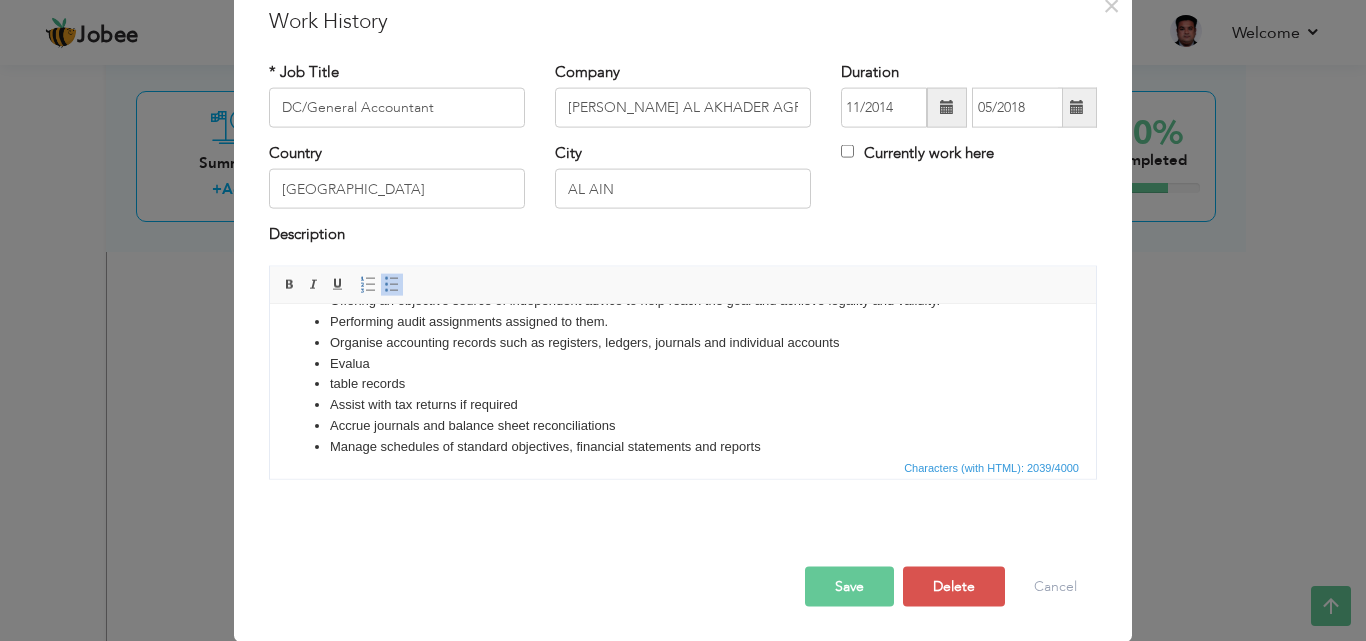 scroll, scrollTop: 386, scrollLeft: 0, axis: vertical 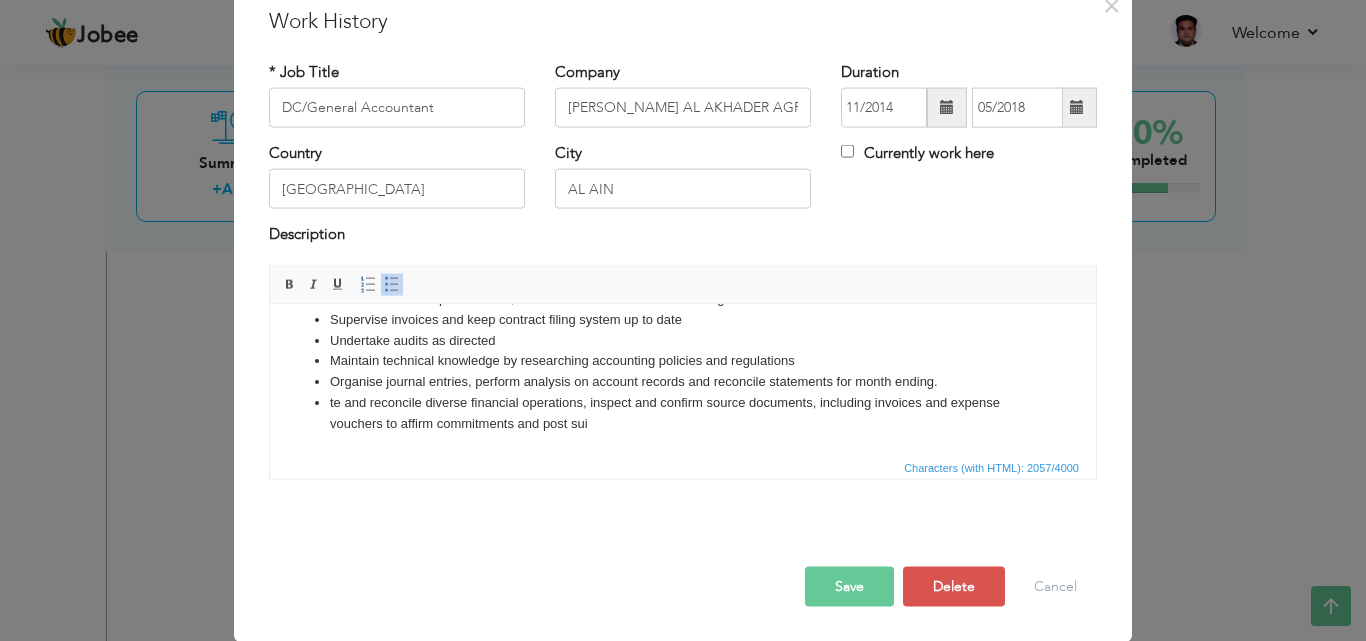 drag, startPoint x: 1090, startPoint y: 403, endPoint x: 1355, endPoint y: 770, distance: 452.6743 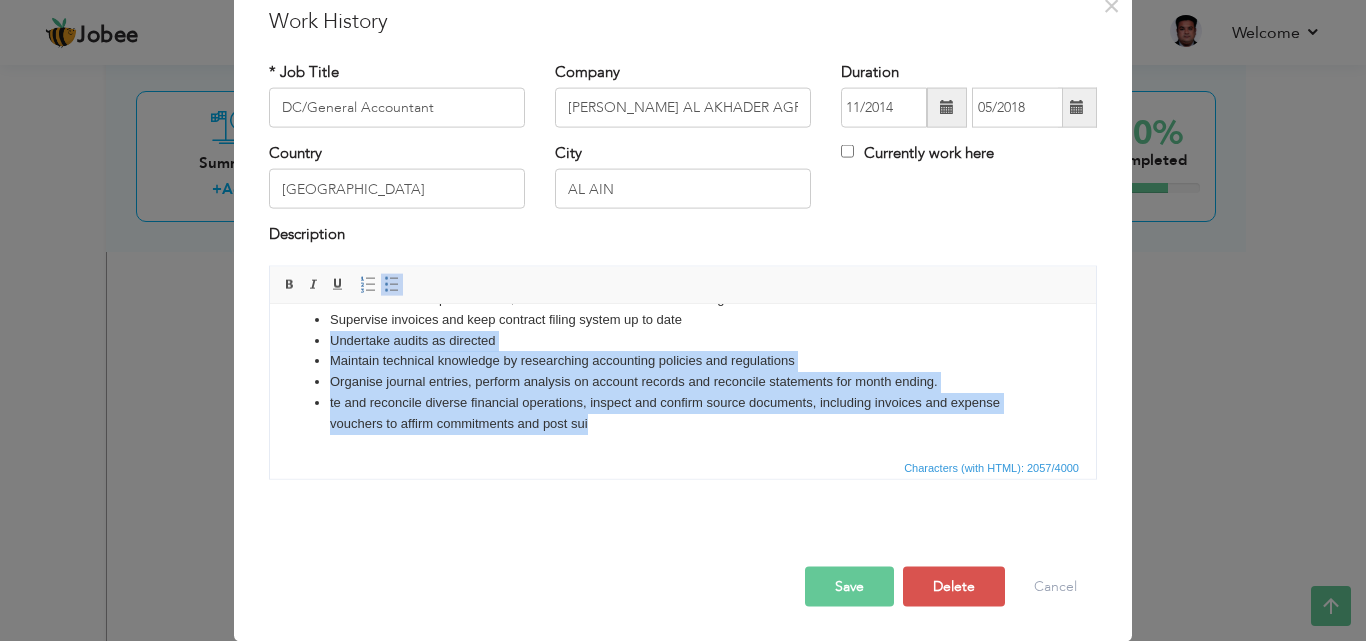drag, startPoint x: 615, startPoint y: 440, endPoint x: 299, endPoint y: 339, distance: 331.7484 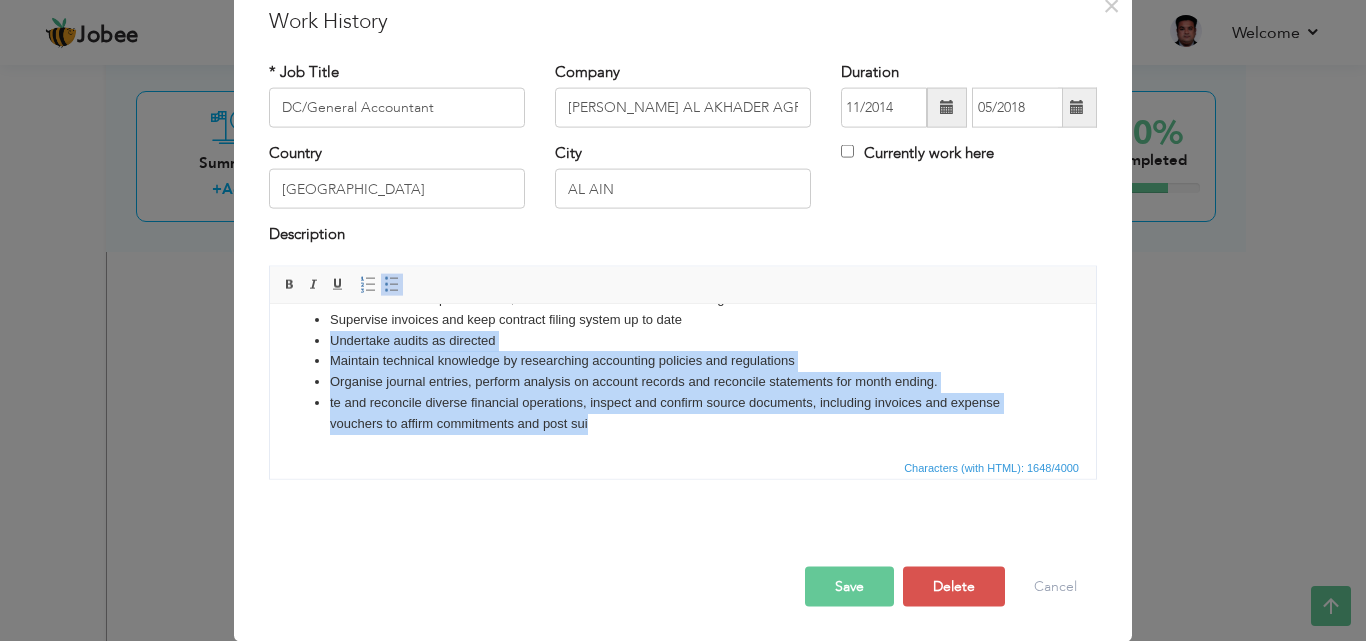 scroll, scrollTop: 368, scrollLeft: 0, axis: vertical 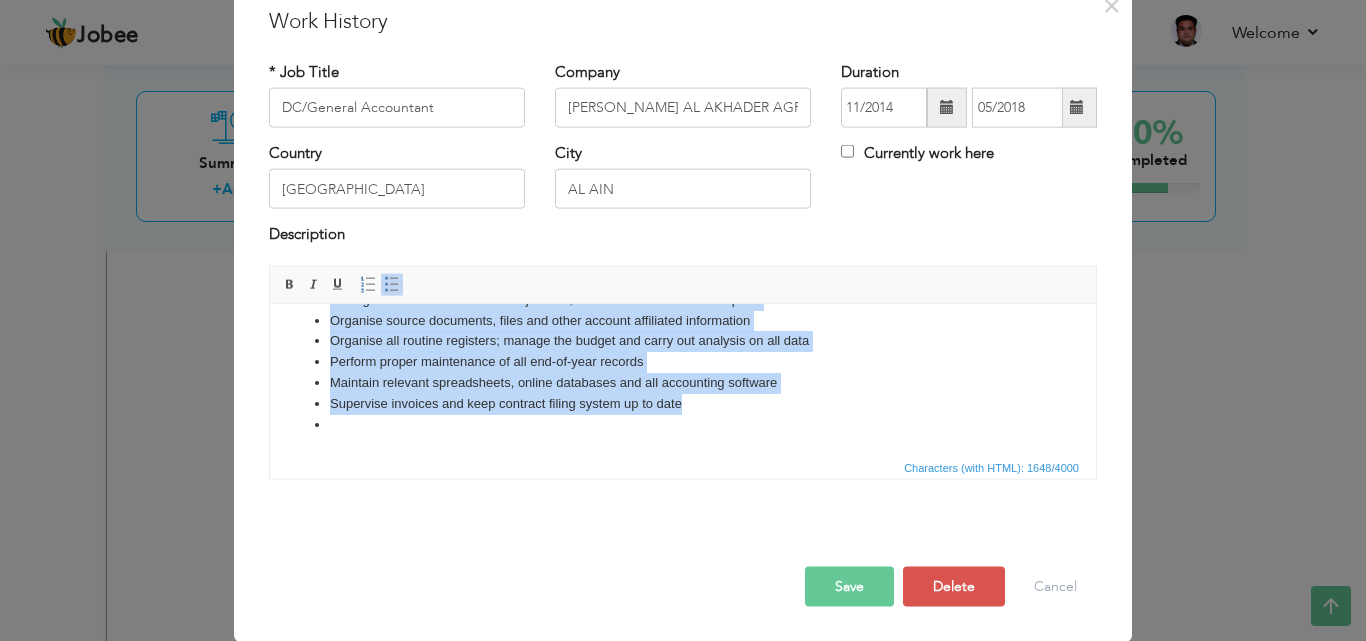 drag, startPoint x: 313, startPoint y: 369, endPoint x: 659, endPoint y: 462, distance: 358.2806 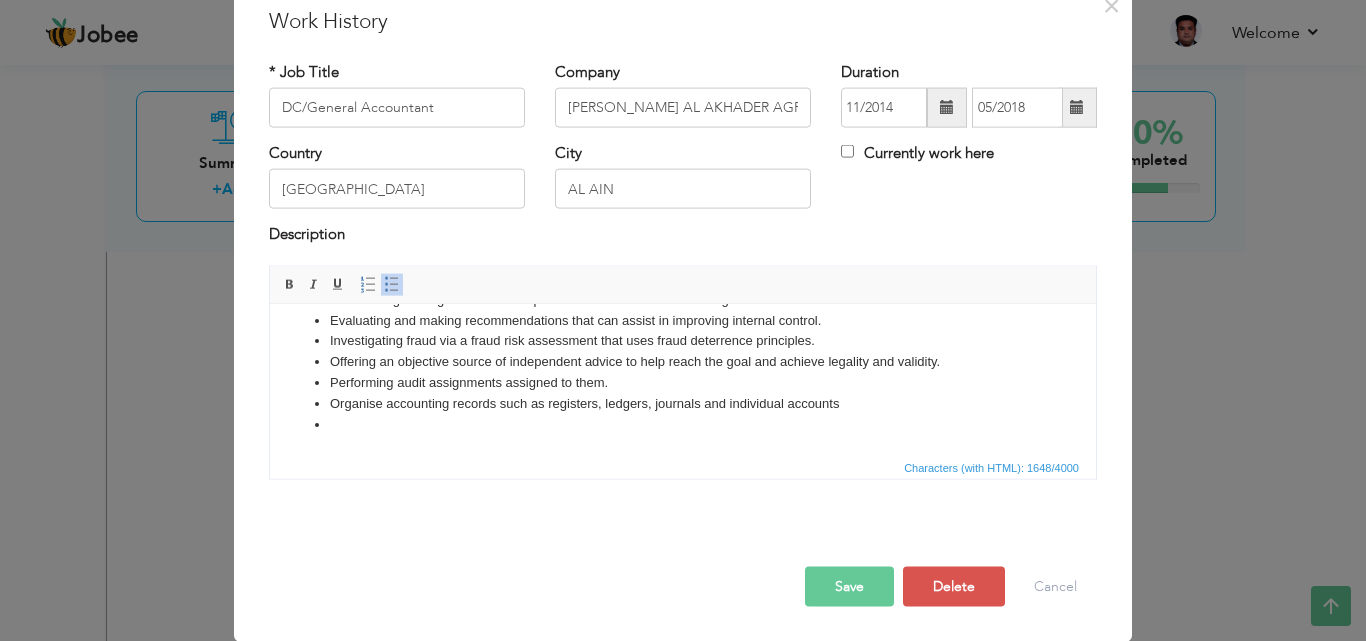 scroll, scrollTop: 160, scrollLeft: 0, axis: vertical 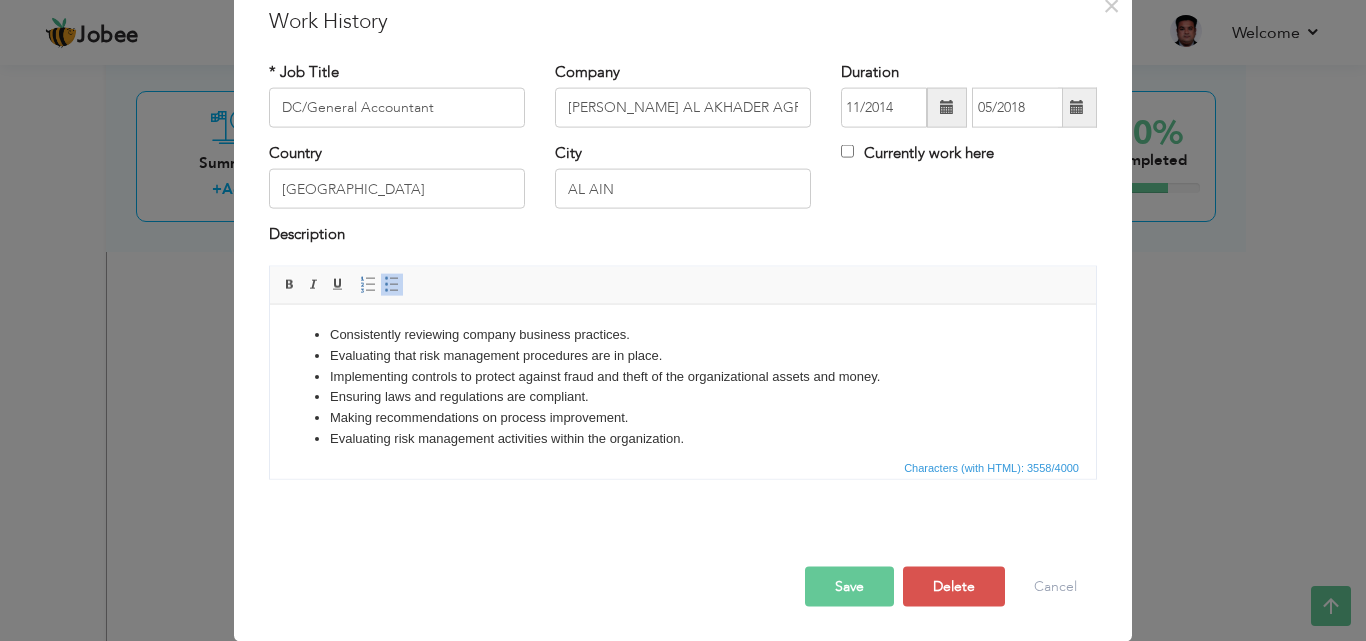 drag, startPoint x: 1085, startPoint y: 424, endPoint x: 1360, endPoint y: 587, distance: 319.67795 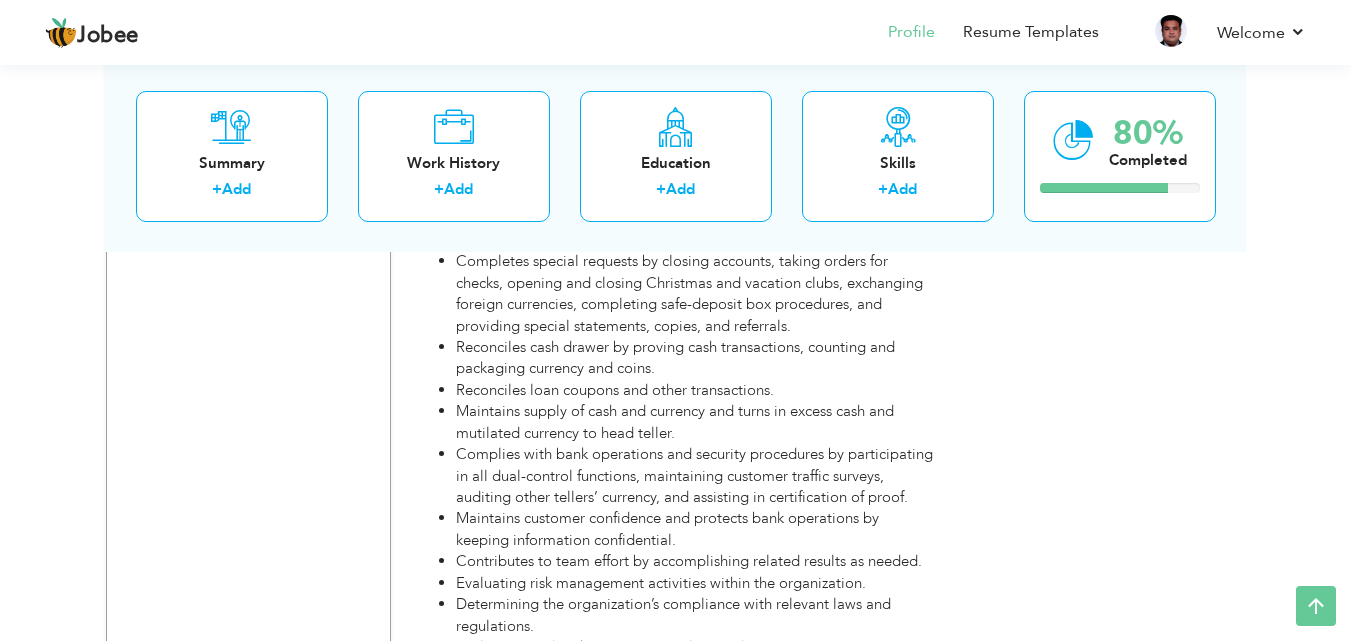 scroll, scrollTop: 5459, scrollLeft: 0, axis: vertical 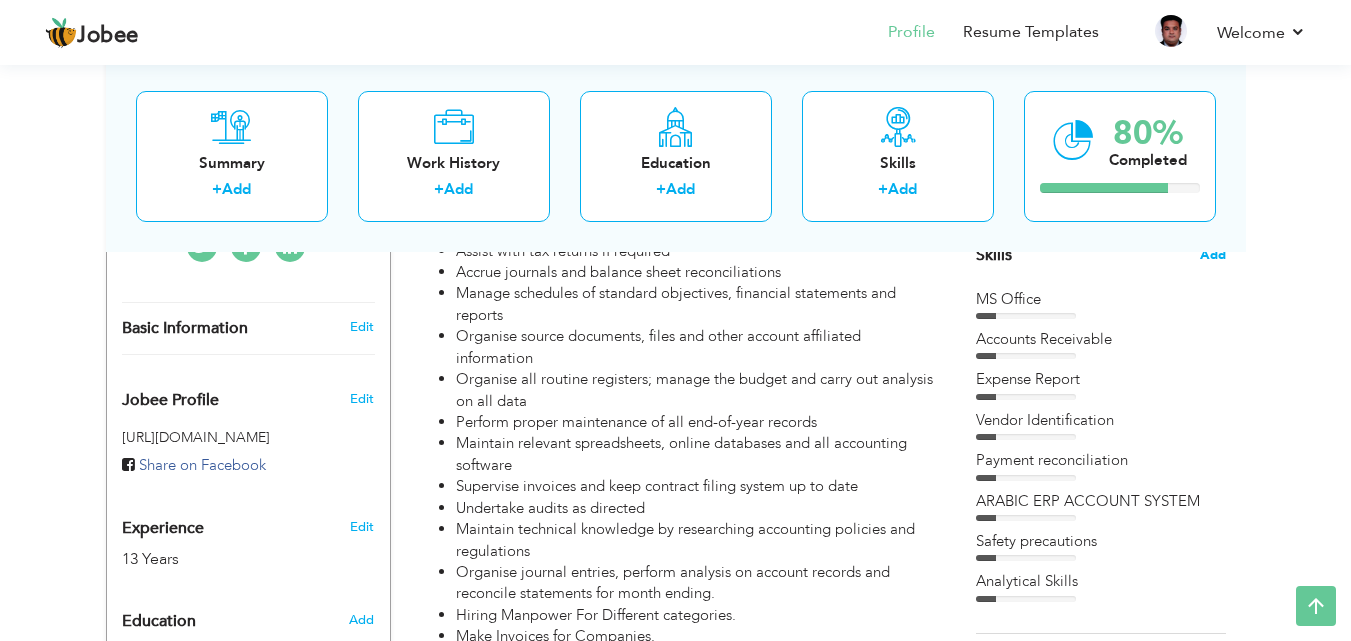 click on "Add" at bounding box center [1213, 255] 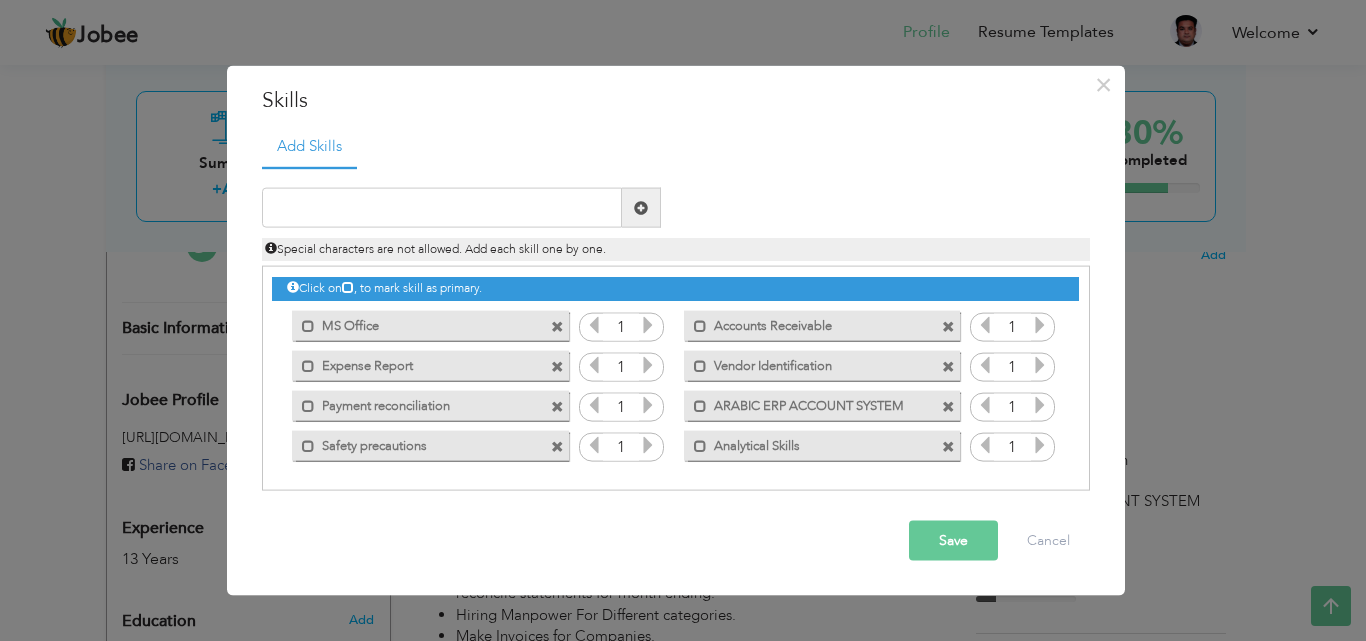 click at bounding box center (648, 325) 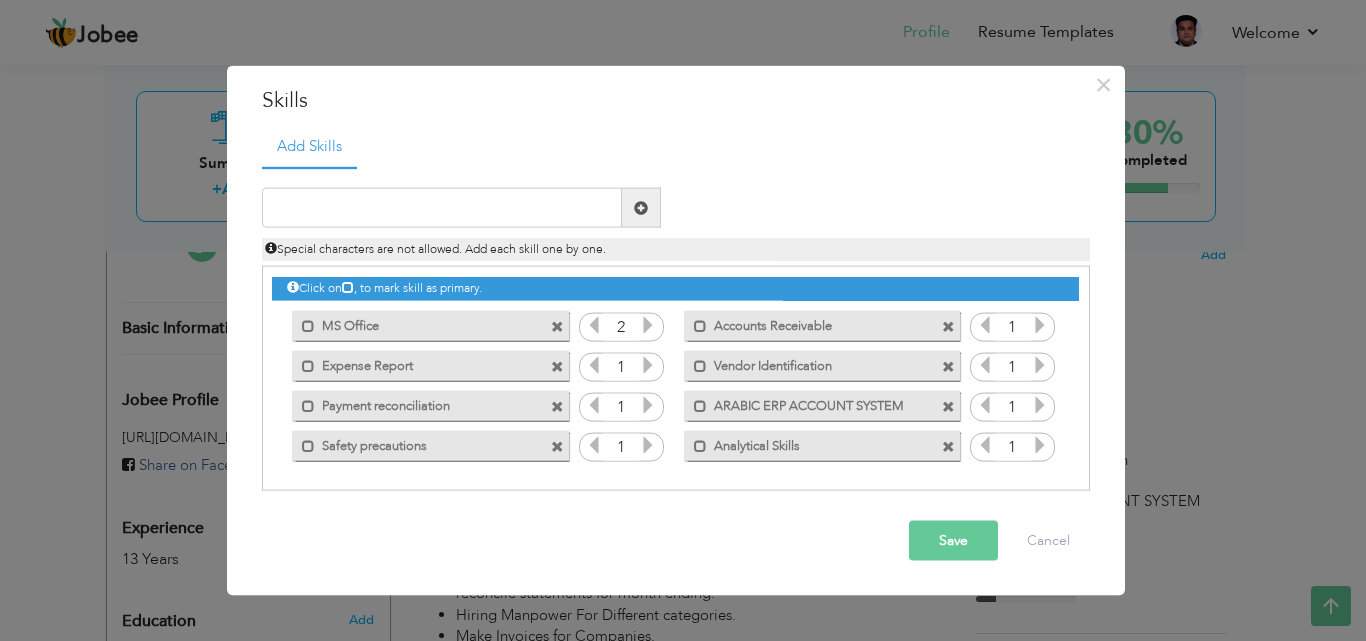 click at bounding box center [648, 325] 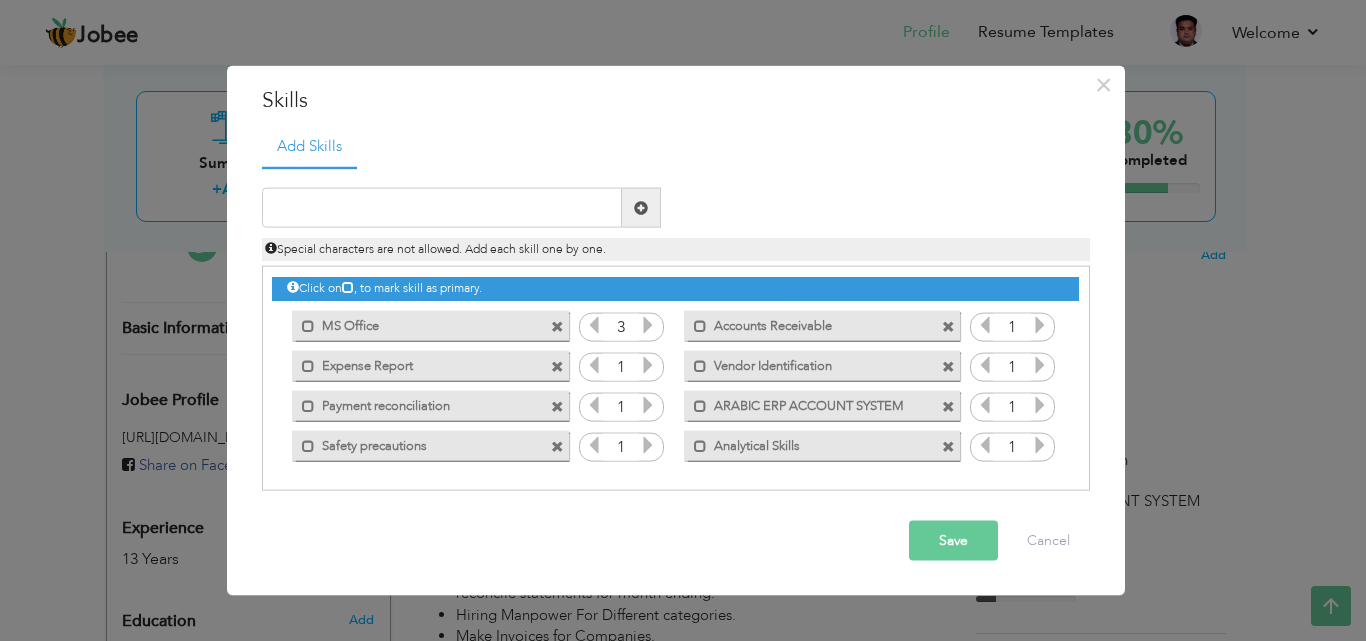 click at bounding box center (648, 325) 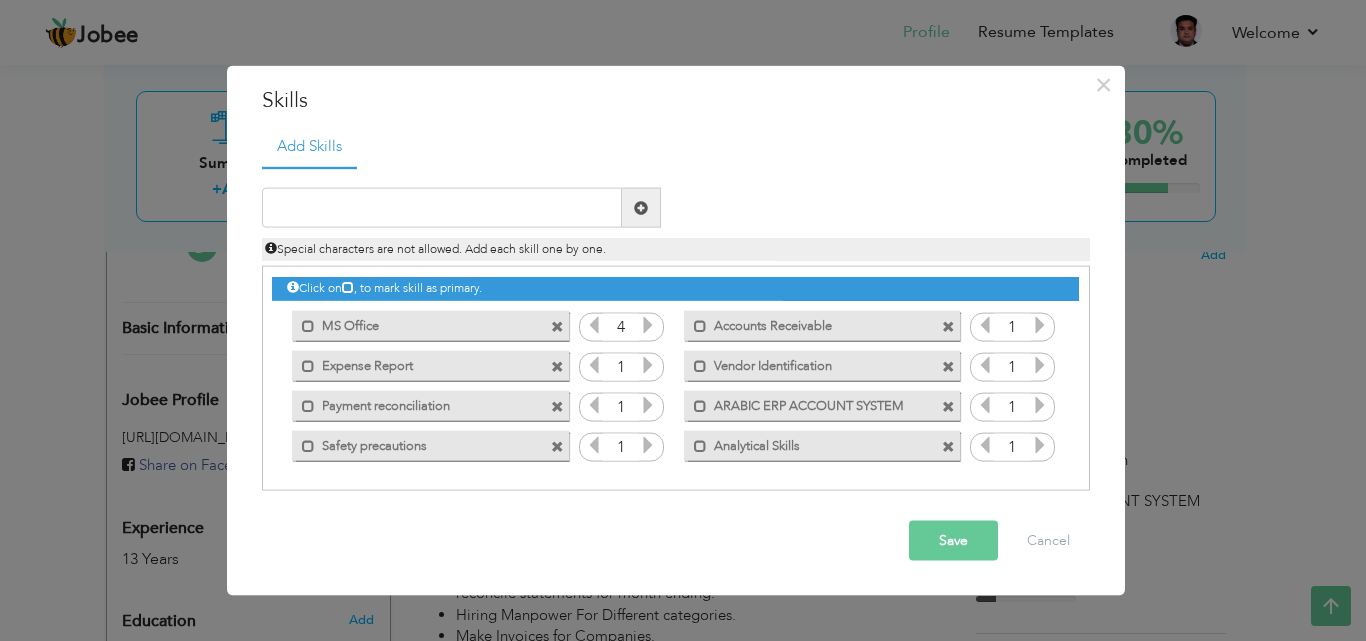 click at bounding box center [648, 325] 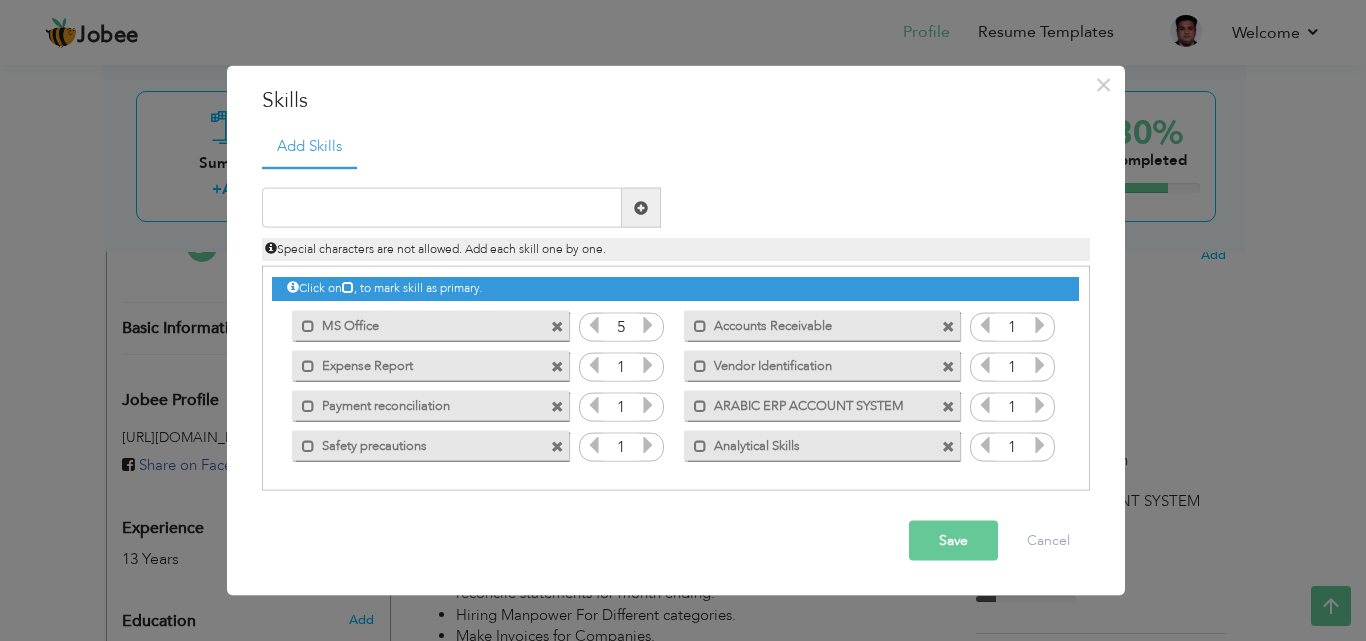 click at bounding box center [648, 365] 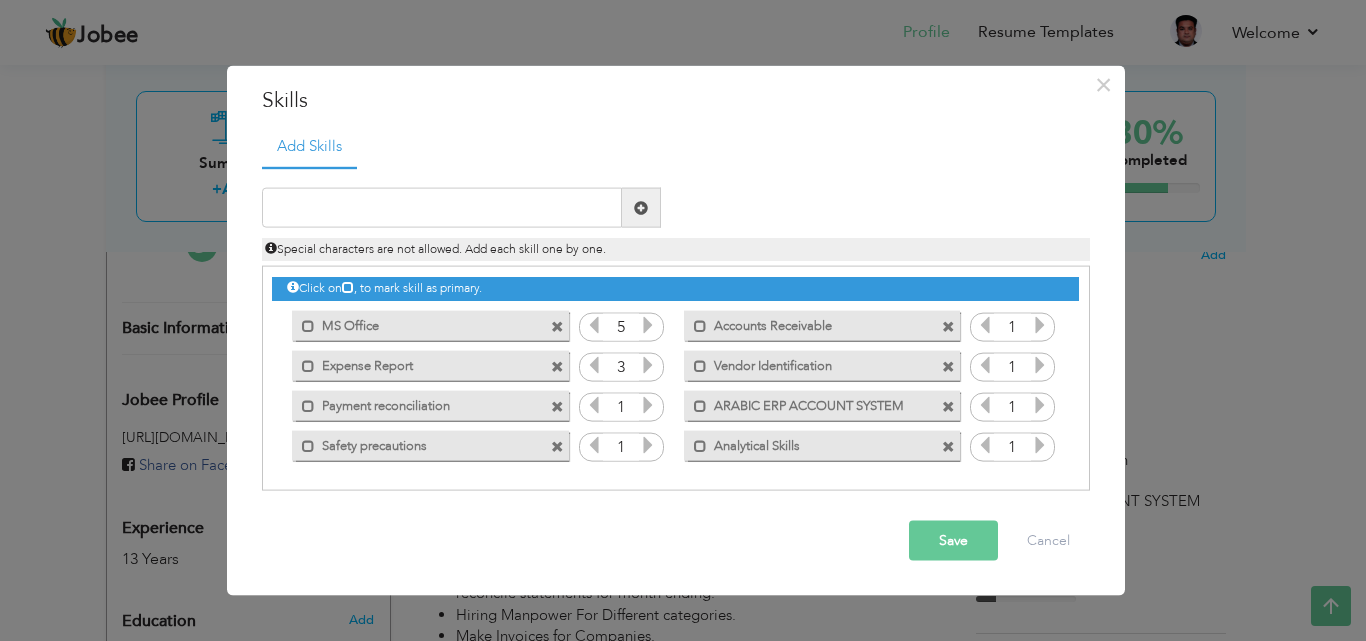 click at bounding box center [648, 365] 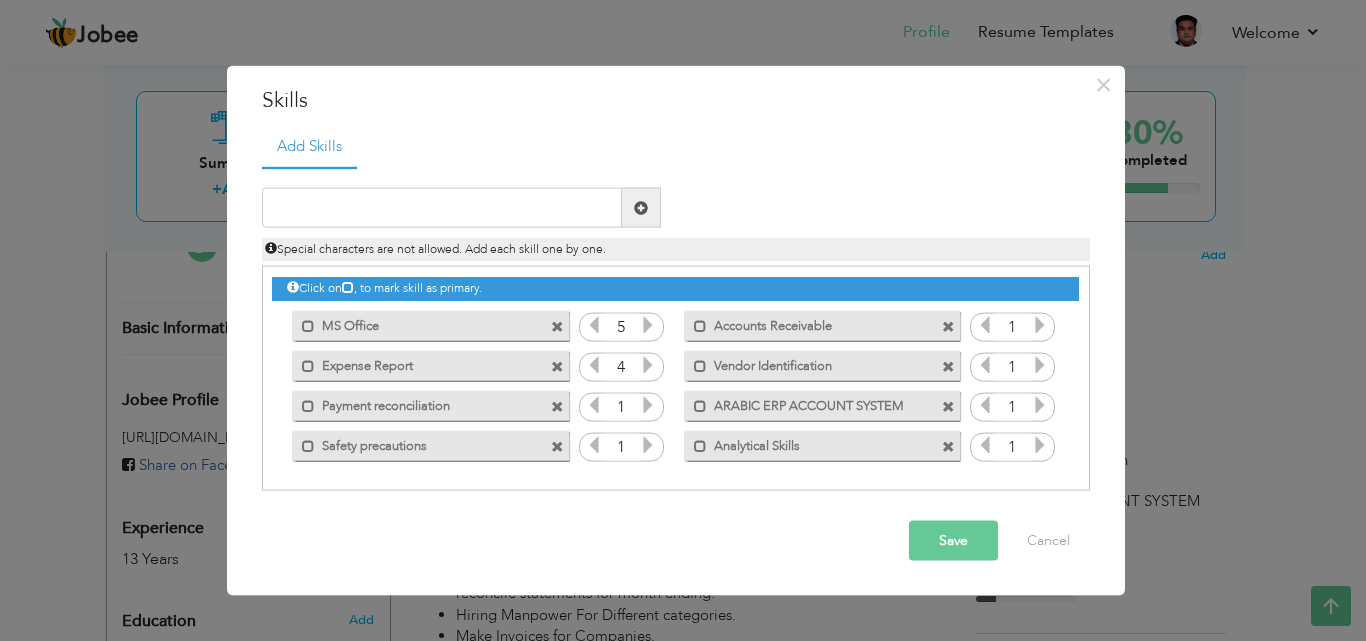 click at bounding box center (648, 365) 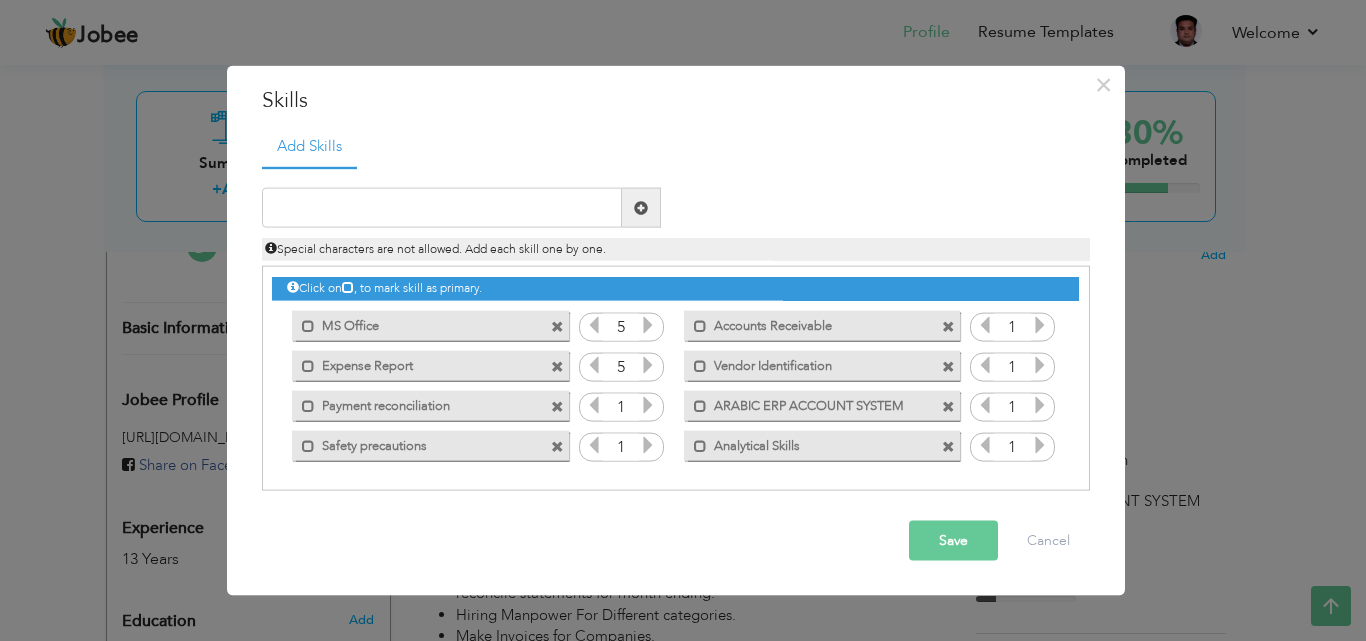 click on "Save" at bounding box center [953, 541] 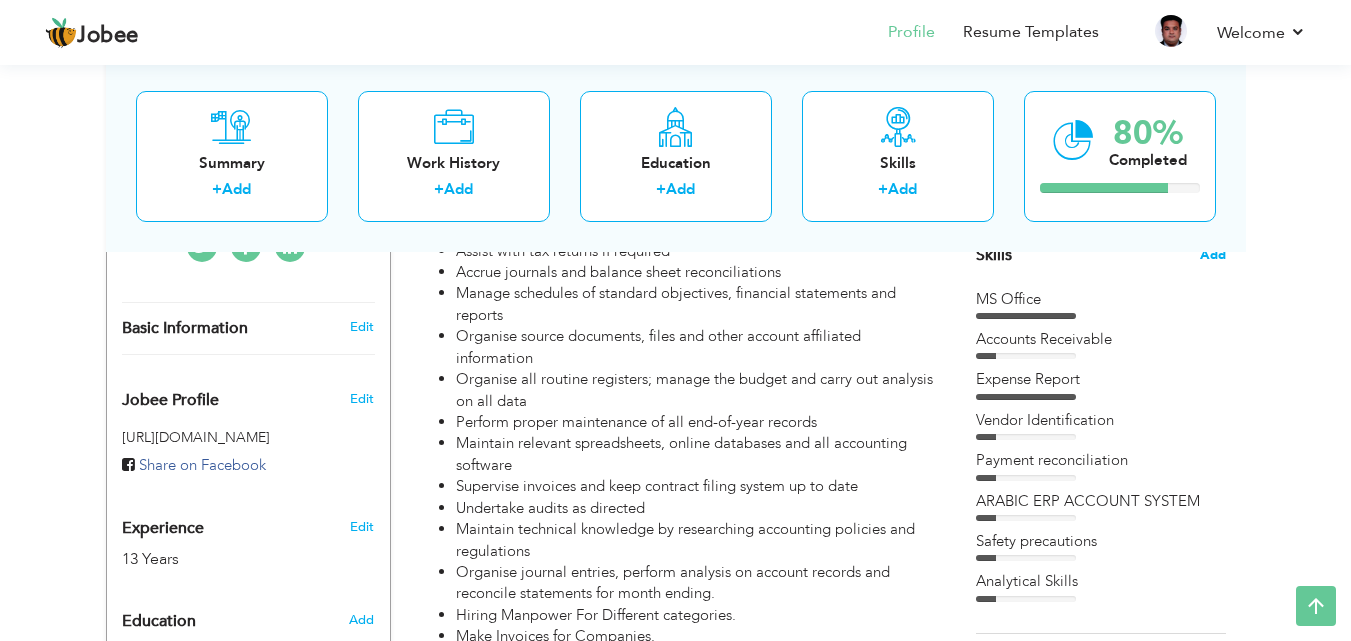 click on "Add" at bounding box center [1213, 255] 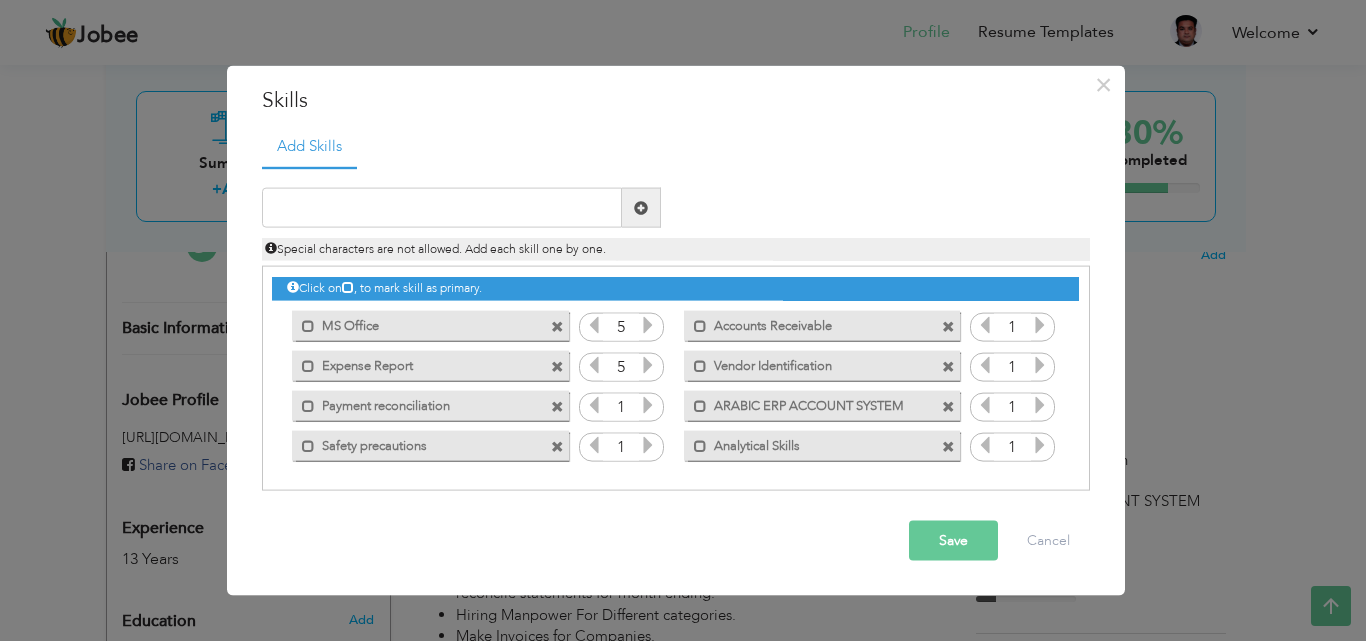 click at bounding box center (648, 405) 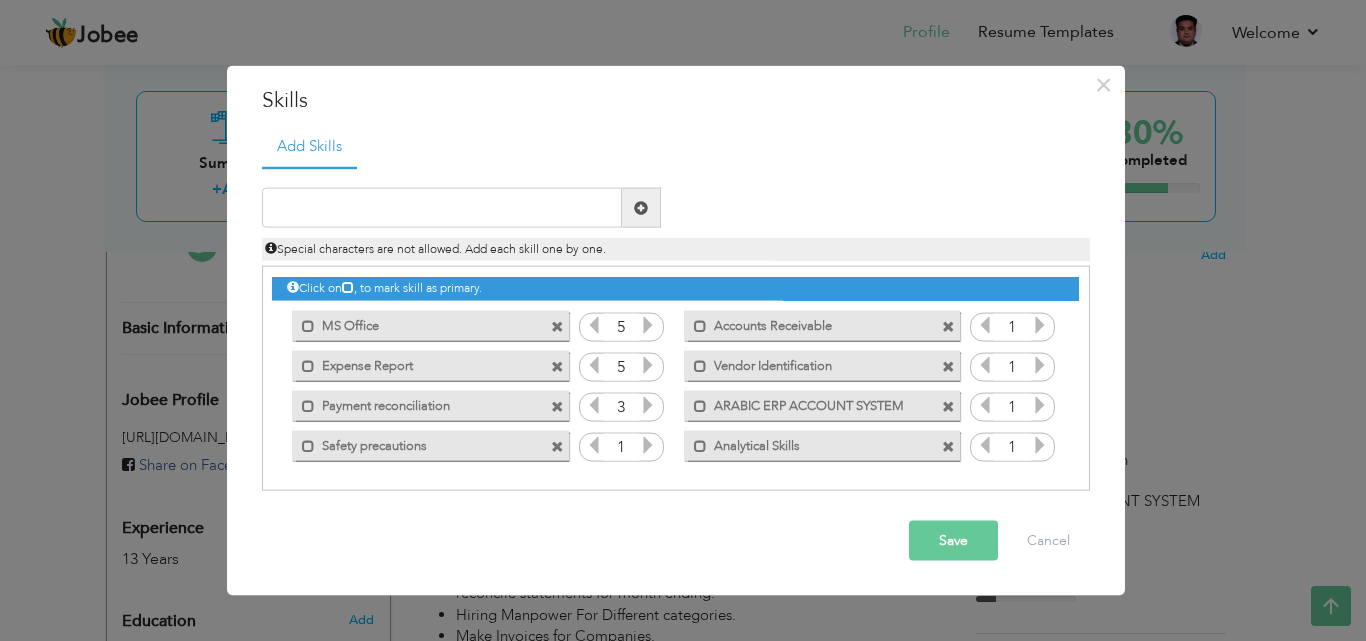 click at bounding box center (648, 405) 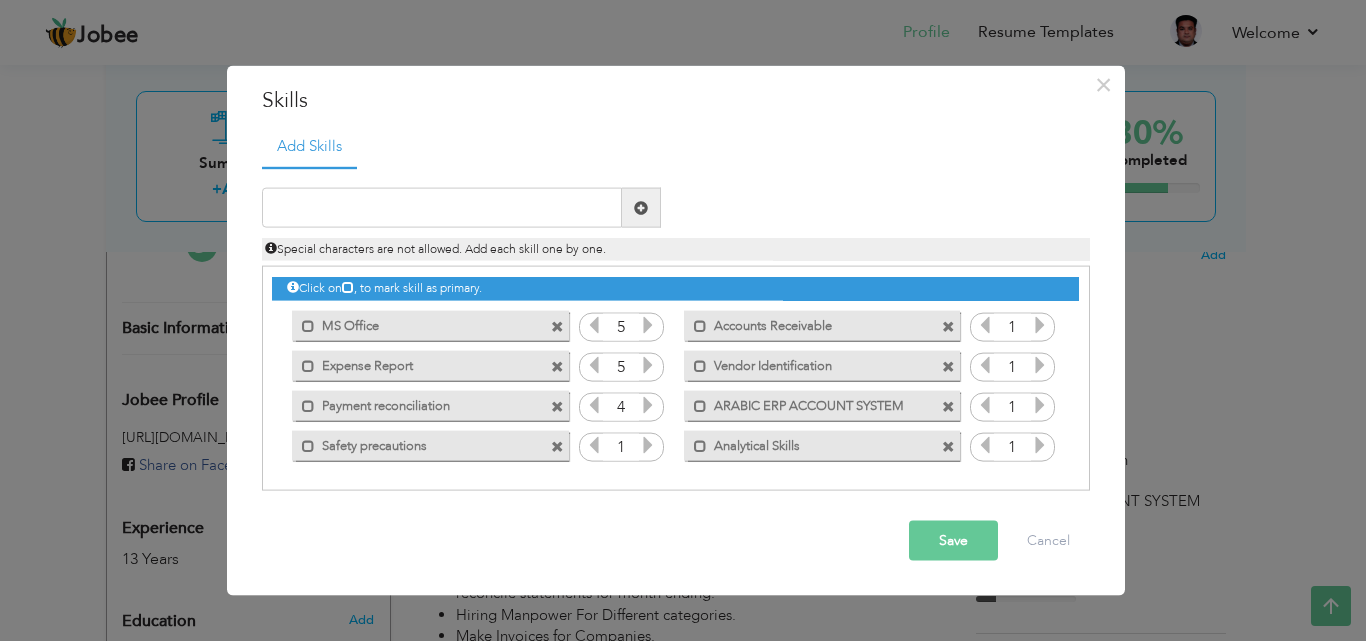 click at bounding box center (648, 405) 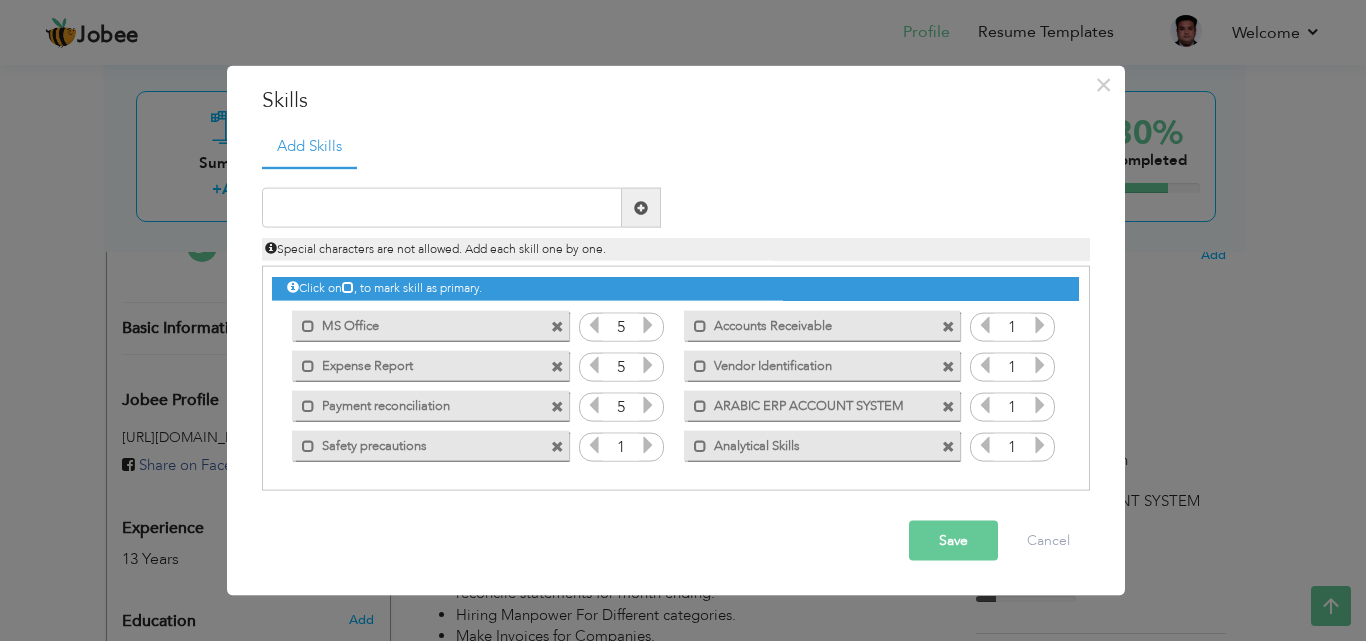 click at bounding box center (648, 405) 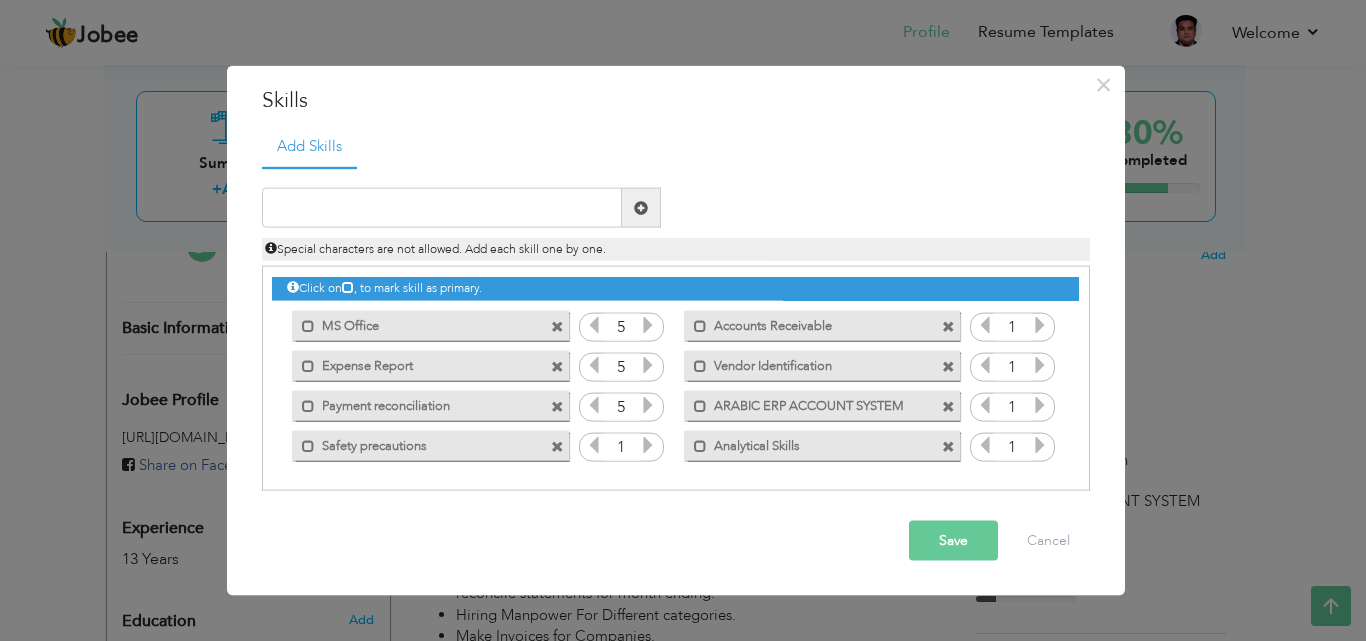 click at bounding box center [648, 445] 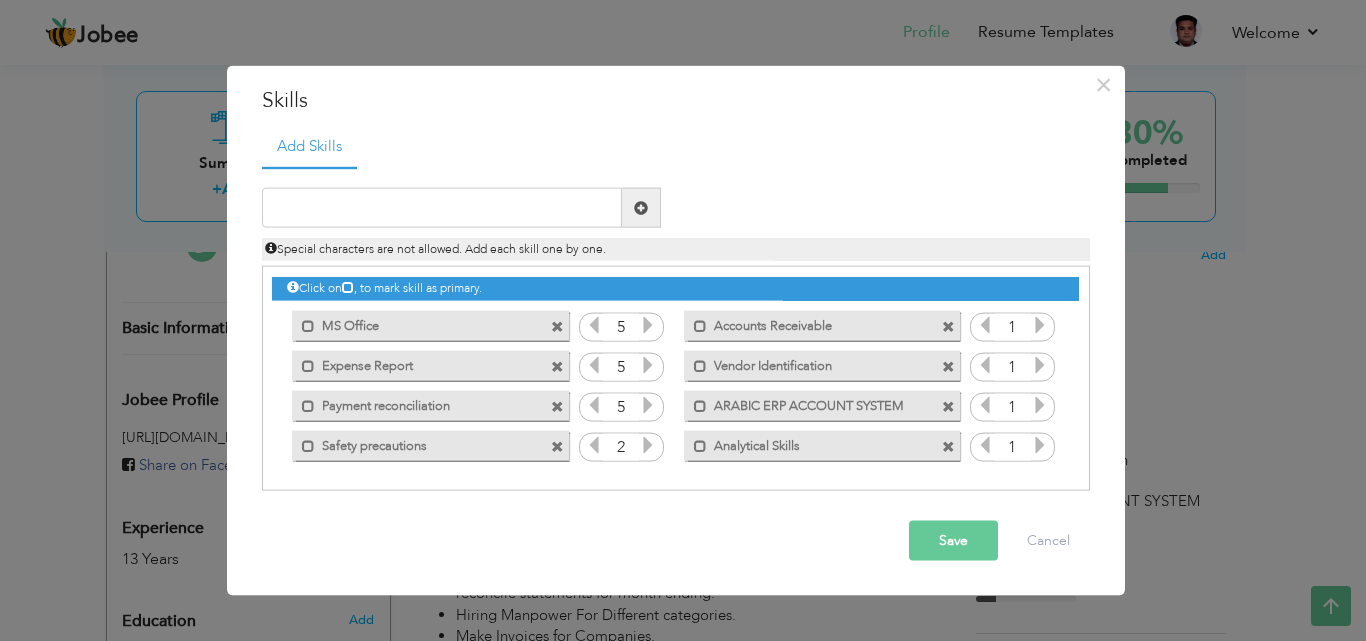 click at bounding box center [648, 445] 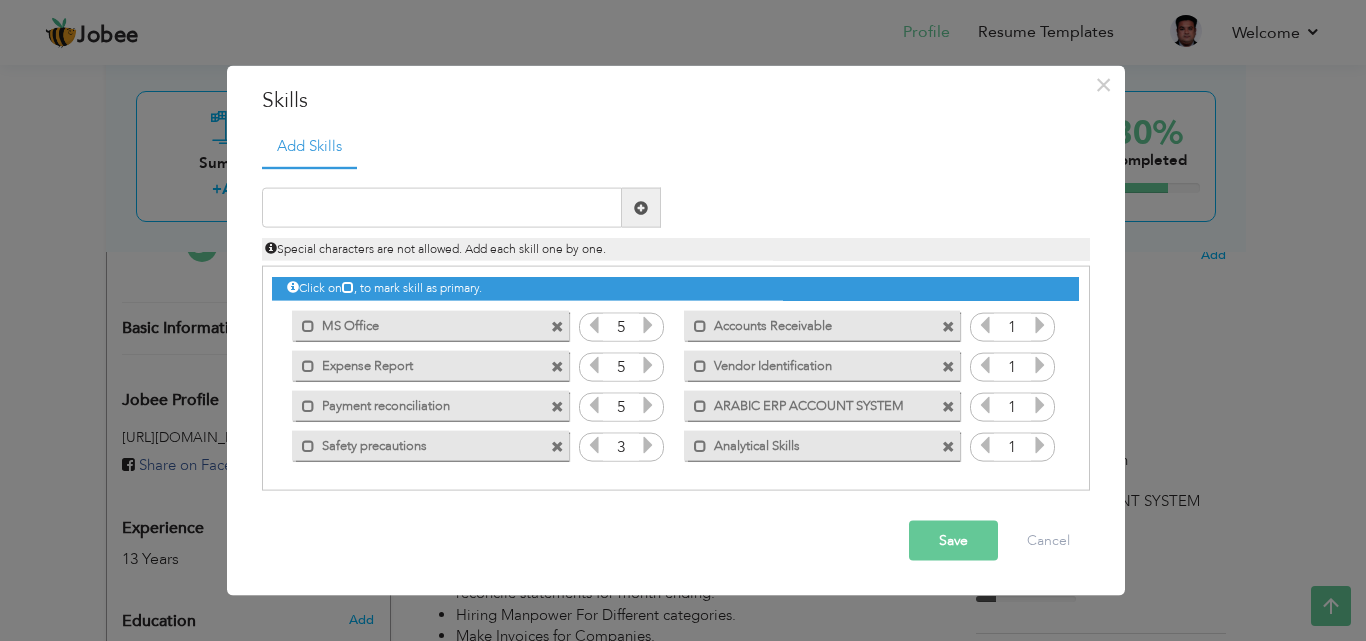 click at bounding box center [648, 445] 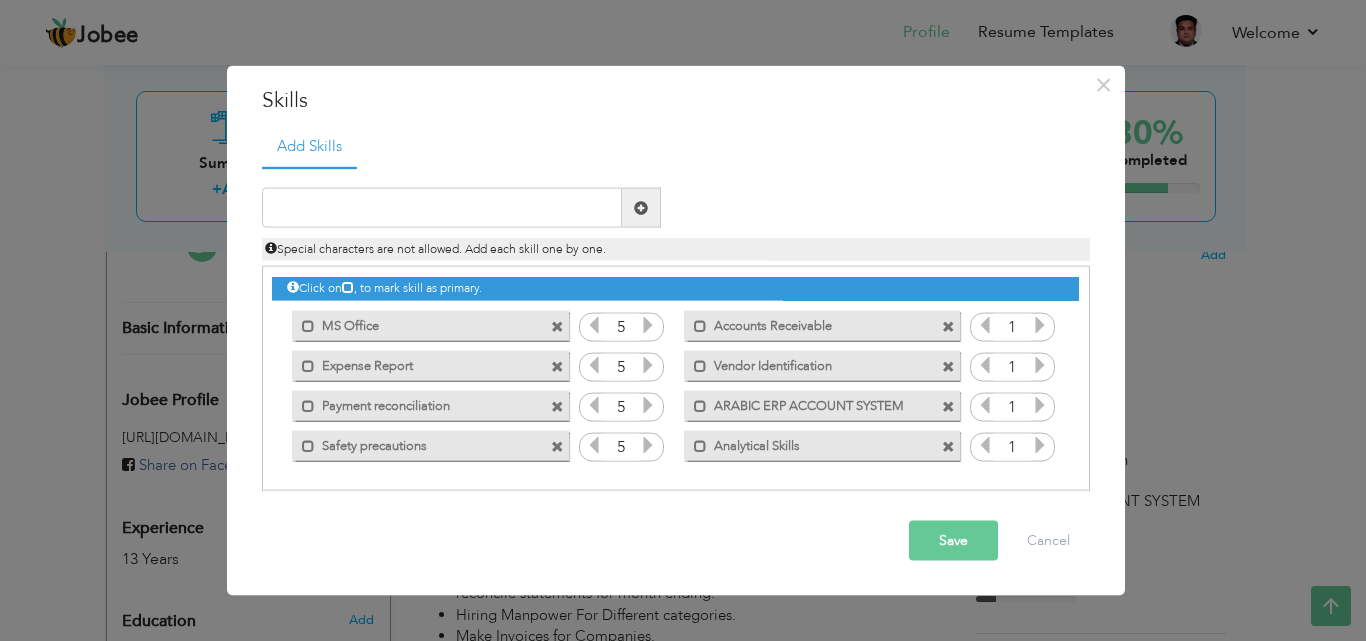click at bounding box center [648, 445] 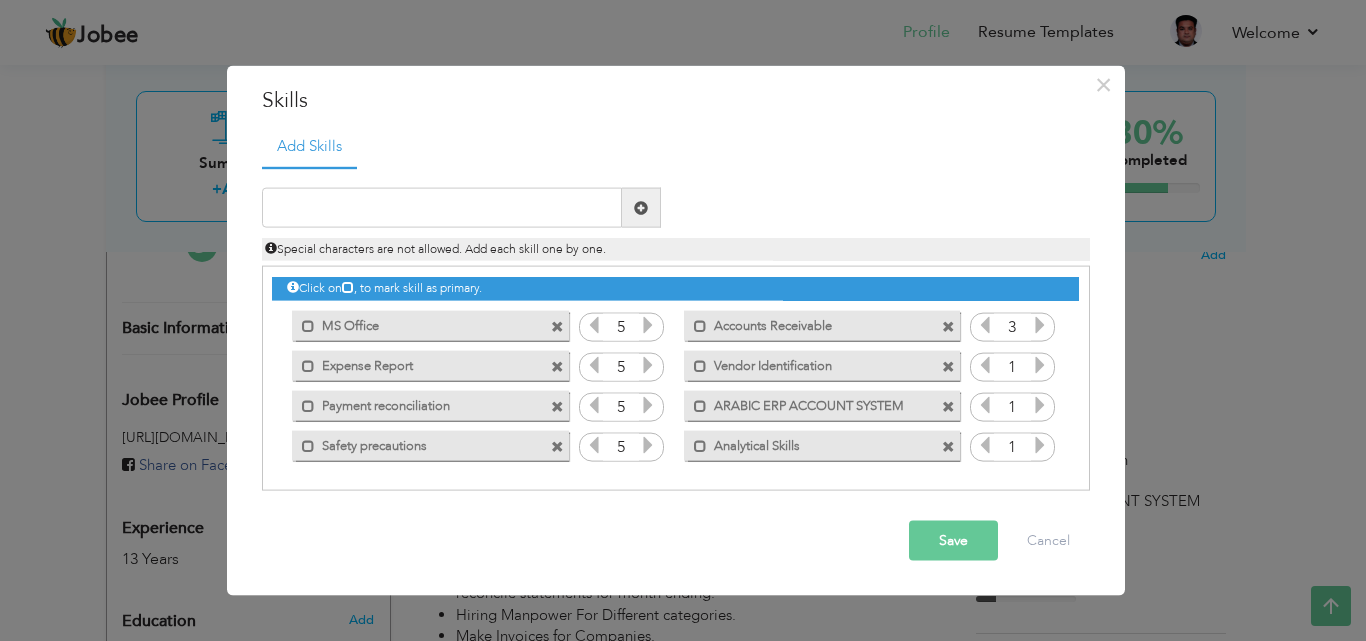 click at bounding box center [1040, 325] 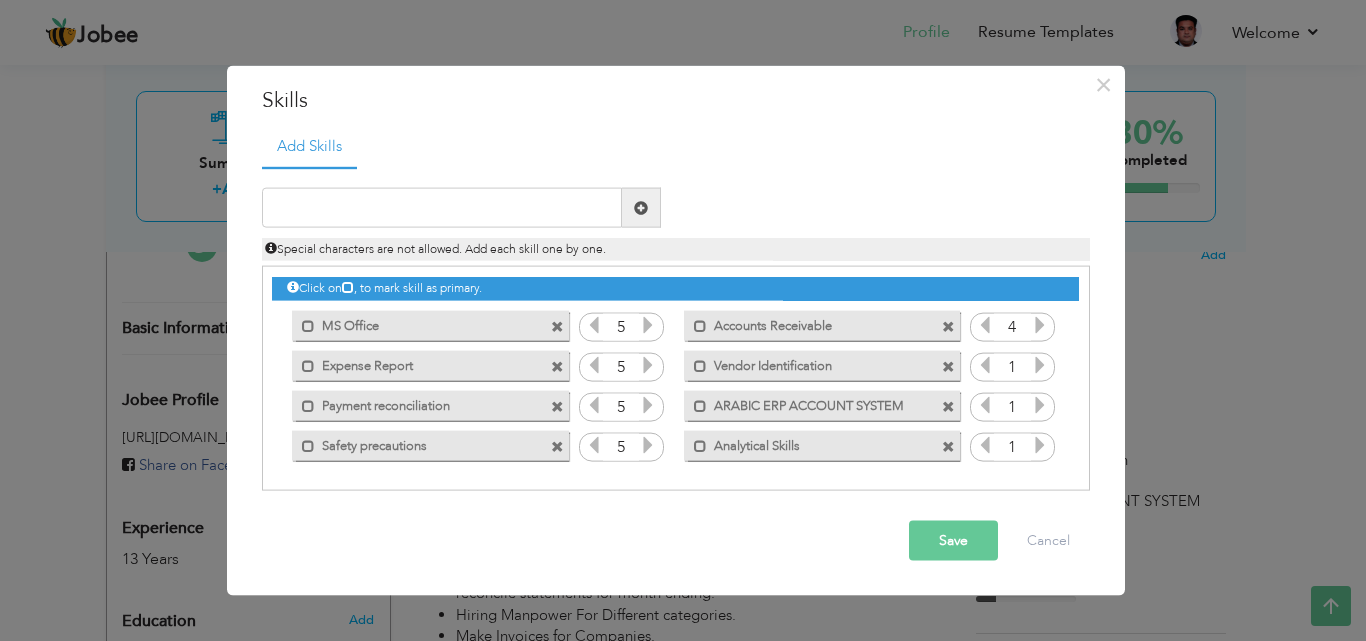 click at bounding box center (1040, 325) 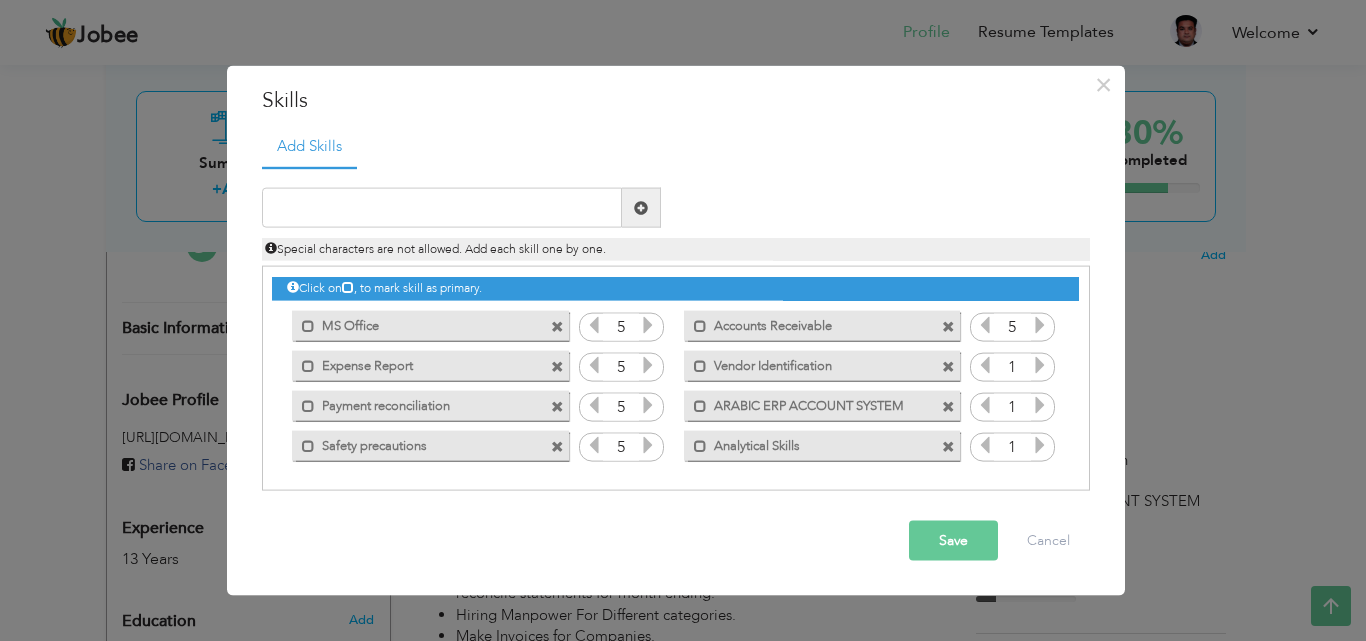 click at bounding box center [1040, 325] 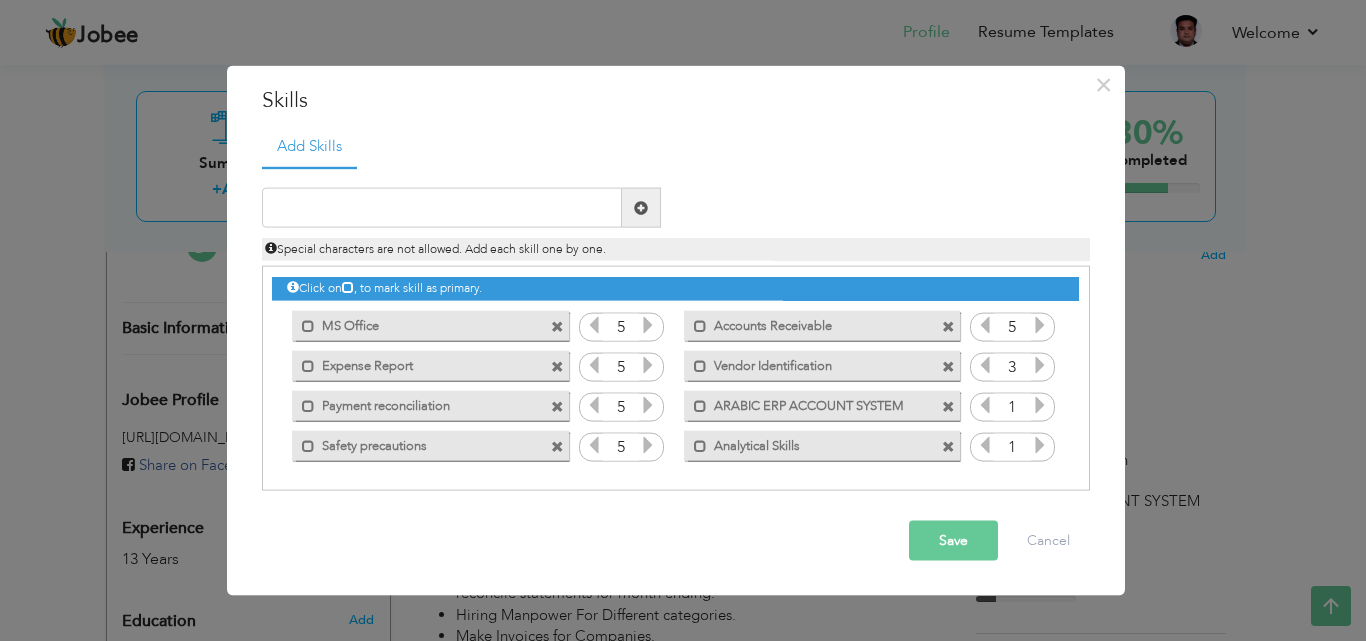 click at bounding box center (1040, 365) 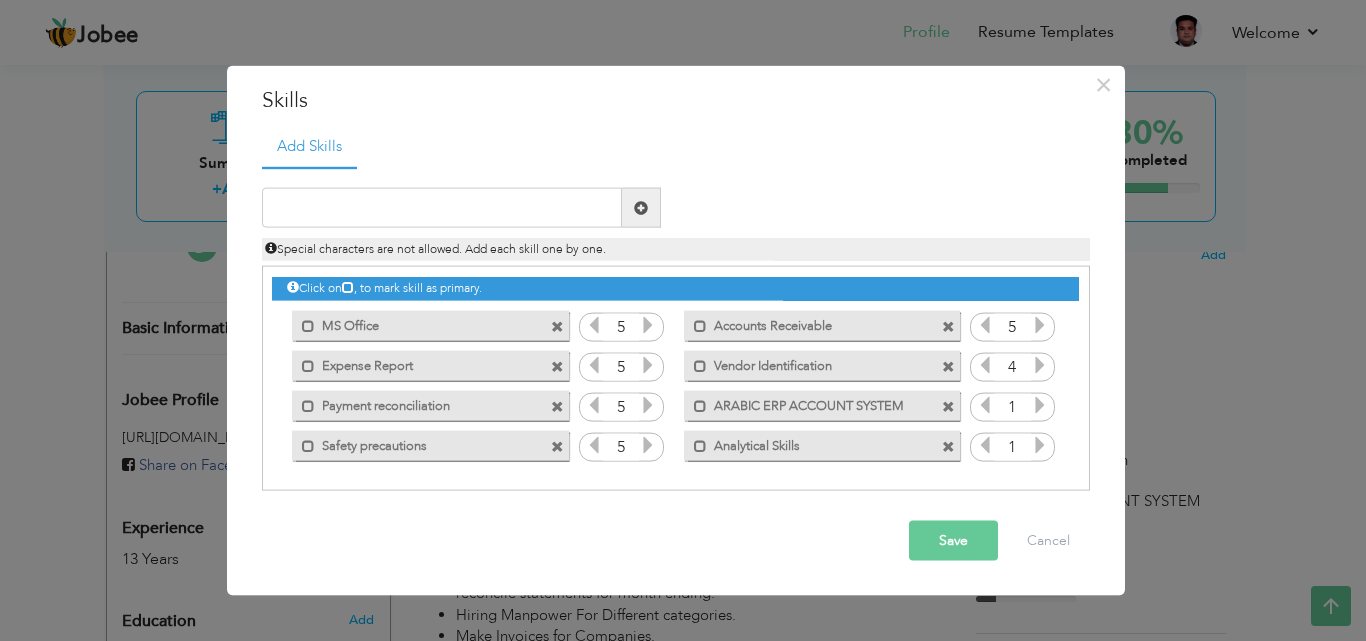 click at bounding box center [1040, 365] 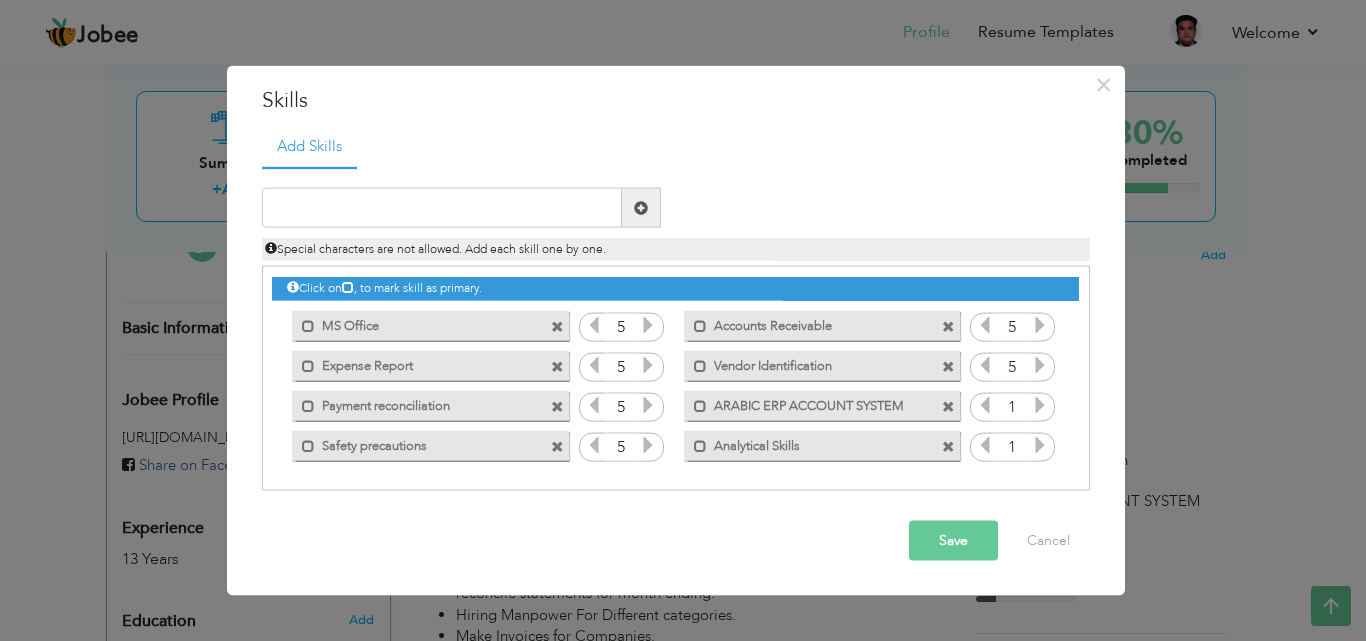 click at bounding box center (1040, 405) 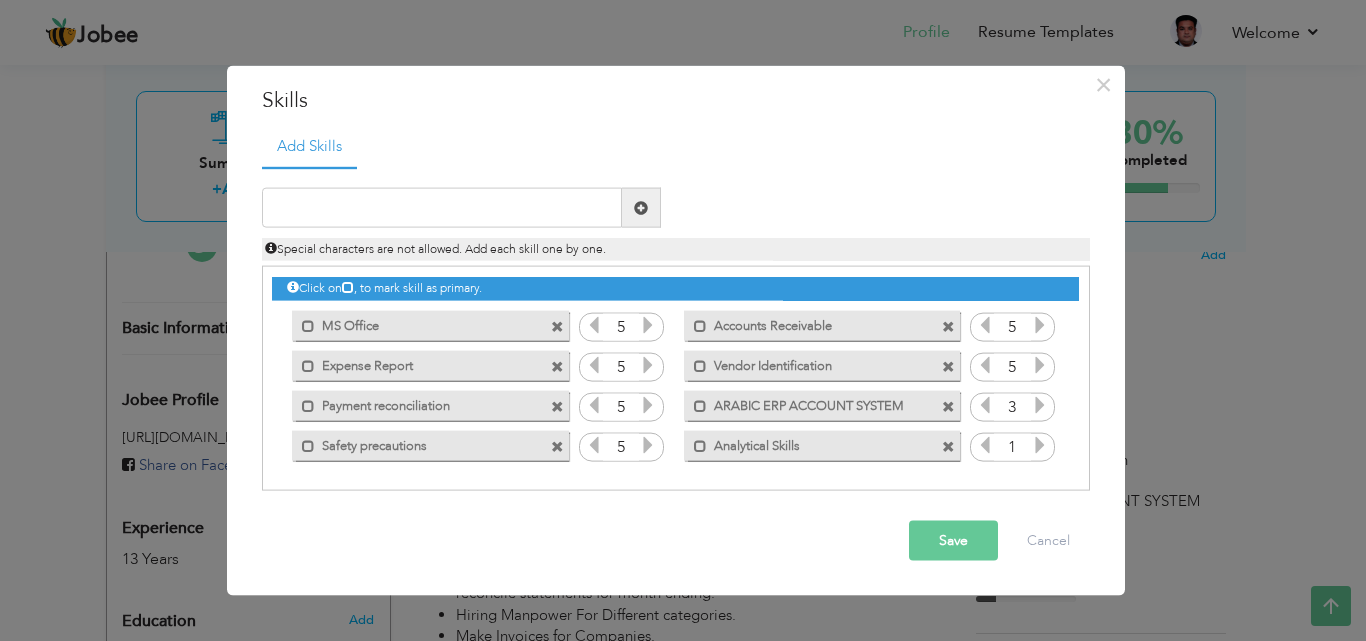 click at bounding box center [1040, 405] 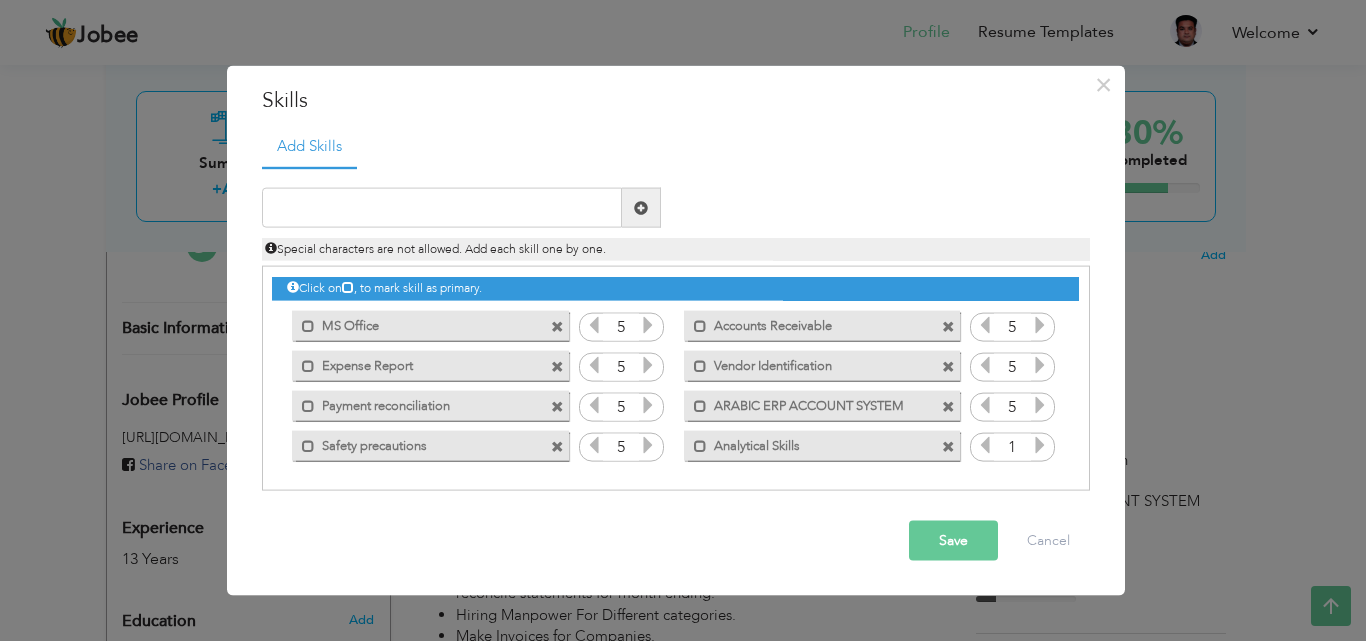 click at bounding box center (1040, 405) 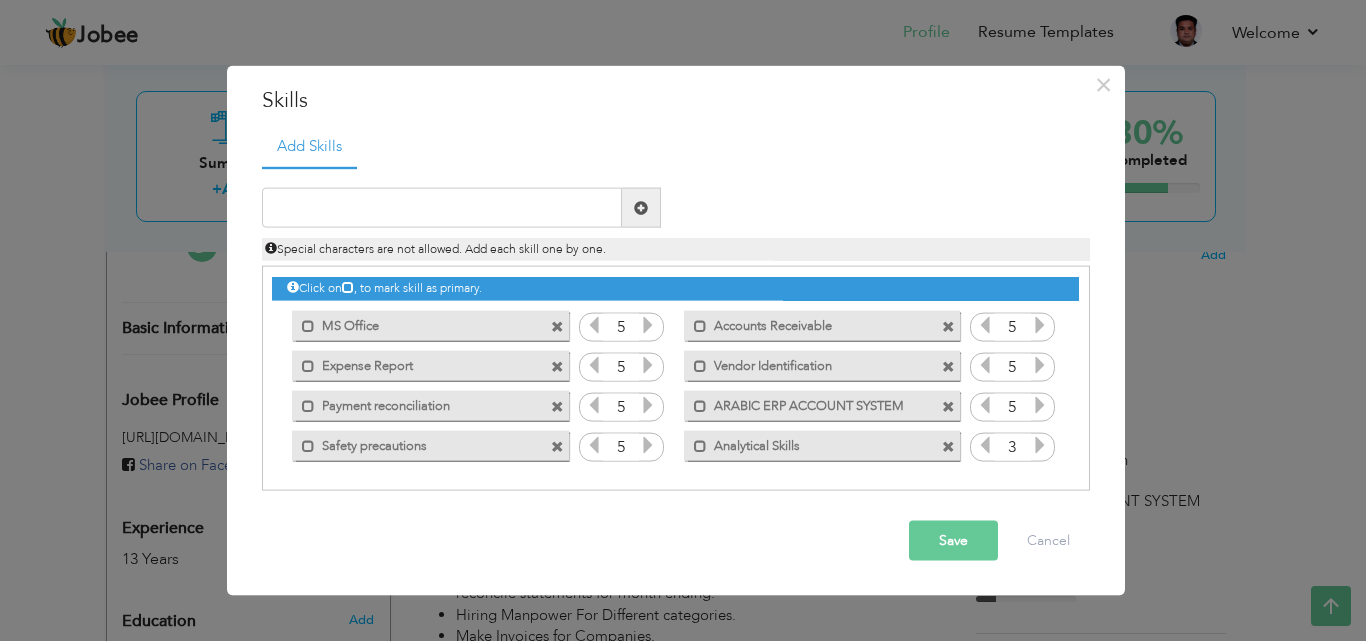 click at bounding box center (1040, 445) 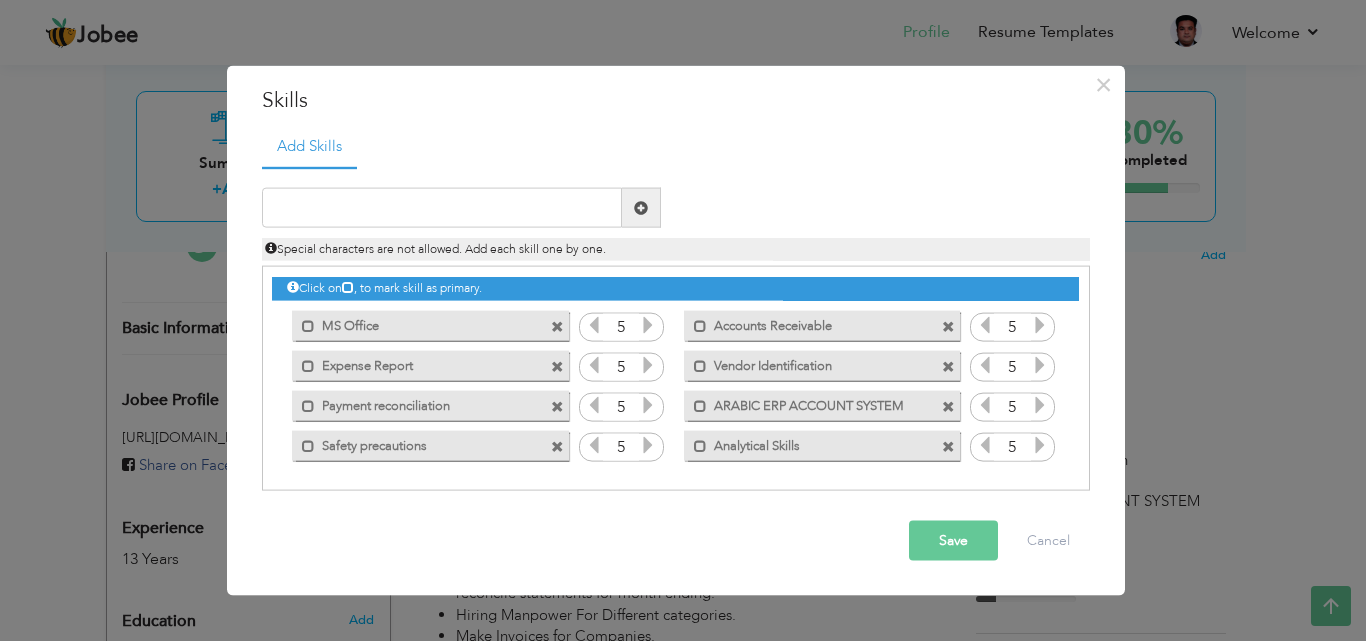 click at bounding box center [1040, 445] 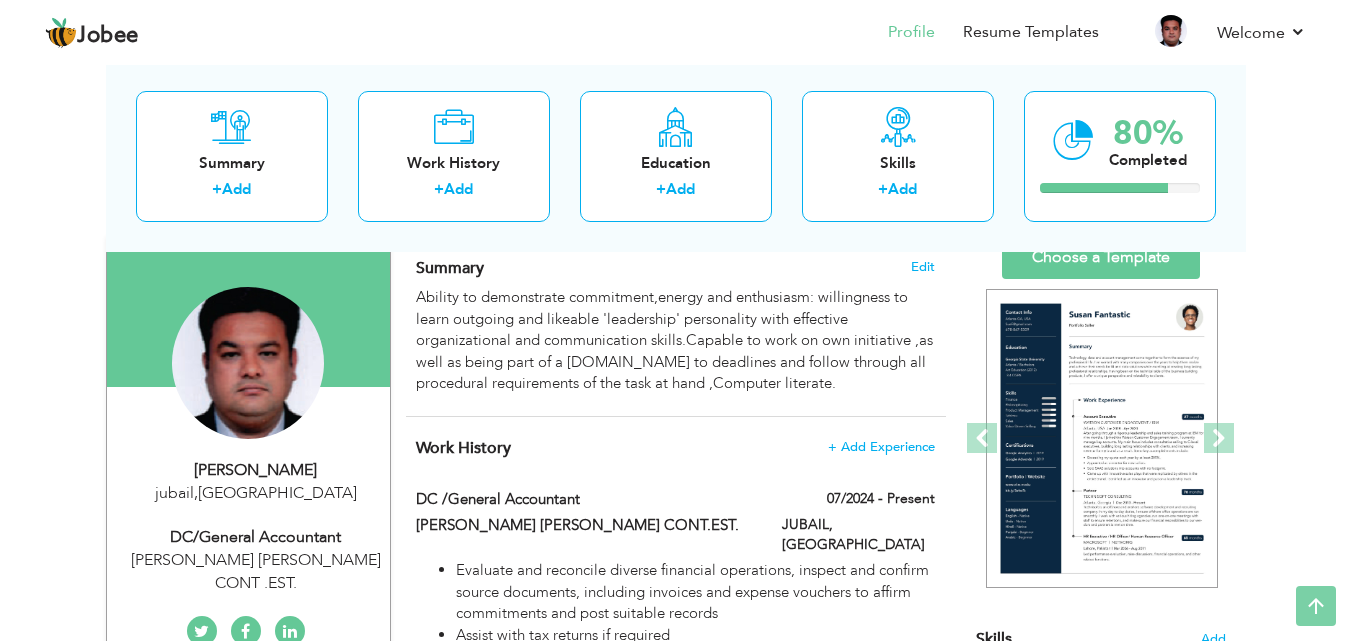 scroll, scrollTop: 0, scrollLeft: 0, axis: both 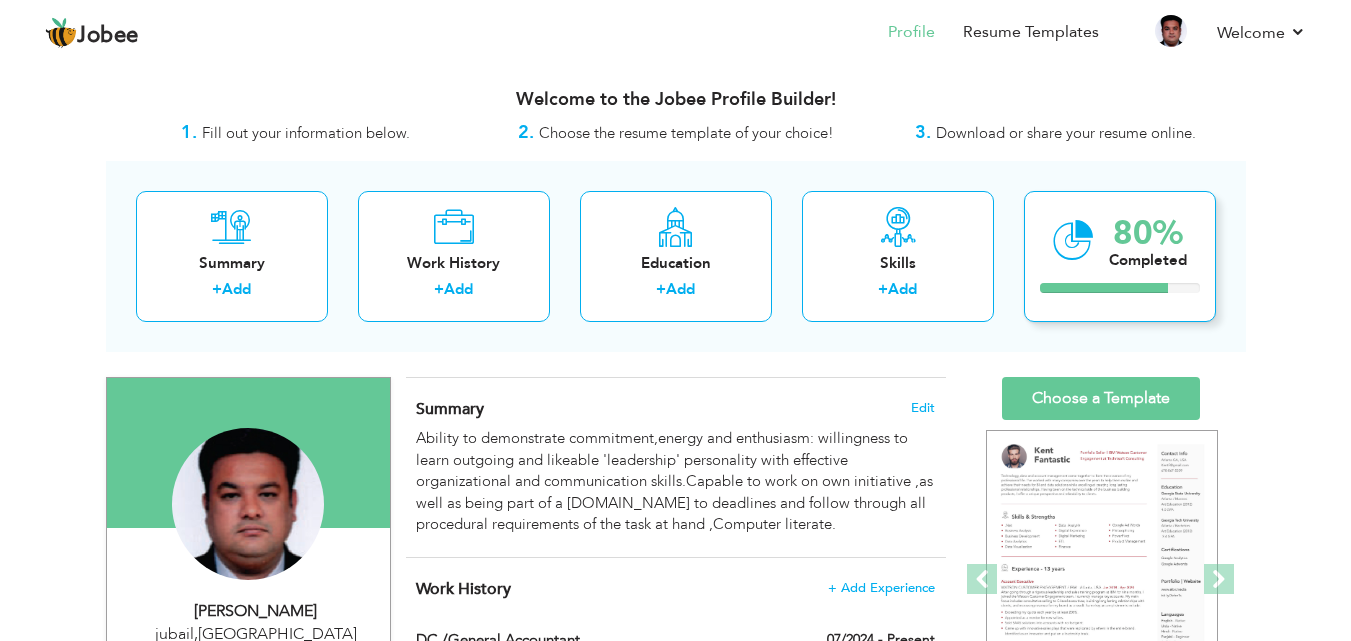 click on "80%
Completed" at bounding box center [1120, 256] 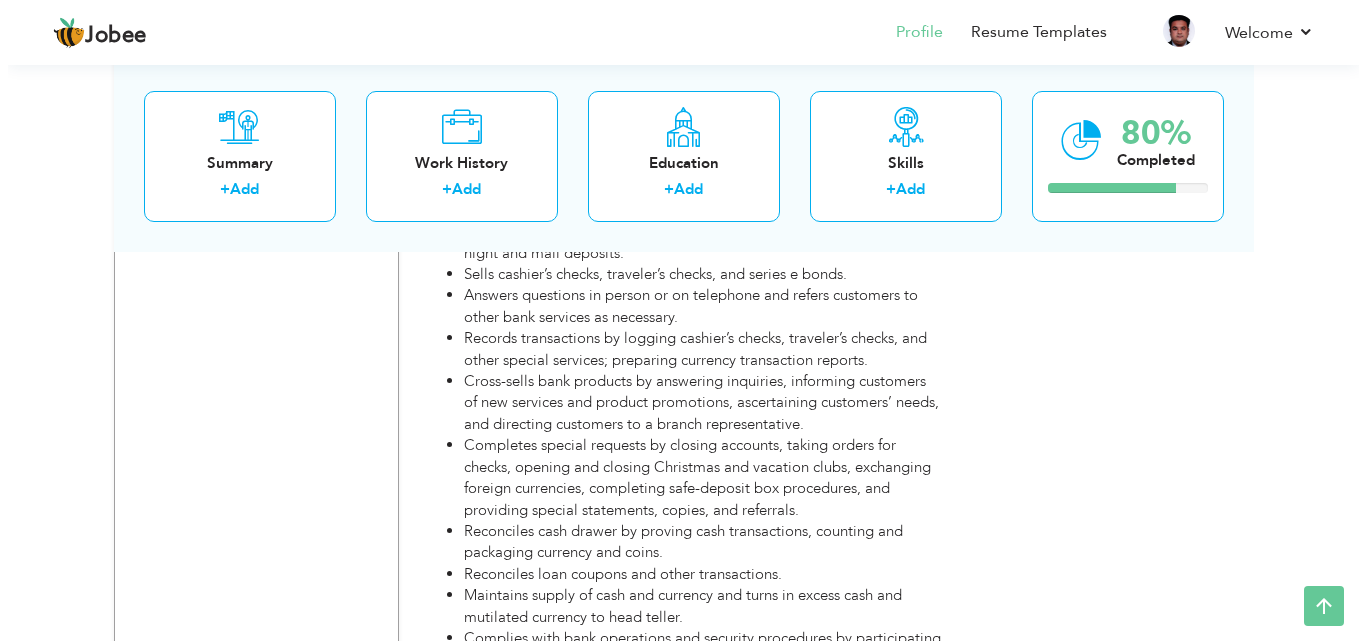 scroll, scrollTop: 5459, scrollLeft: 0, axis: vertical 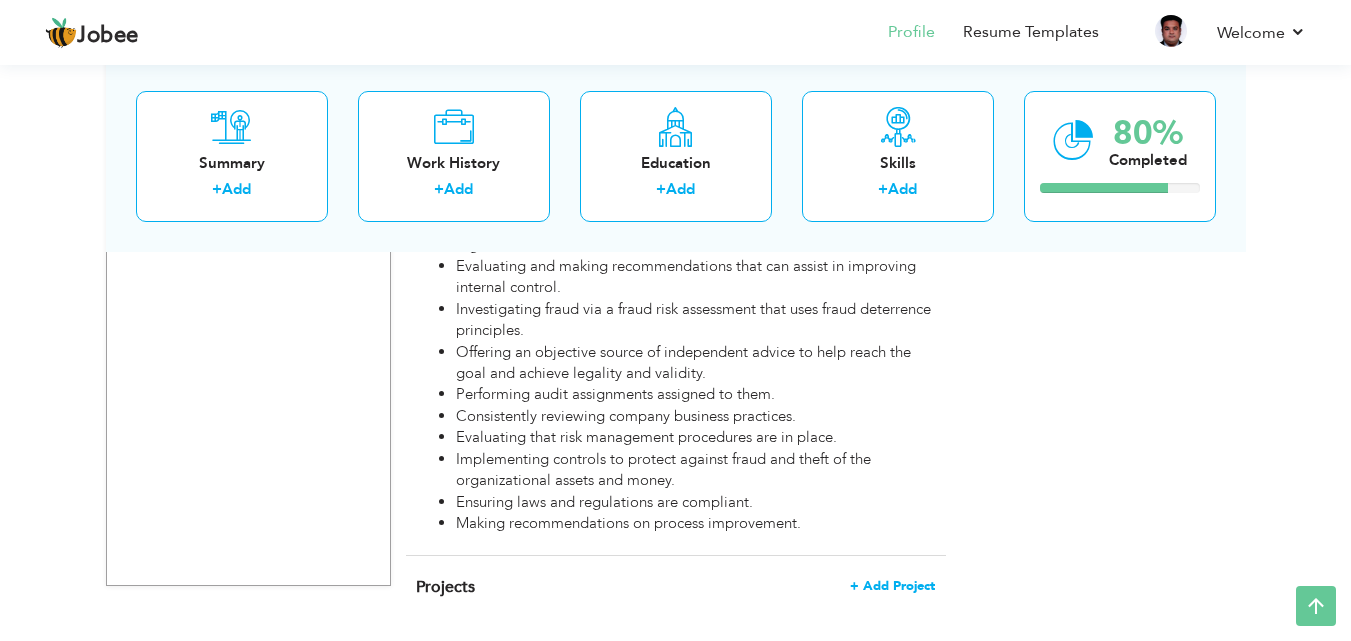 click on "+ Add Project" at bounding box center [892, 586] 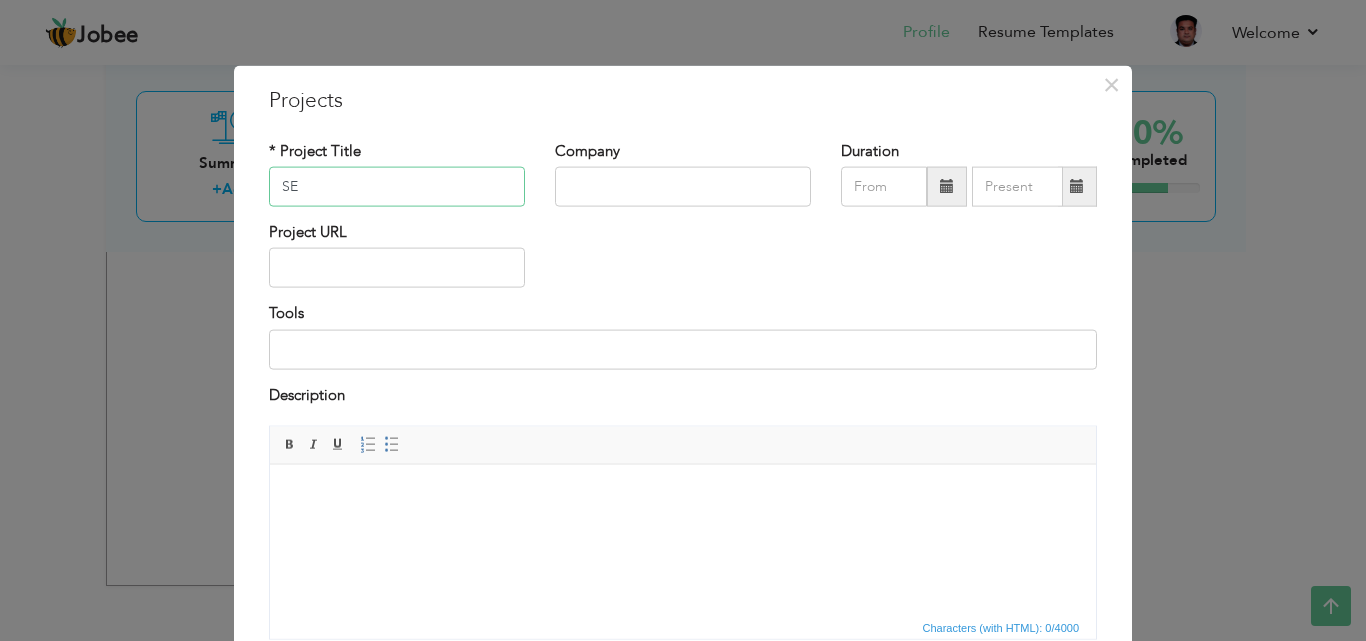 type on "S" 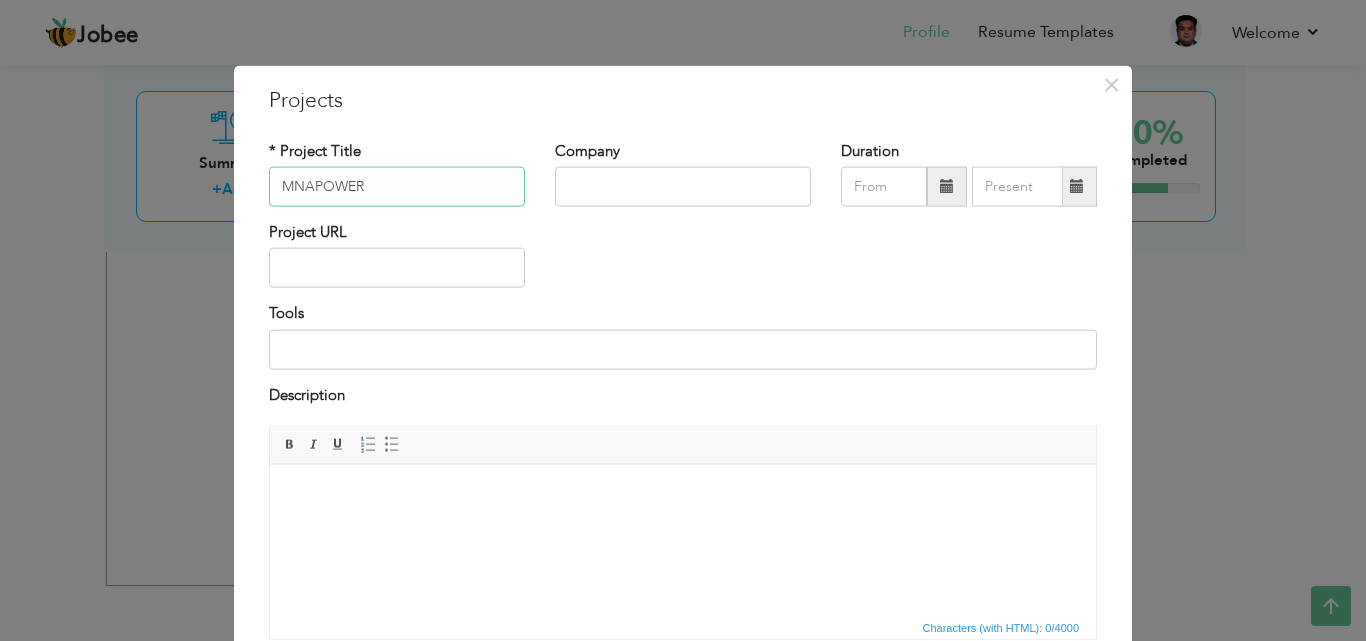 type on "MNAPOWER" 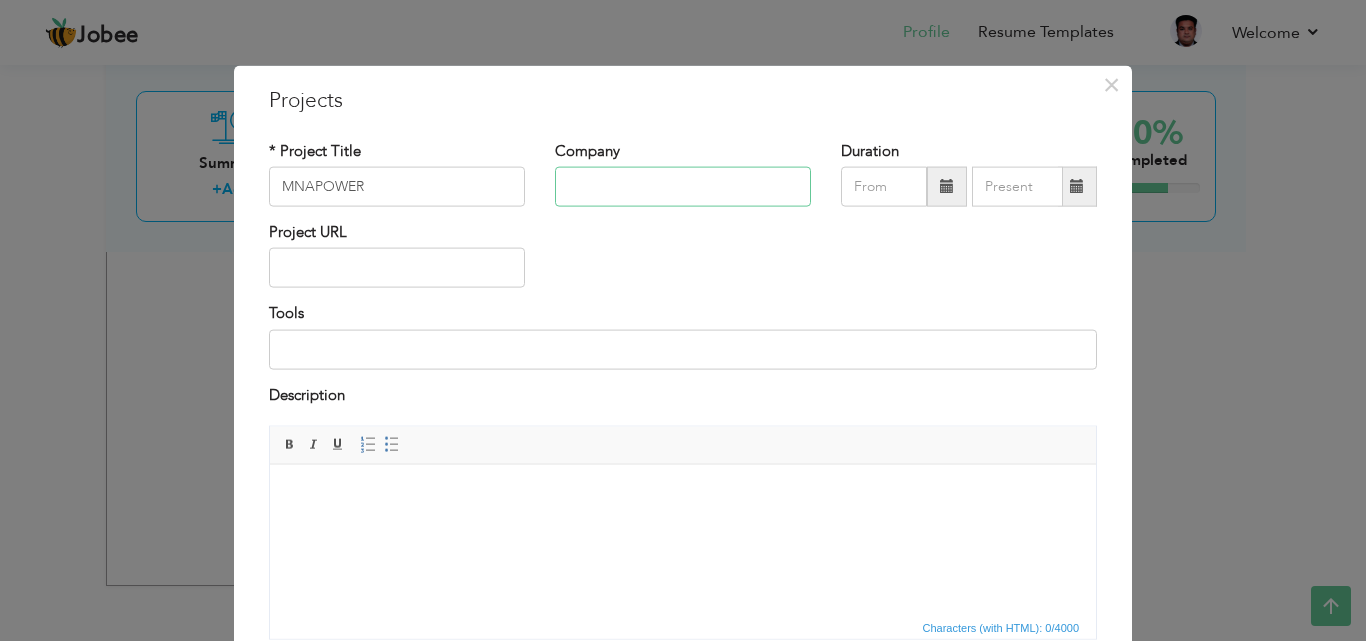 click at bounding box center [683, 187] 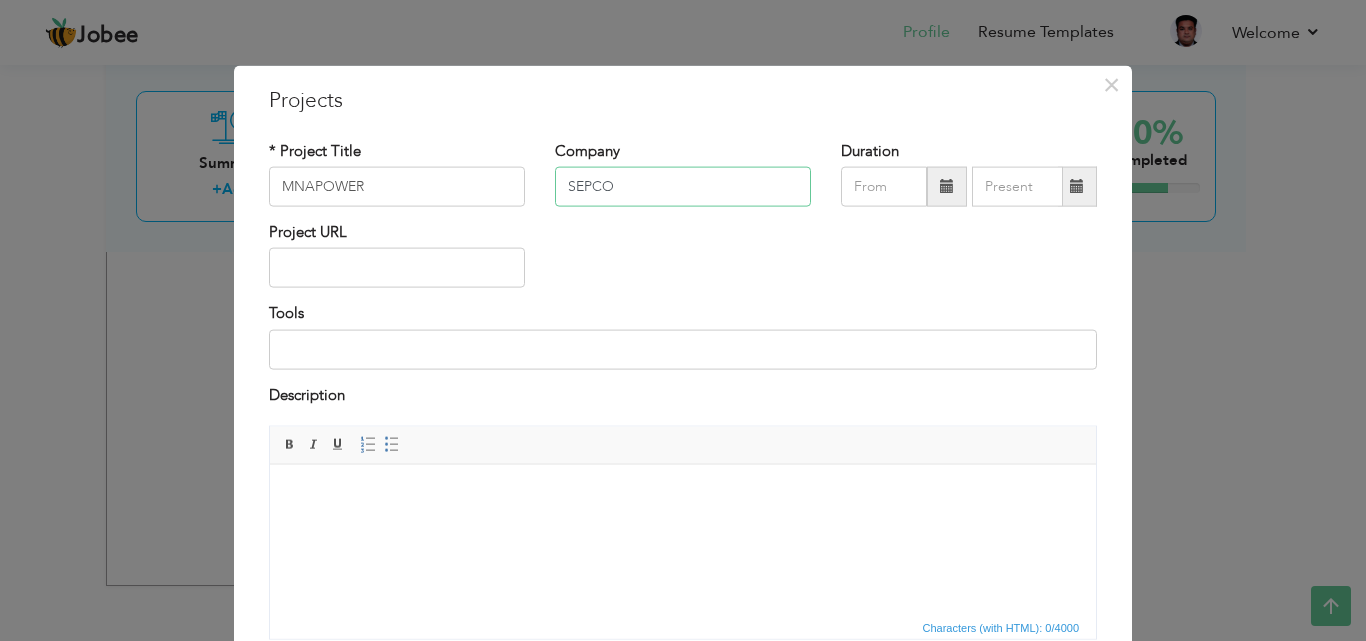 type on "SEPCO" 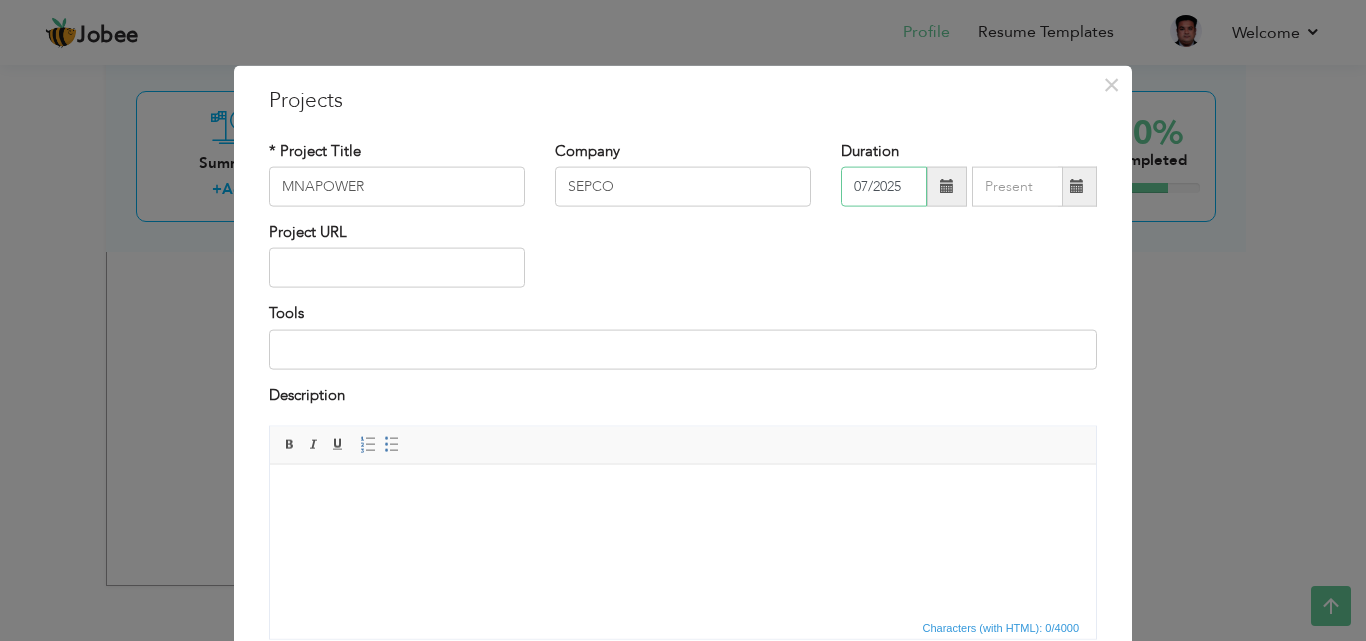 click on "07/2025" at bounding box center [884, 187] 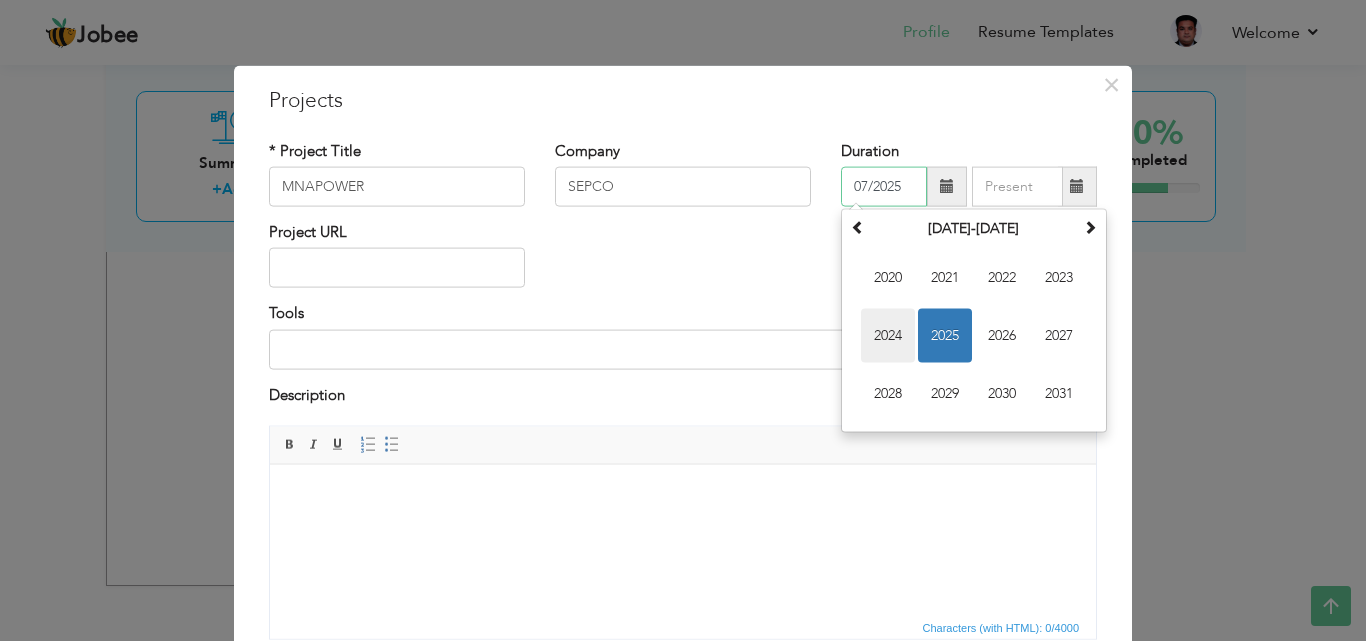 click on "2024" at bounding box center (888, 336) 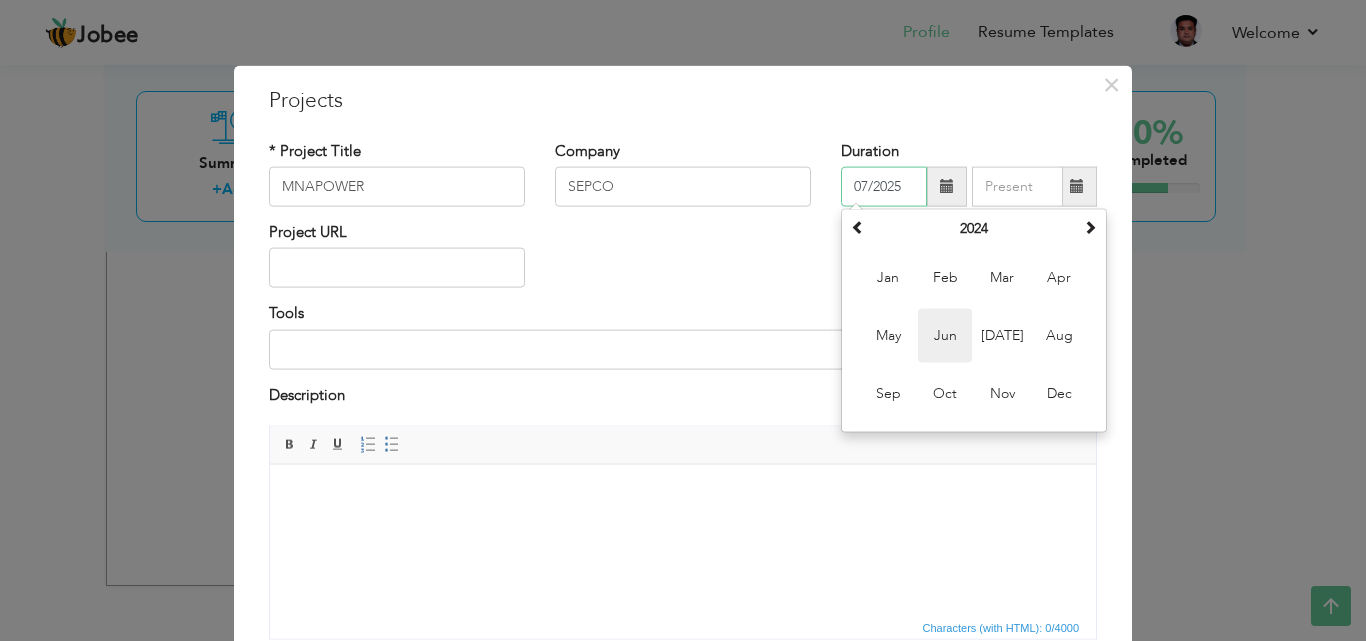 click on "Jun" at bounding box center [945, 336] 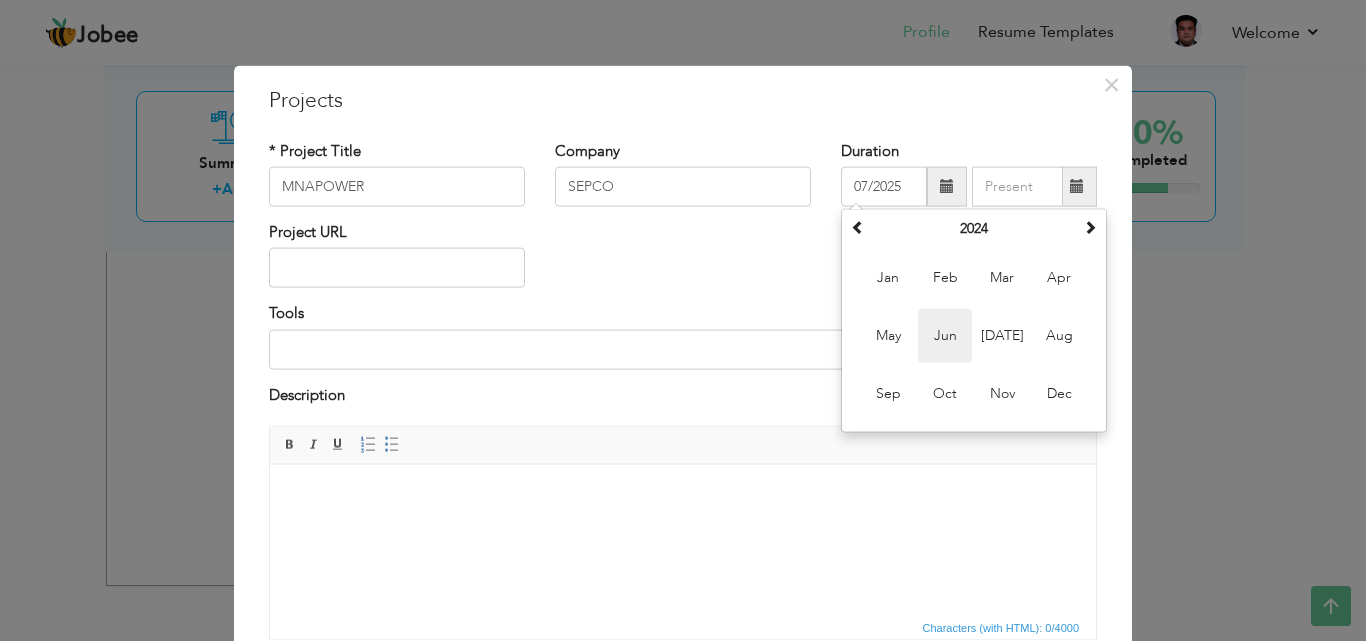 type on "06/2024" 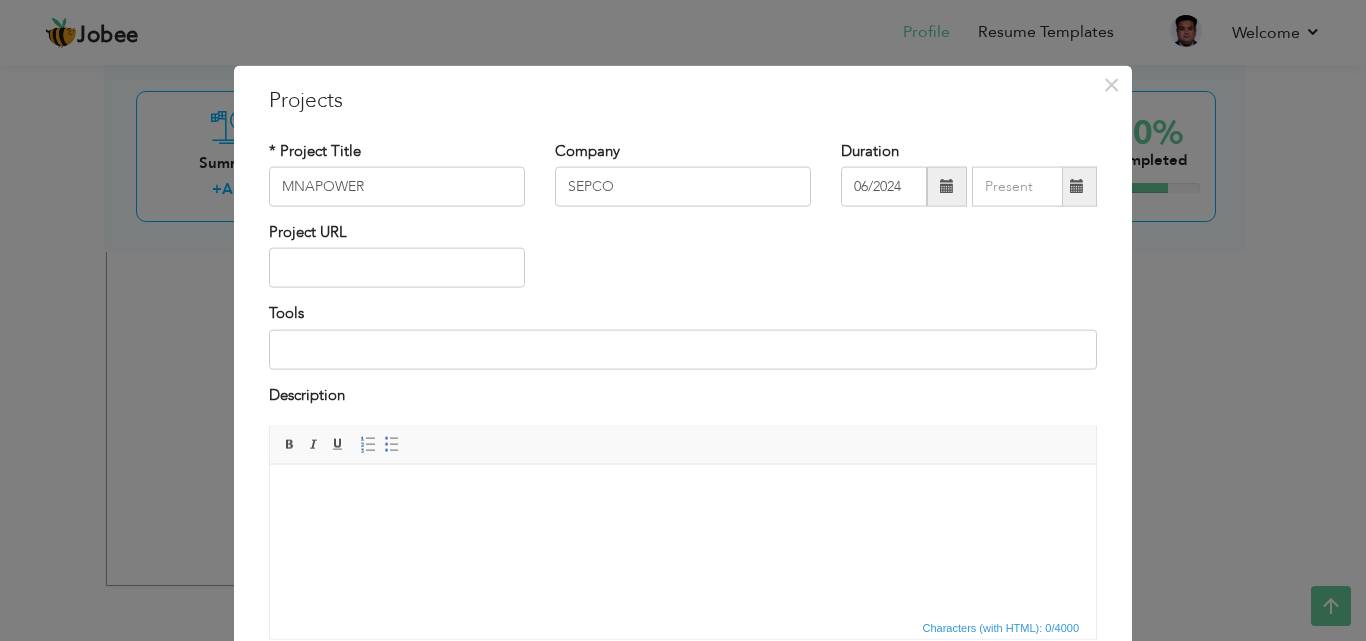 click at bounding box center [1077, 187] 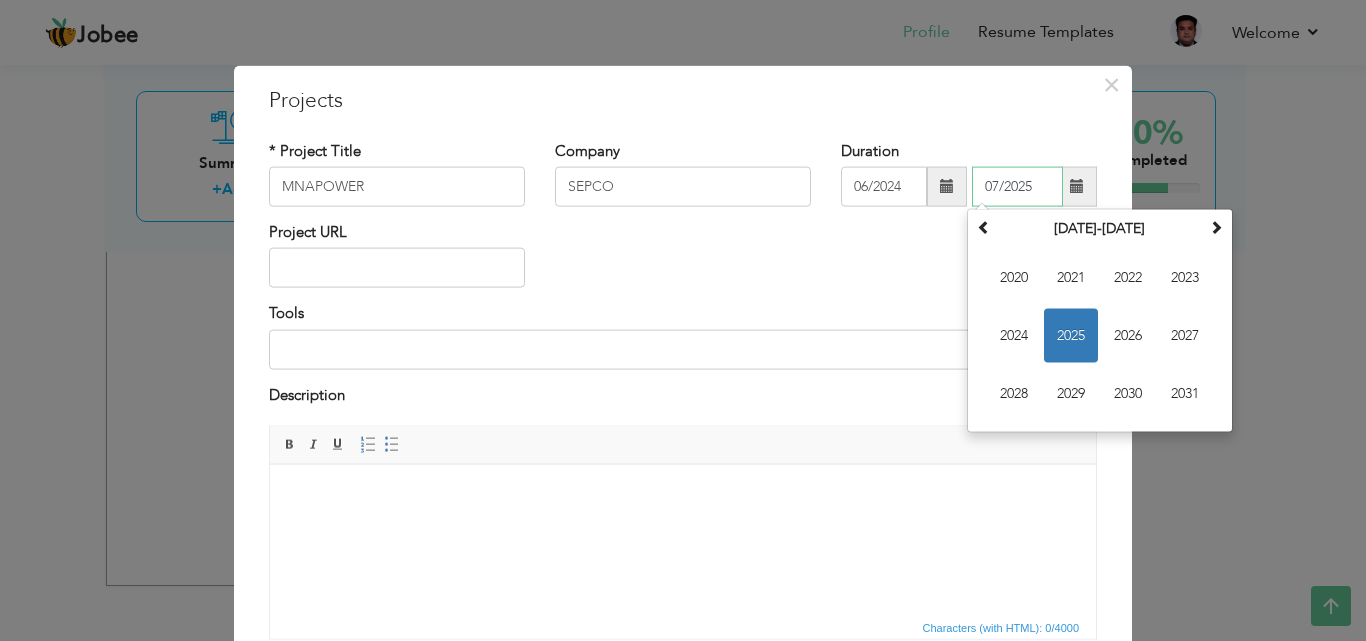 click on "2025" at bounding box center (1071, 336) 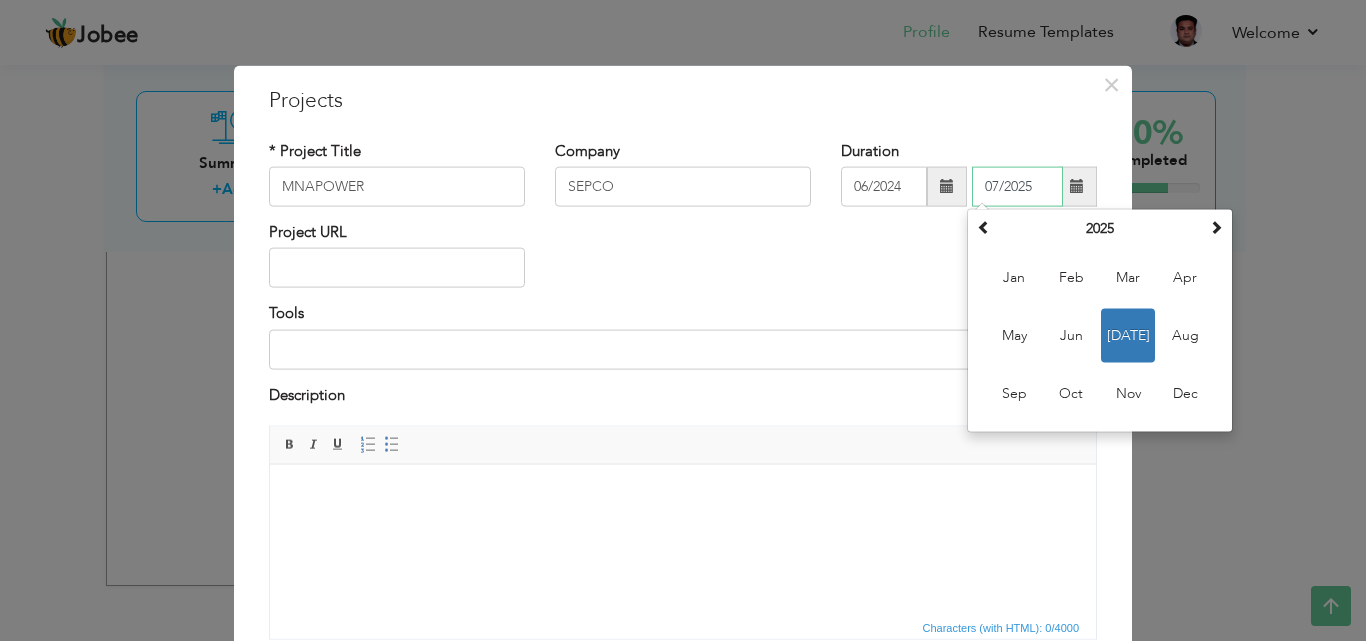 click on "Jul" at bounding box center [1128, 336] 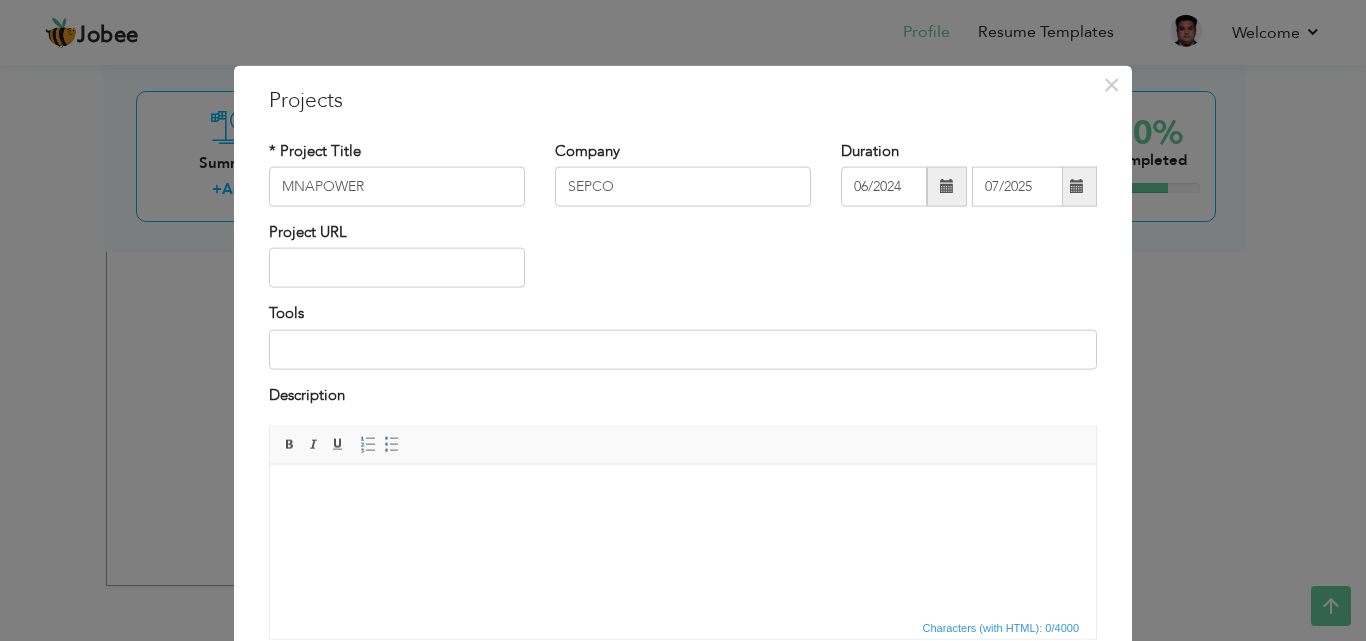 click at bounding box center [1077, 187] 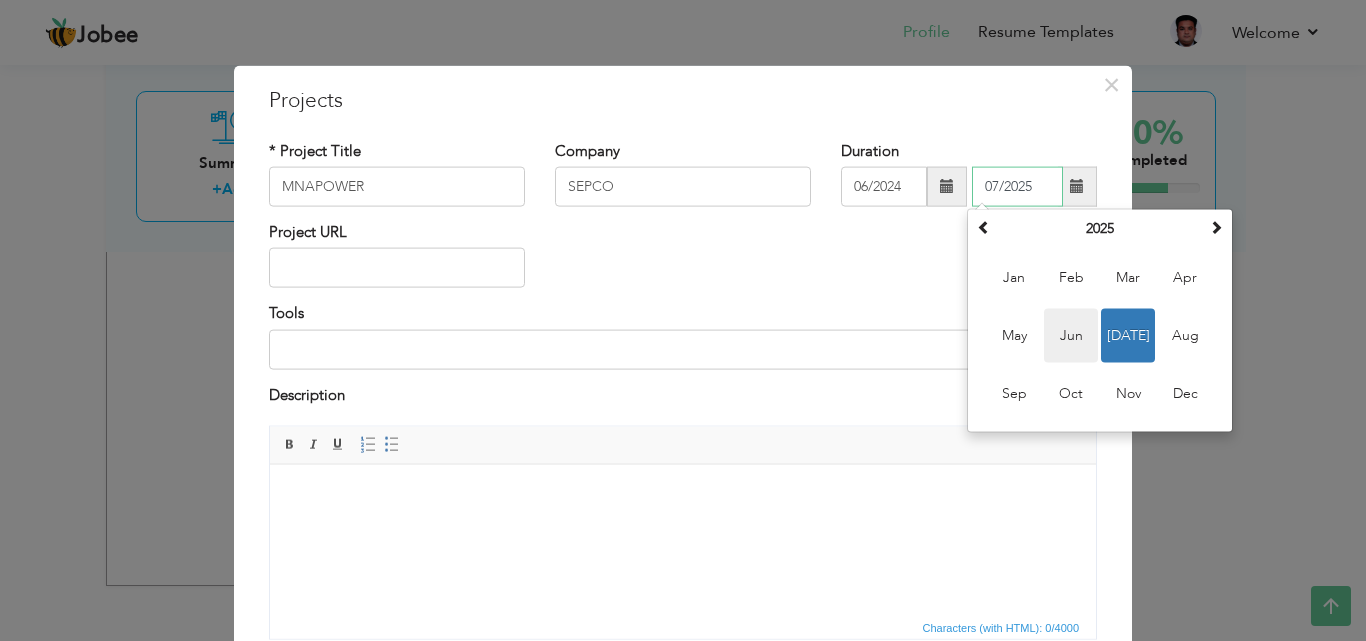 click on "Jun" at bounding box center [1071, 336] 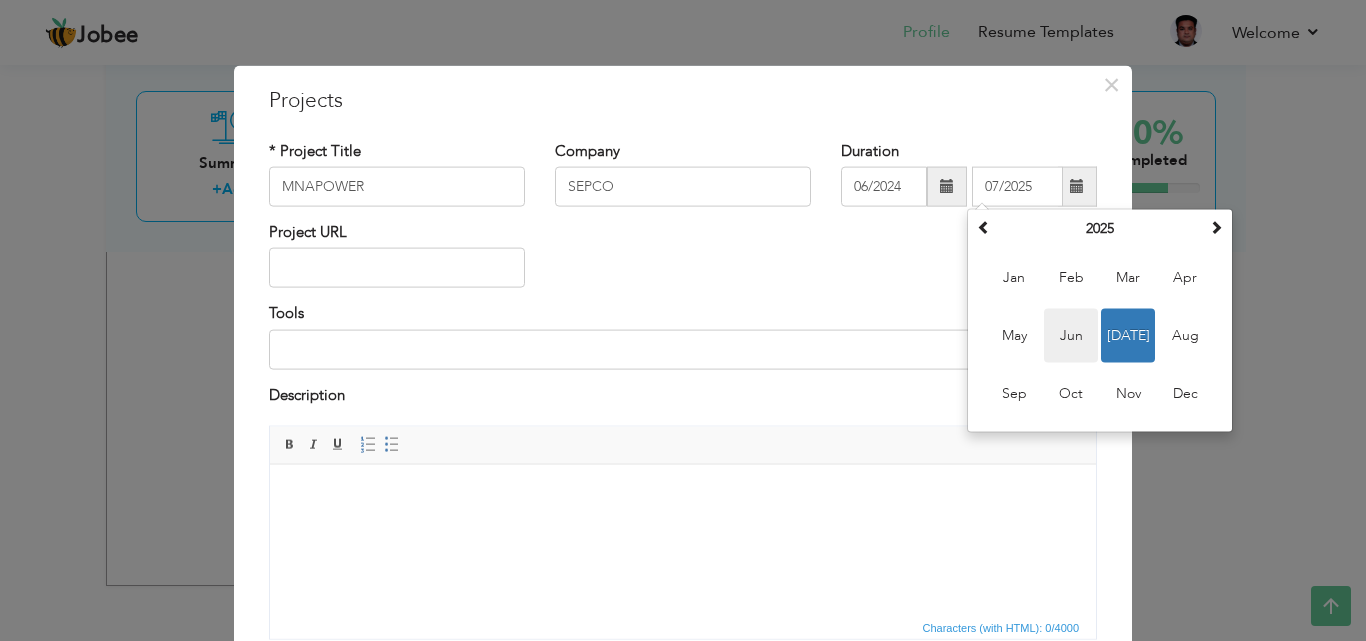 type on "06/2025" 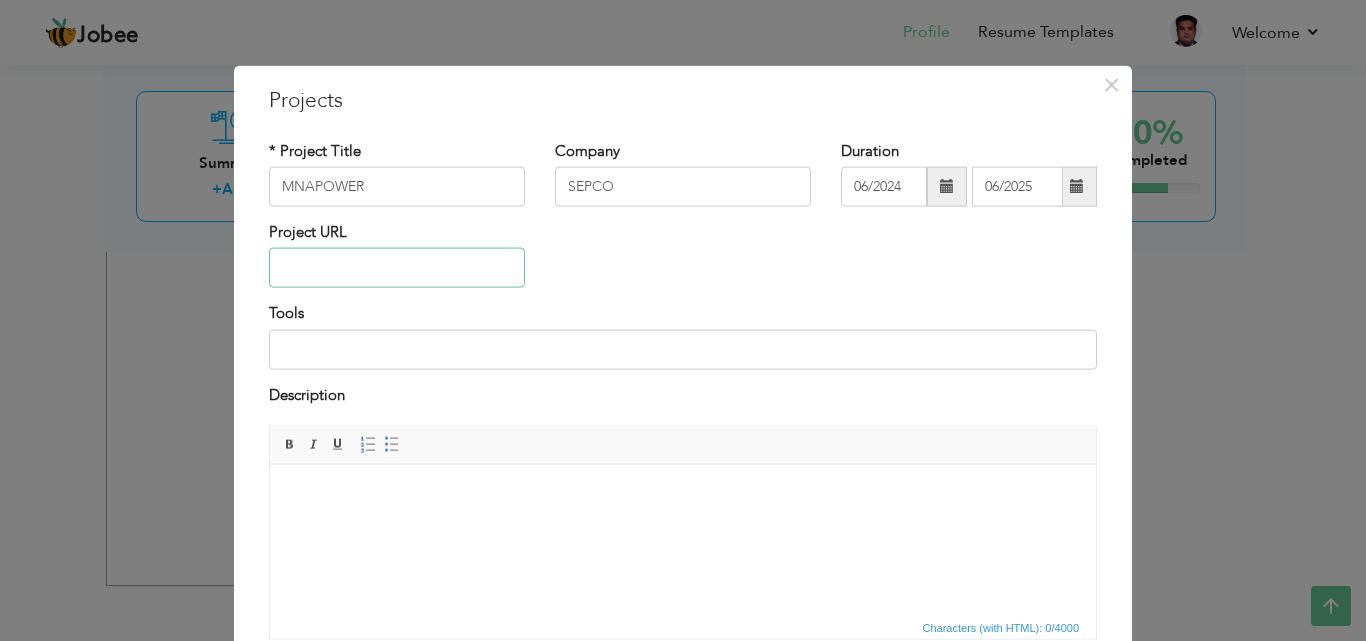 click at bounding box center (397, 268) 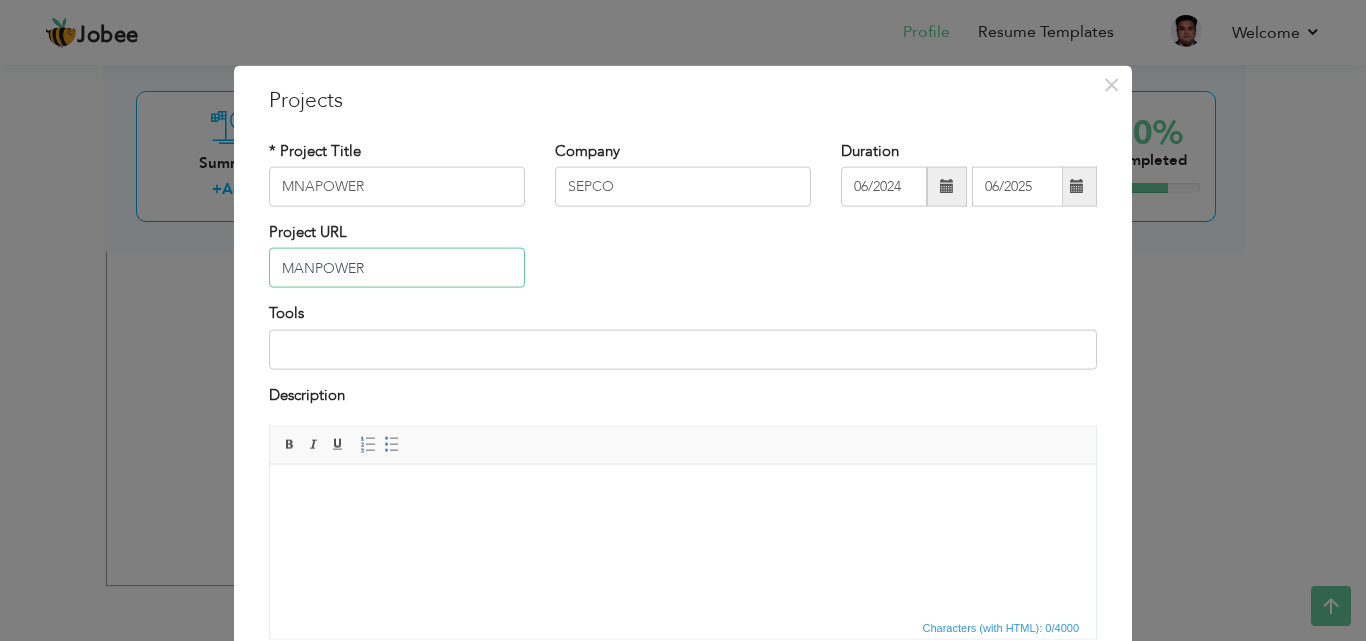 type on "MANPOWER" 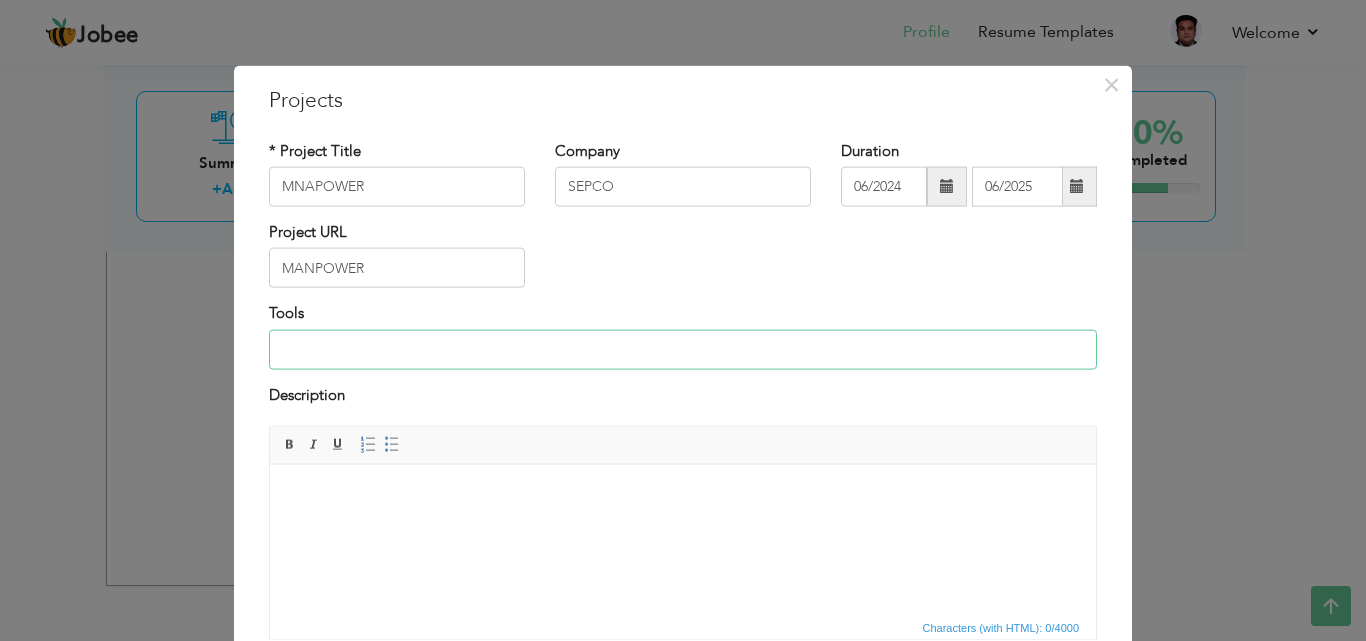 click at bounding box center (683, 349) 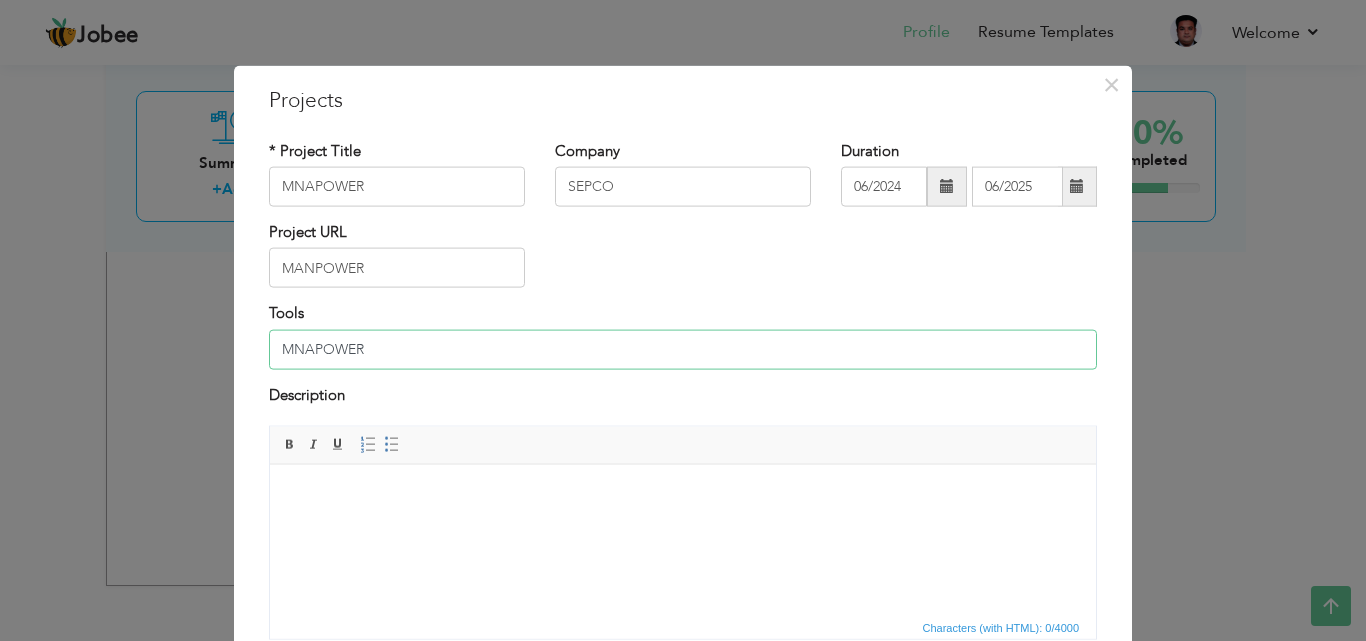type on "MNAPOWER" 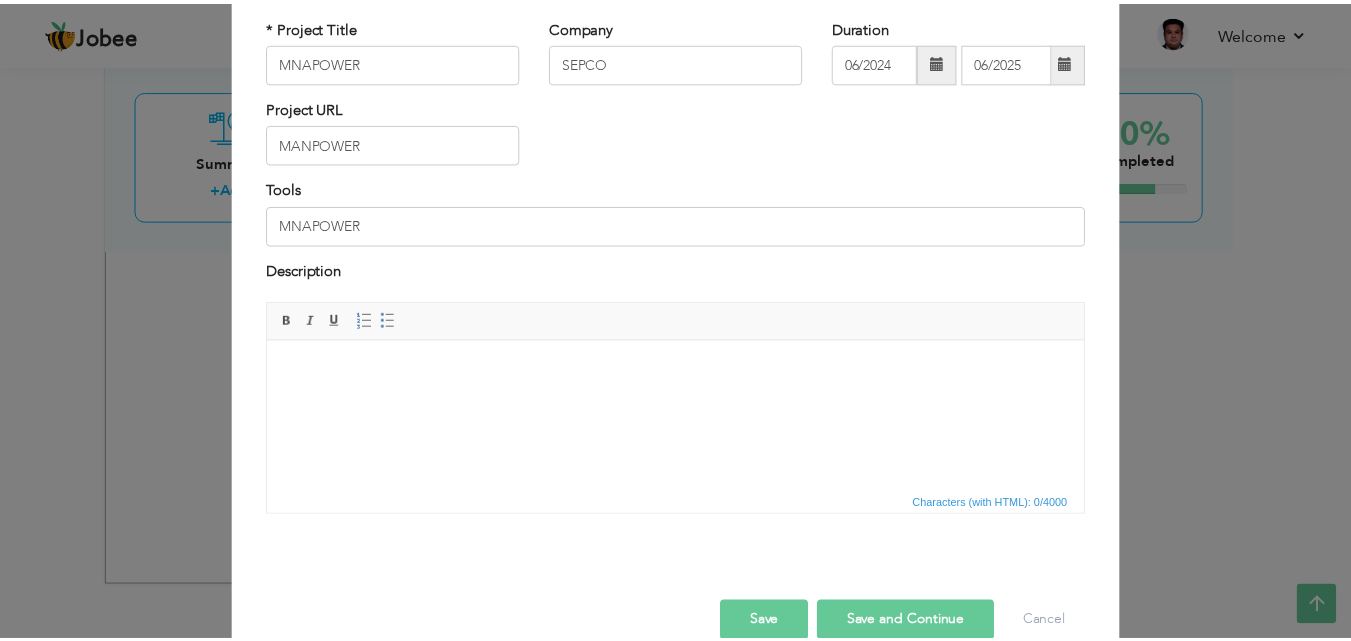 scroll, scrollTop: 161, scrollLeft: 0, axis: vertical 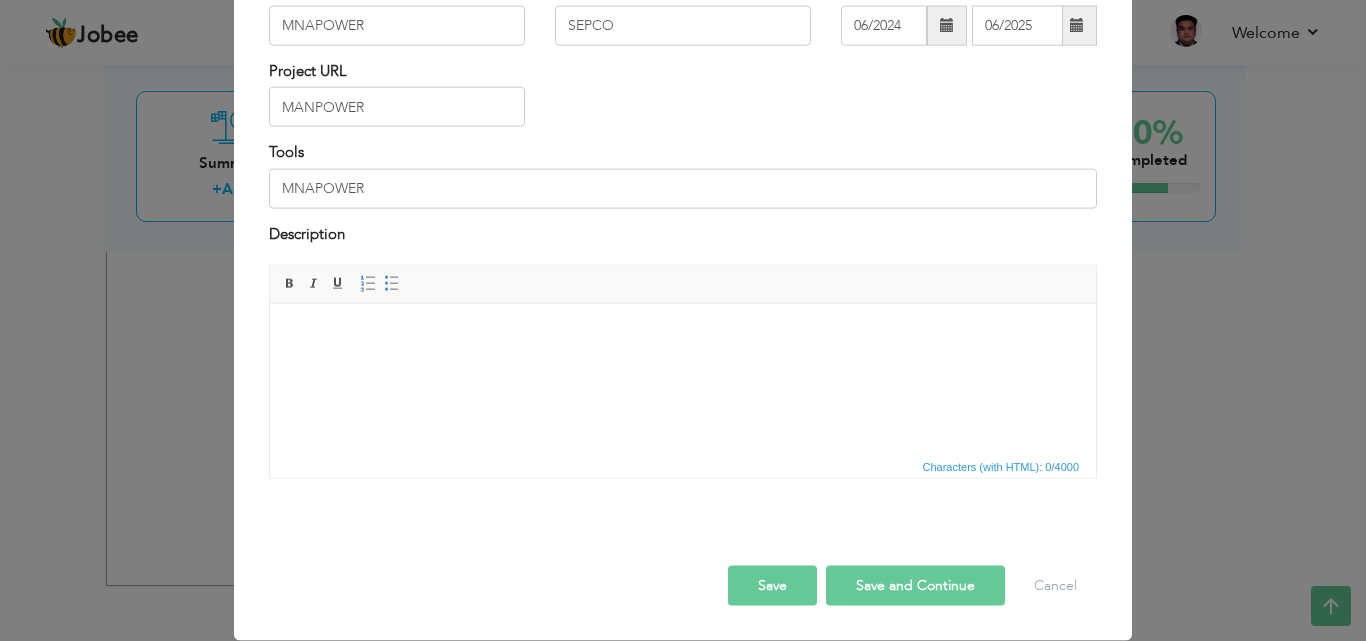 click at bounding box center [683, 333] 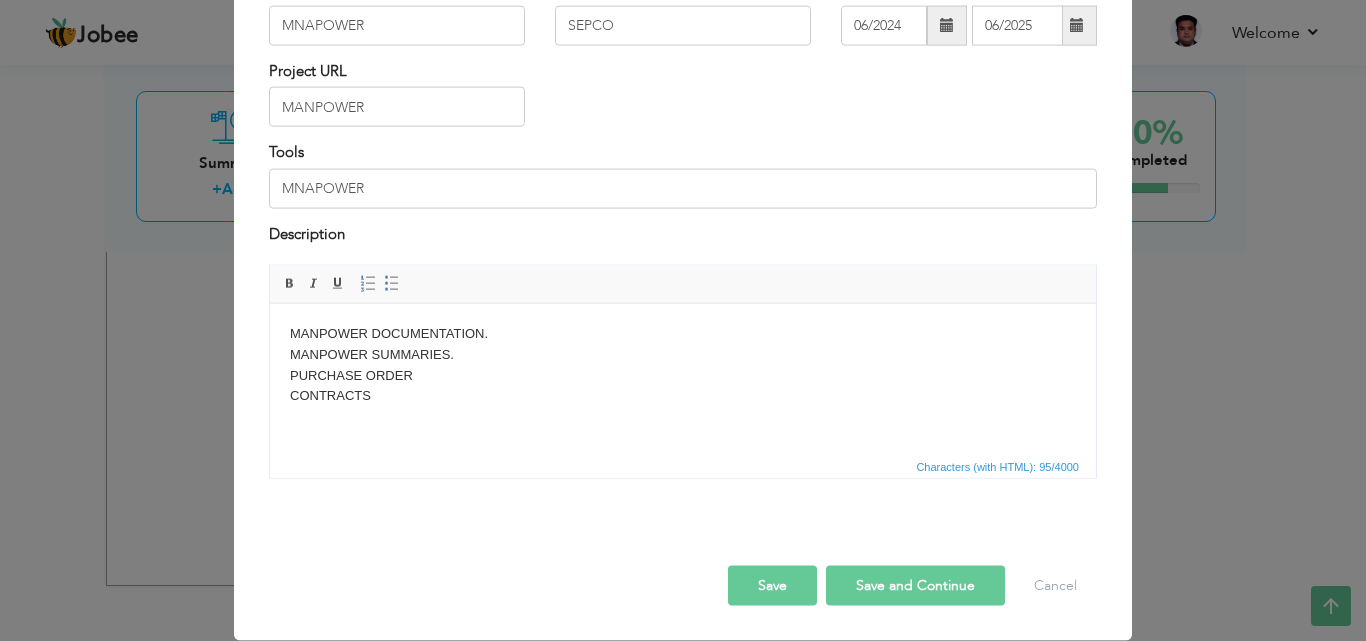 click on "Save" at bounding box center [772, 586] 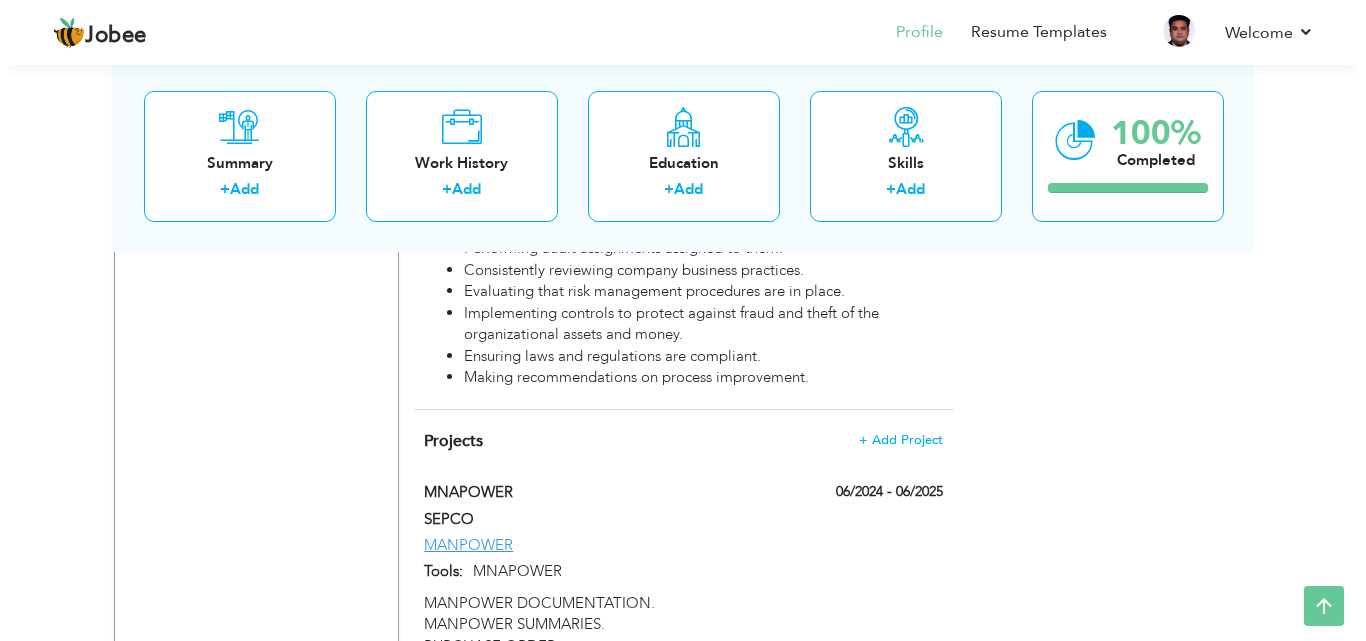 scroll, scrollTop: 5677, scrollLeft: 0, axis: vertical 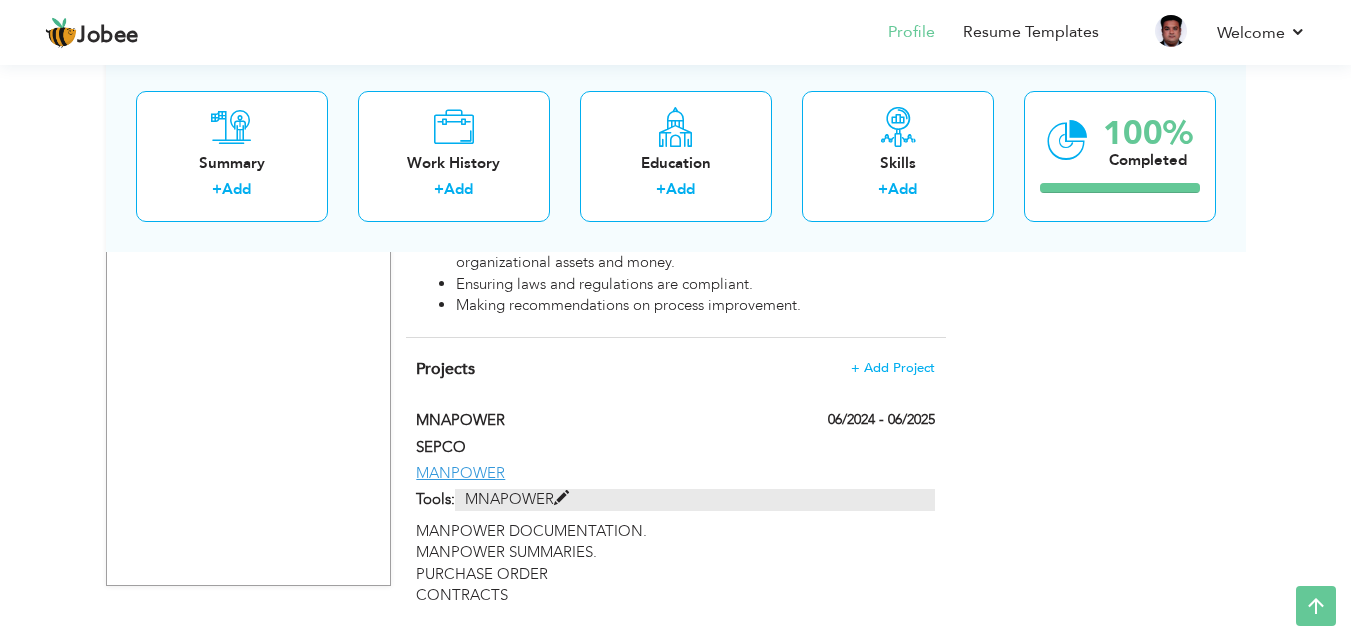click at bounding box center (561, 498) 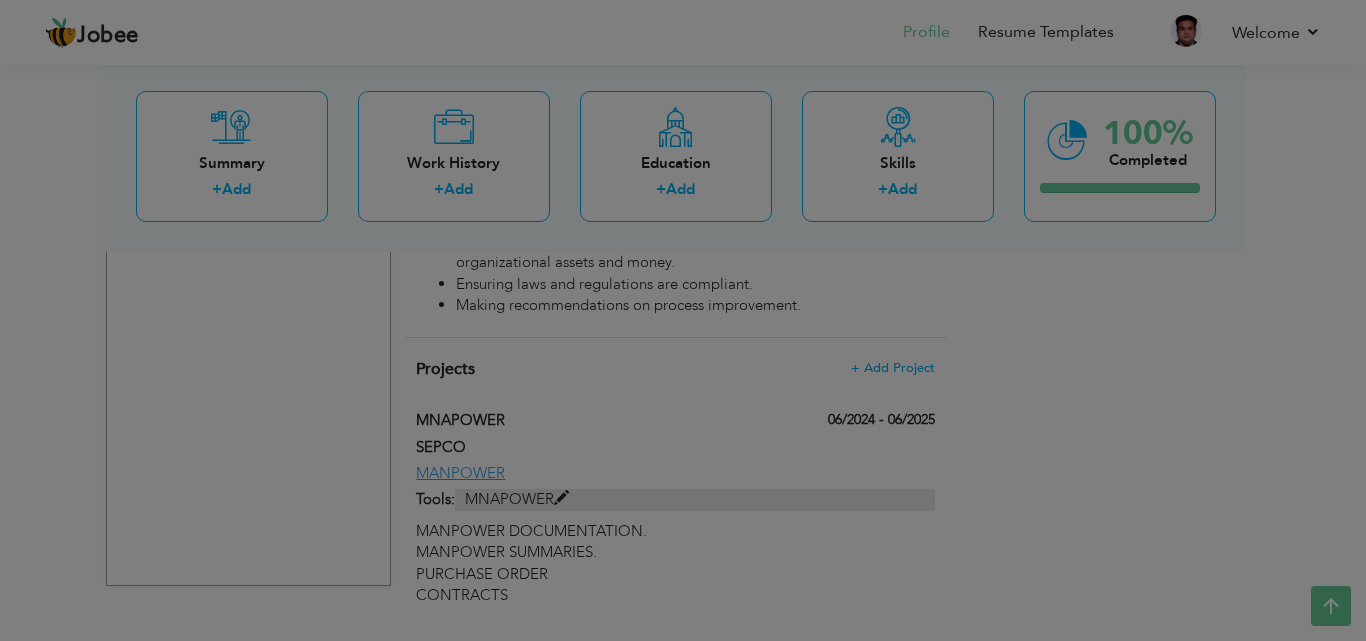 scroll, scrollTop: 0, scrollLeft: 0, axis: both 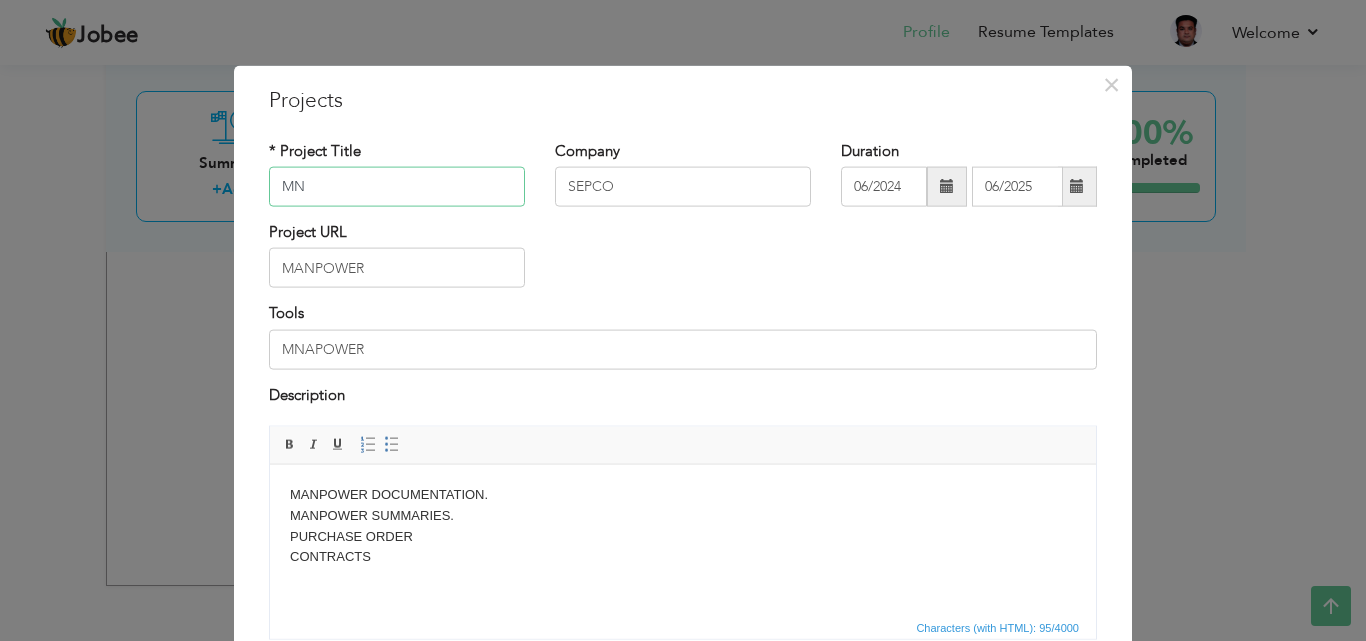 type on "M" 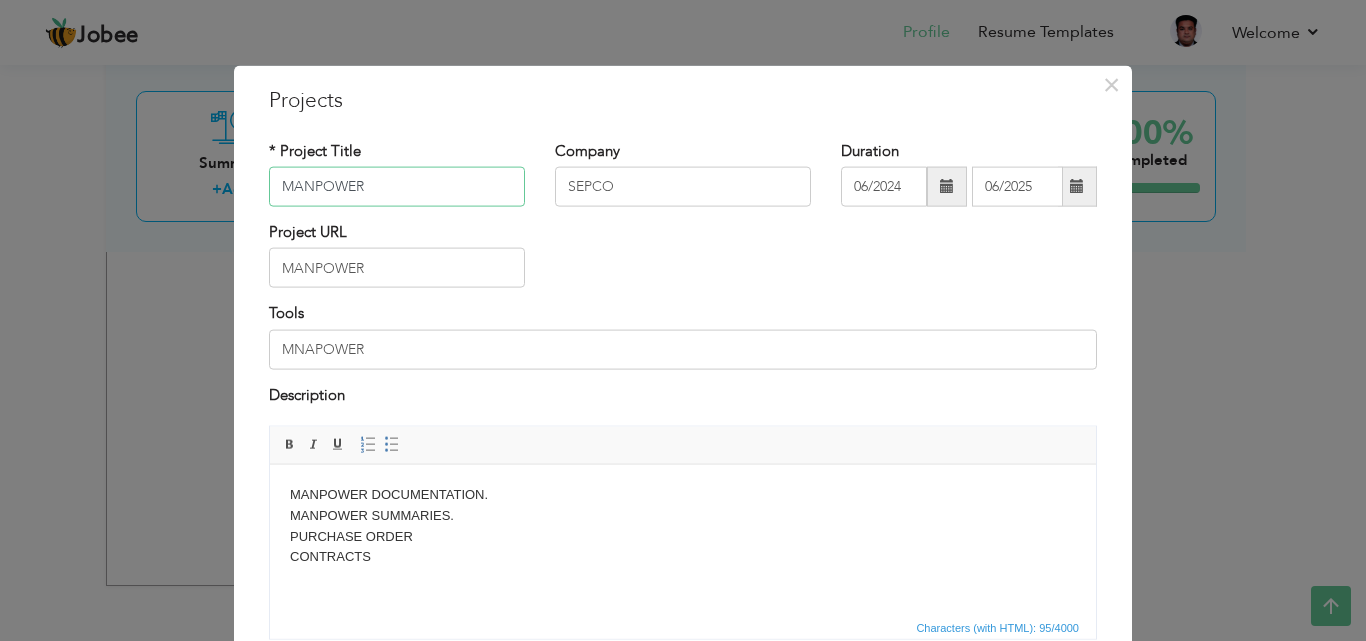 type on "MANPOWER" 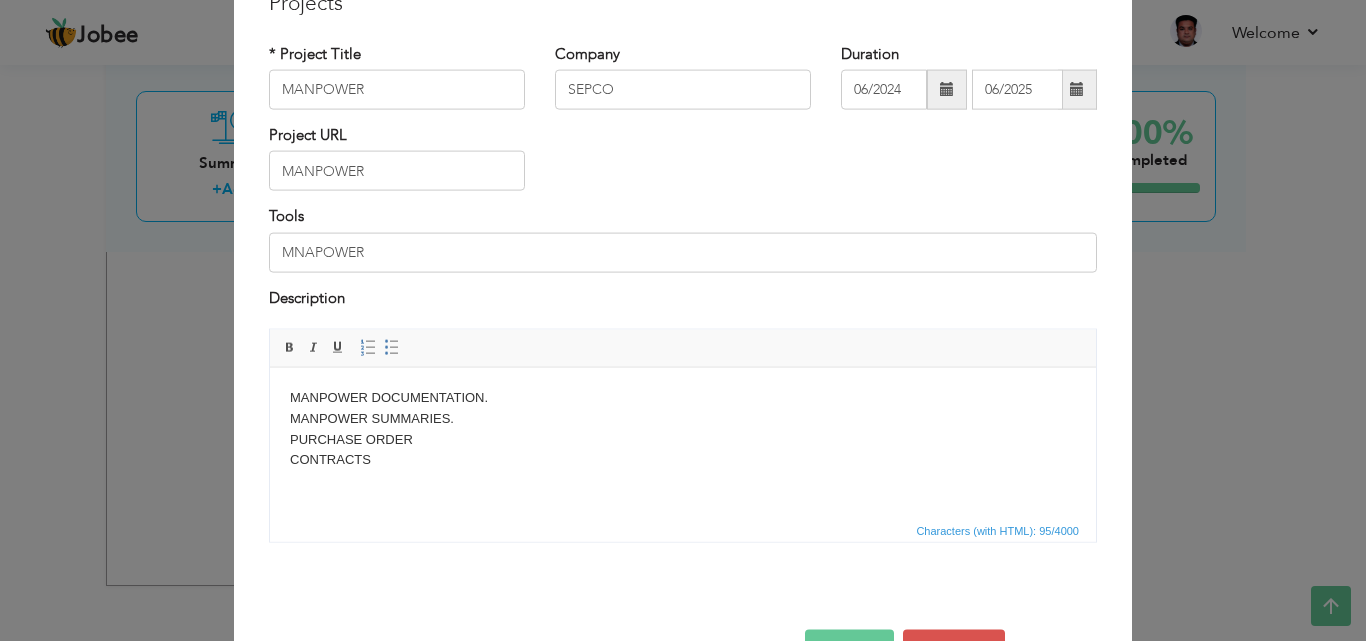 scroll, scrollTop: 160, scrollLeft: 0, axis: vertical 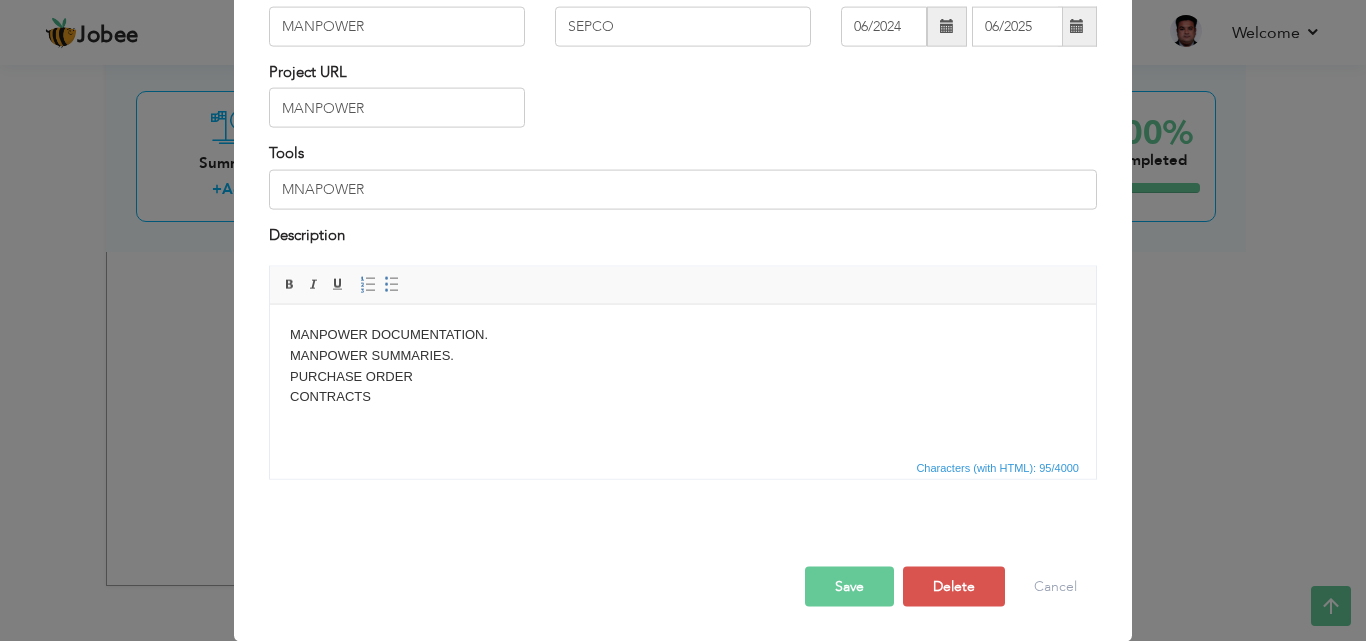 click on "Save" at bounding box center (849, 587) 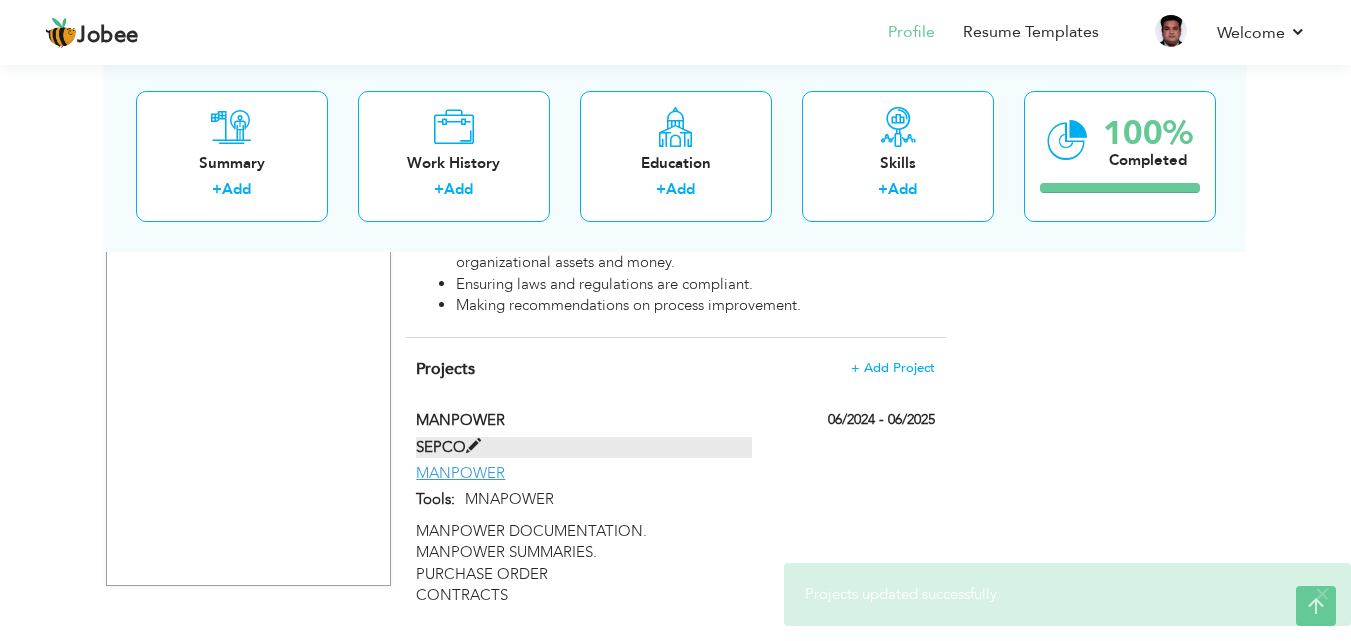 click on "SEPCO" at bounding box center (584, 447) 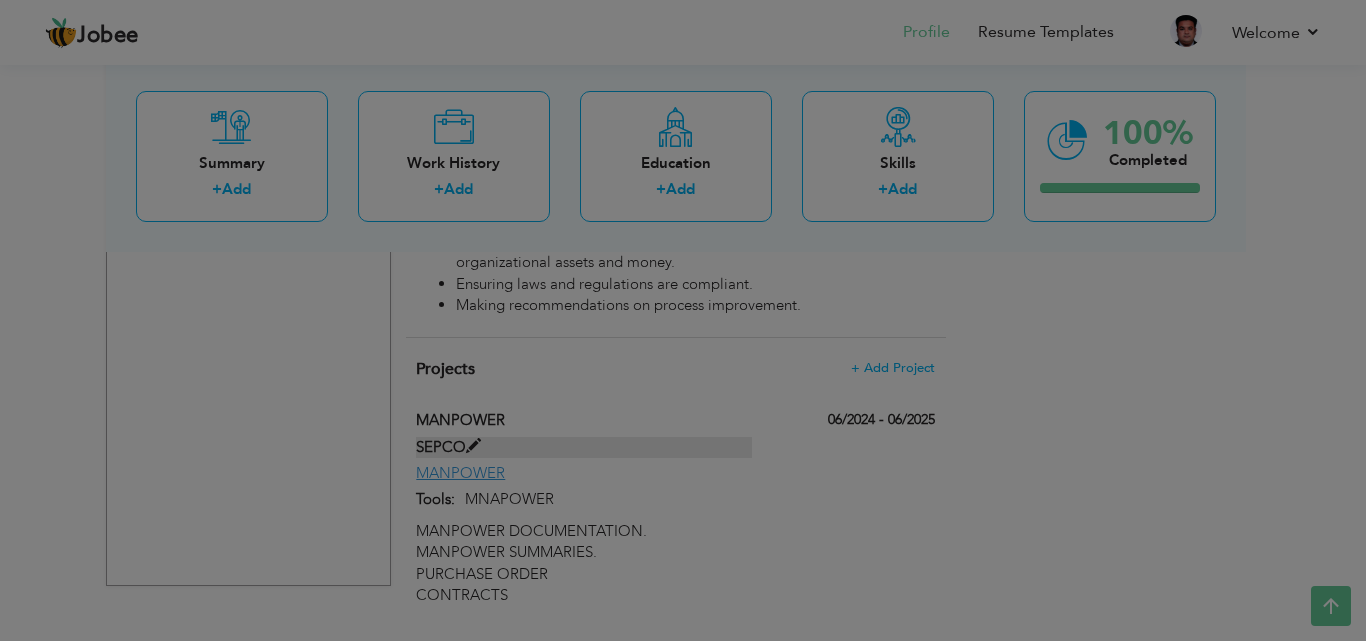 scroll, scrollTop: 0, scrollLeft: 0, axis: both 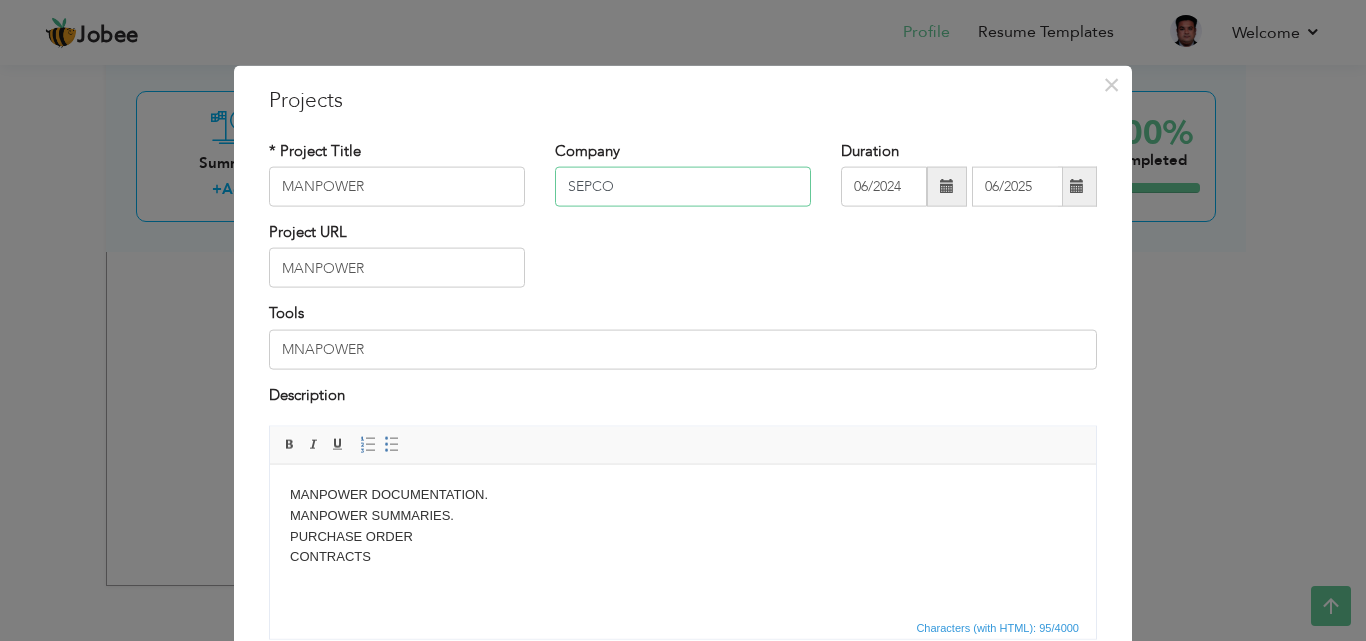 click on "SEPCO" at bounding box center (683, 187) 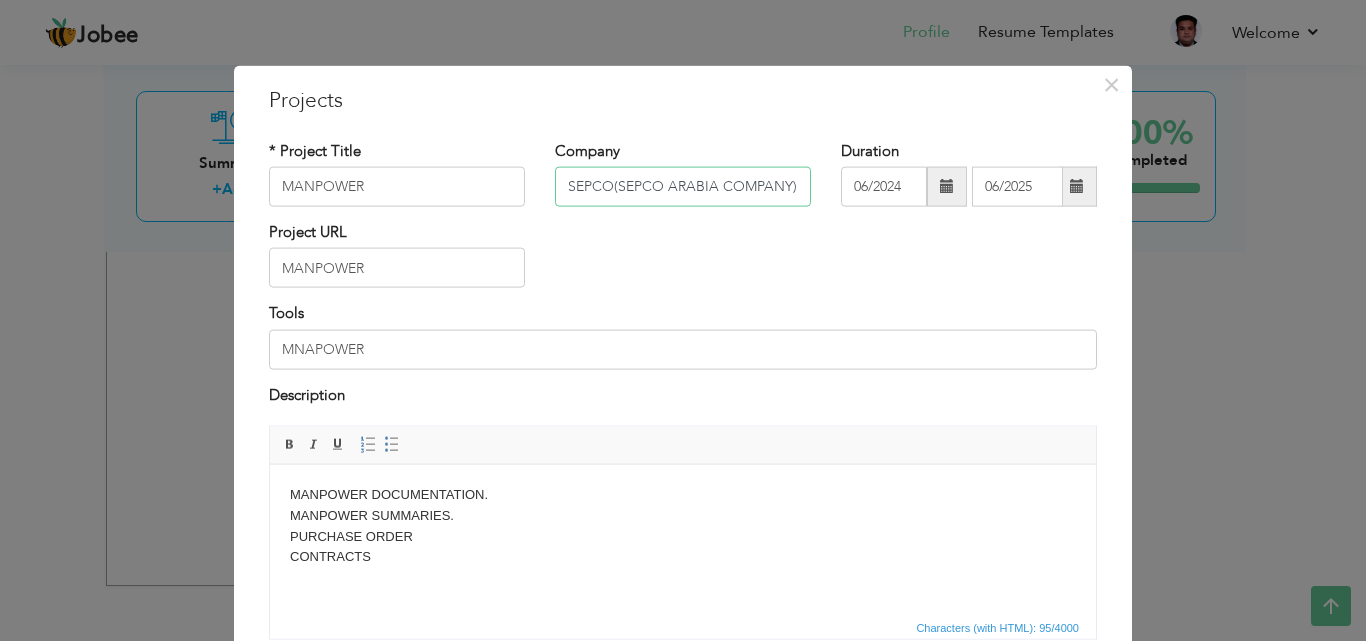 type on "SEPCO(SEPCO ARABIA COMPANY)" 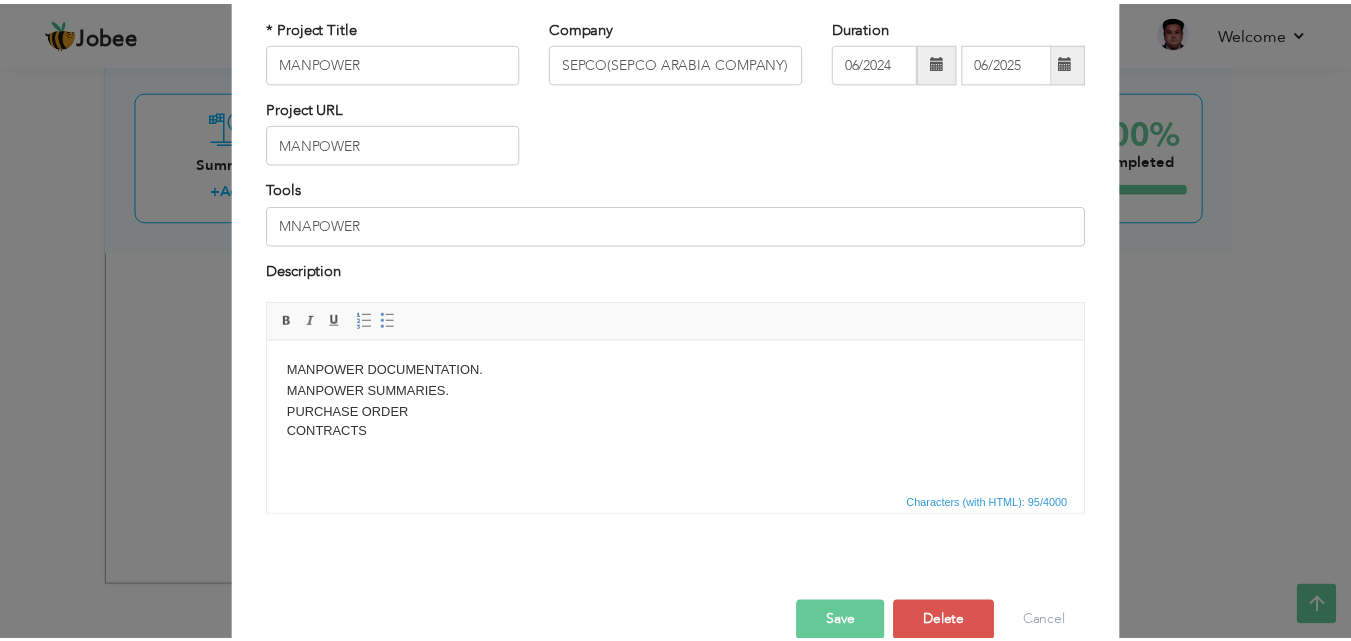 scroll, scrollTop: 156, scrollLeft: 0, axis: vertical 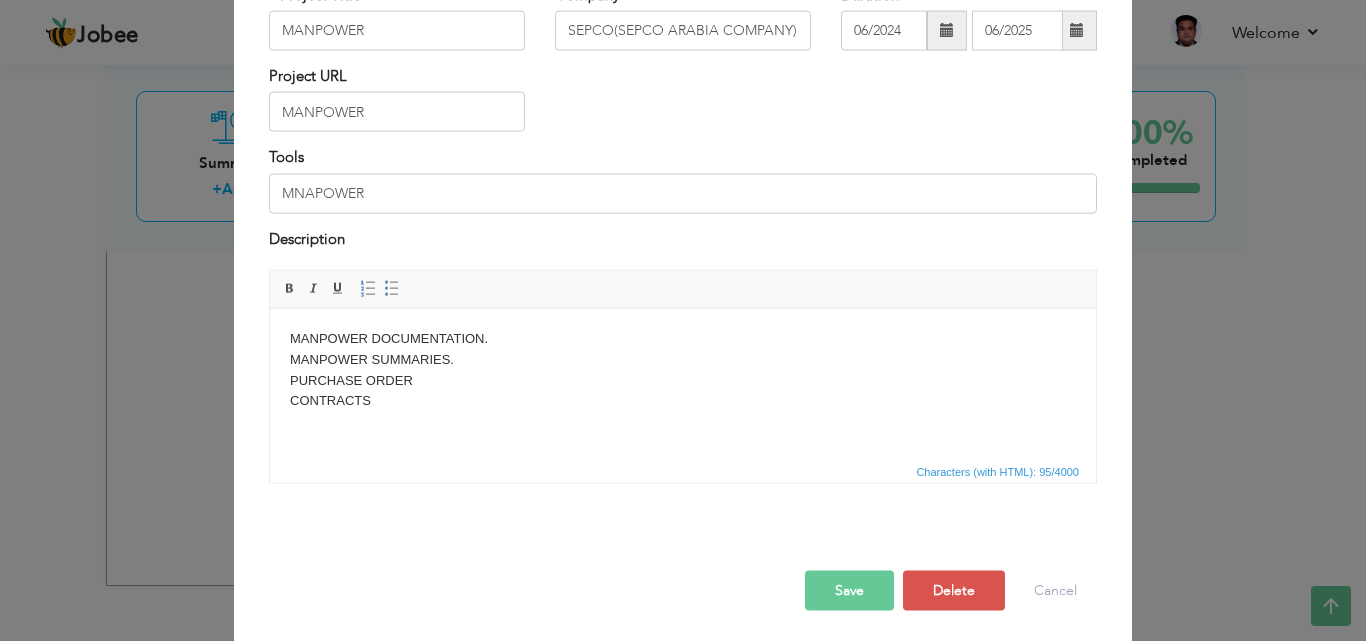 click on "Save" at bounding box center (849, 591) 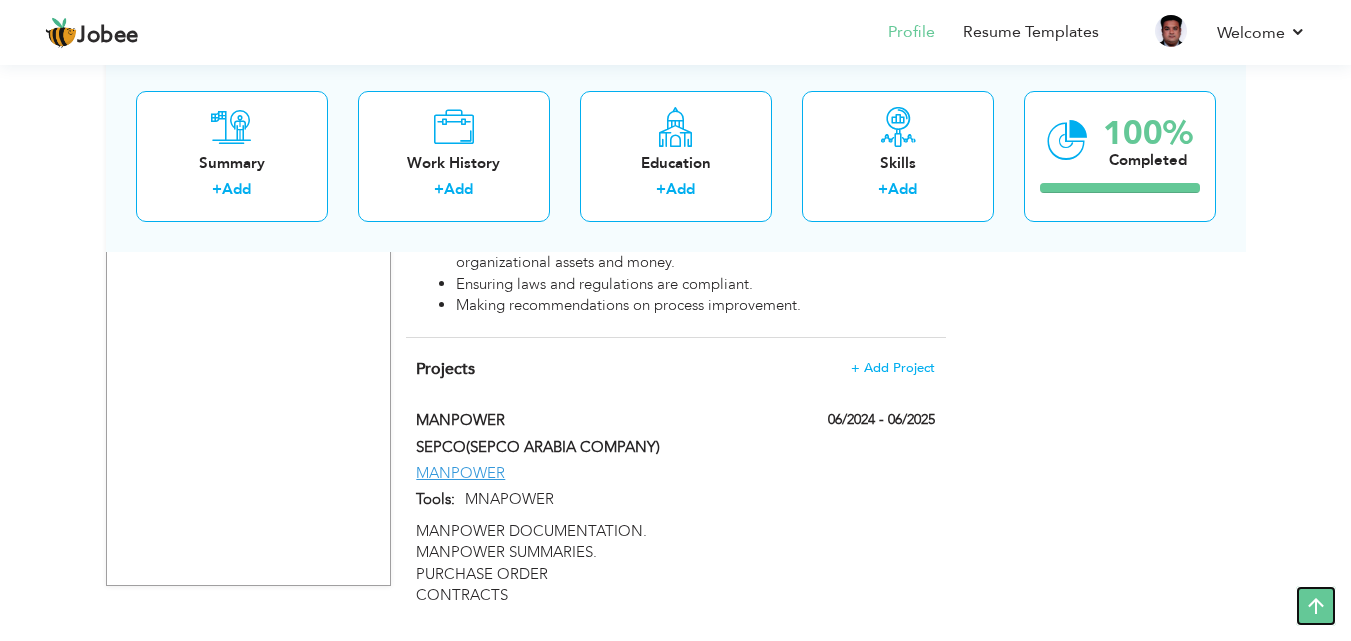 click at bounding box center (1316, 606) 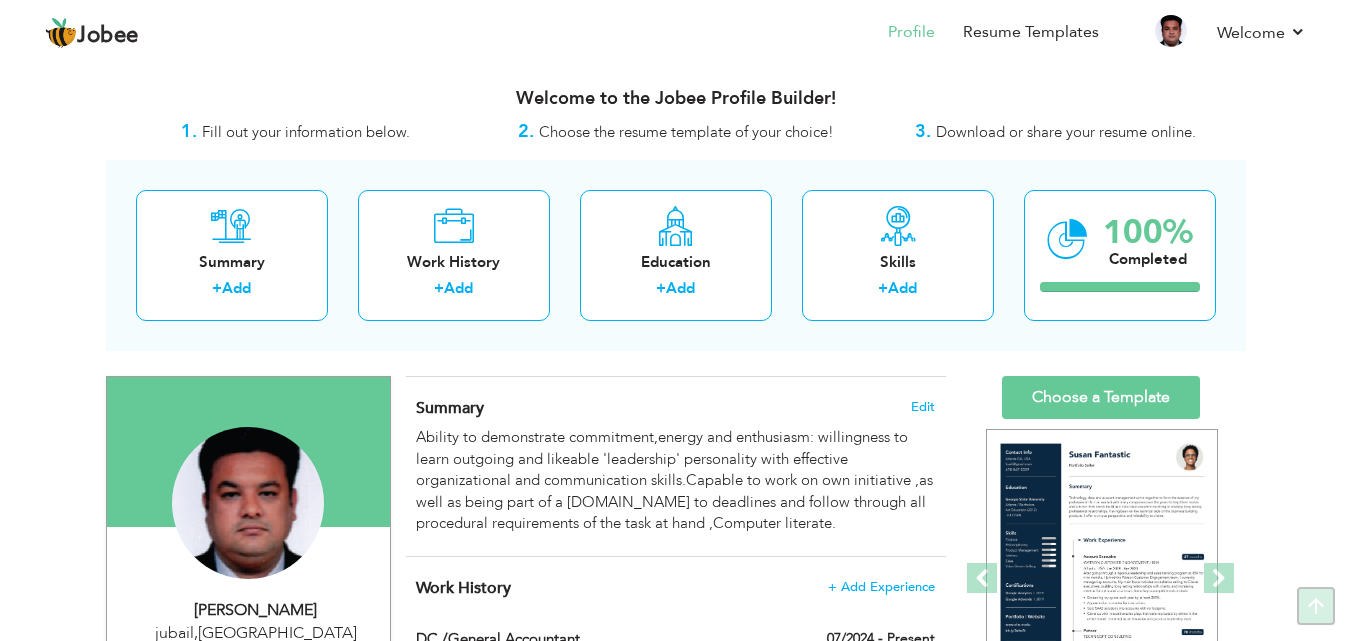 scroll, scrollTop: 0, scrollLeft: 0, axis: both 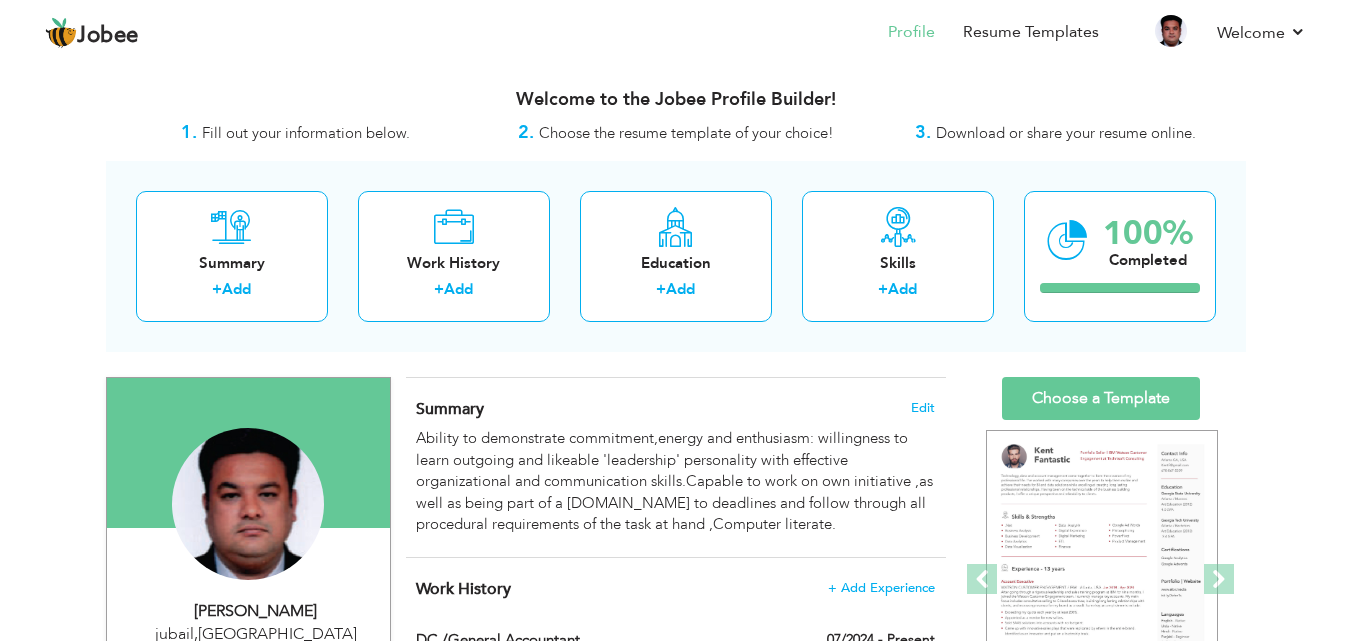 click on "3. Download or share your resume online." at bounding box center [1056, 133] 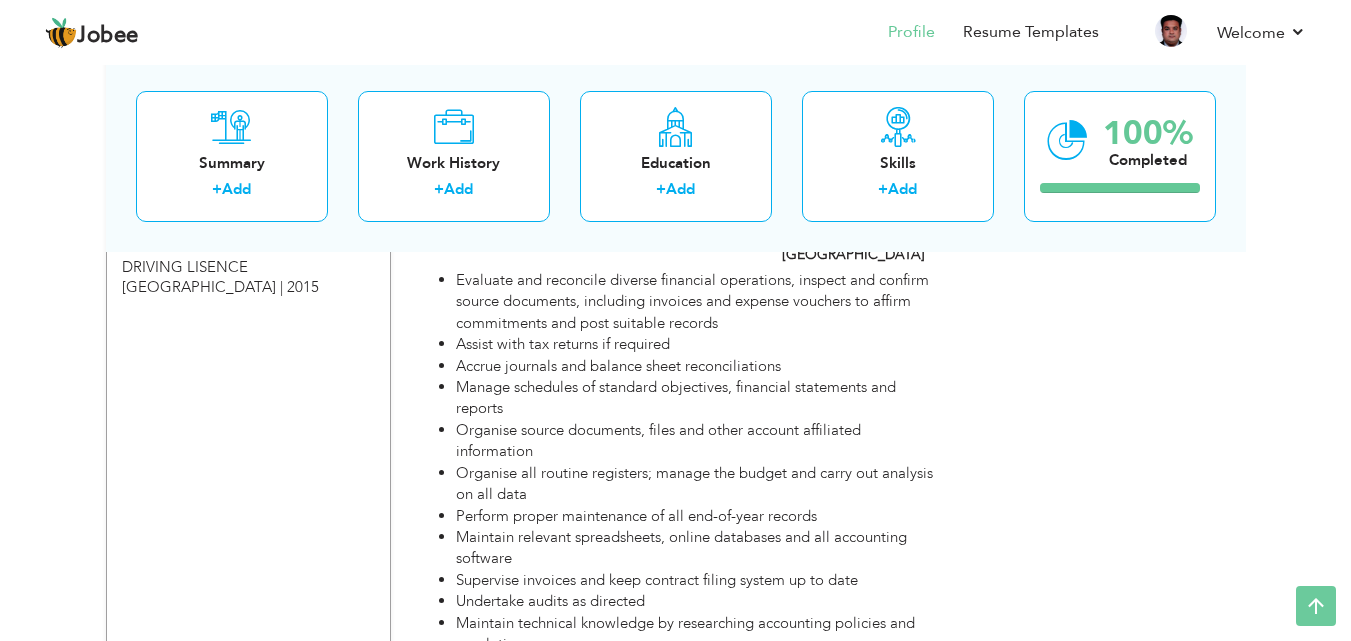 scroll, scrollTop: 0, scrollLeft: 0, axis: both 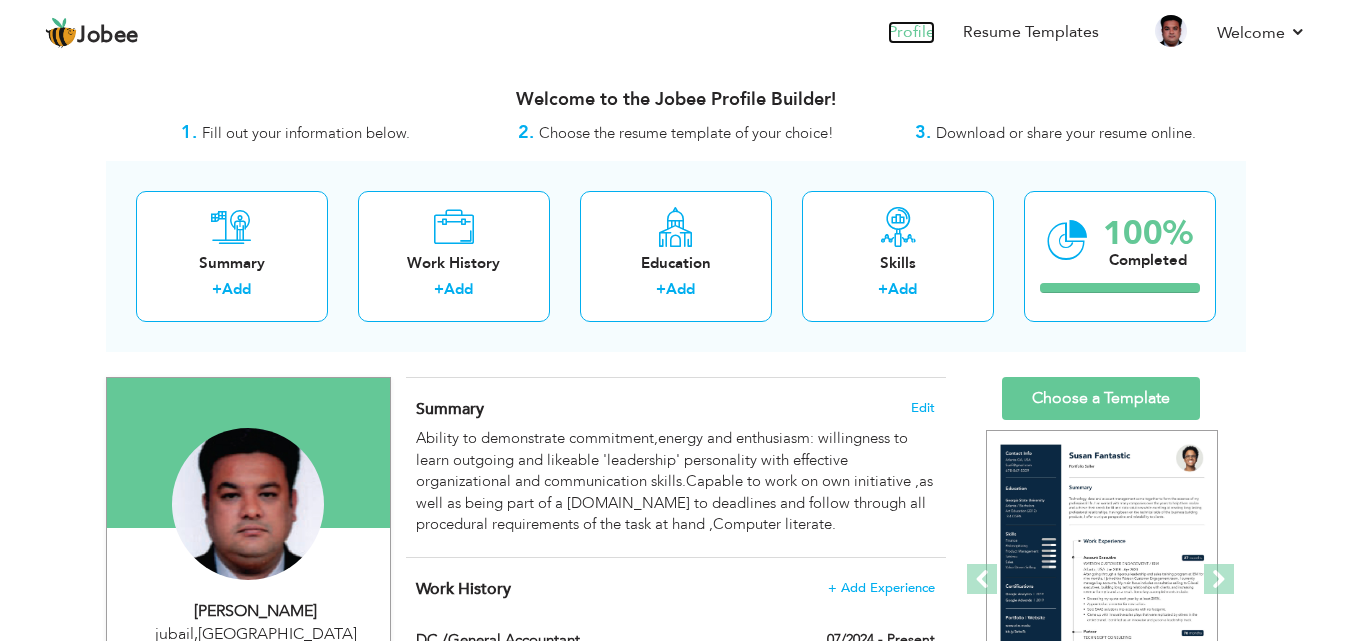 click on "Profile" at bounding box center [911, 32] 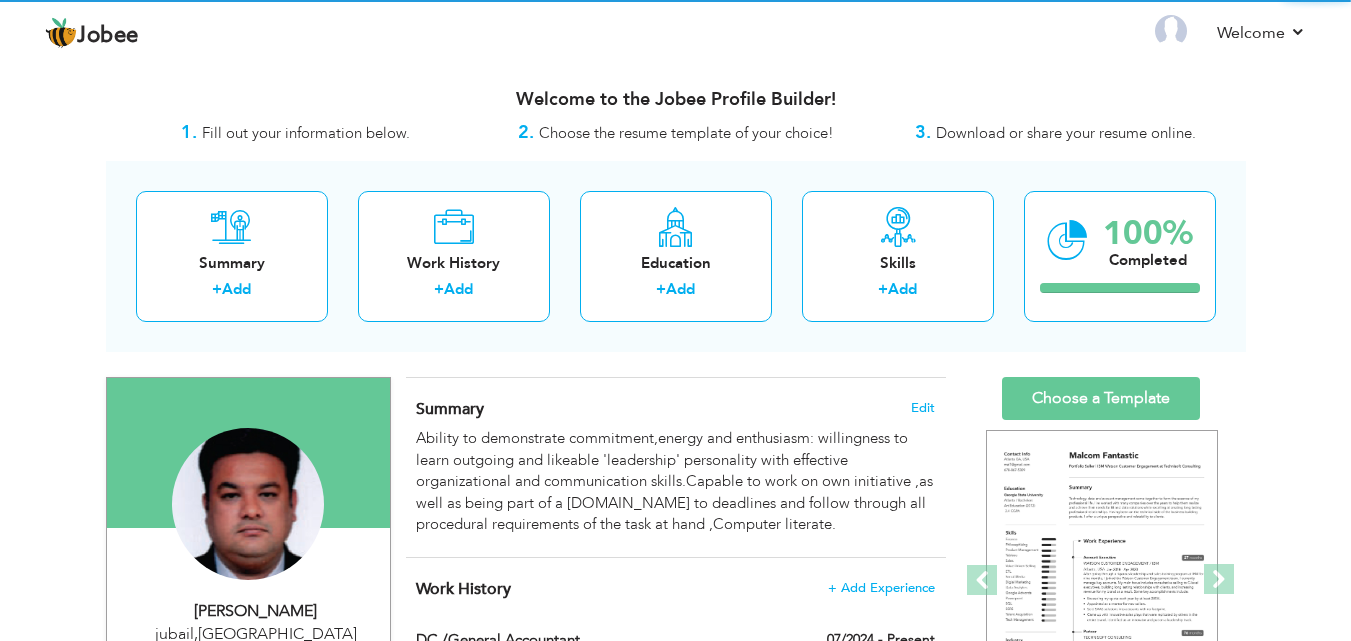 scroll, scrollTop: 0, scrollLeft: 0, axis: both 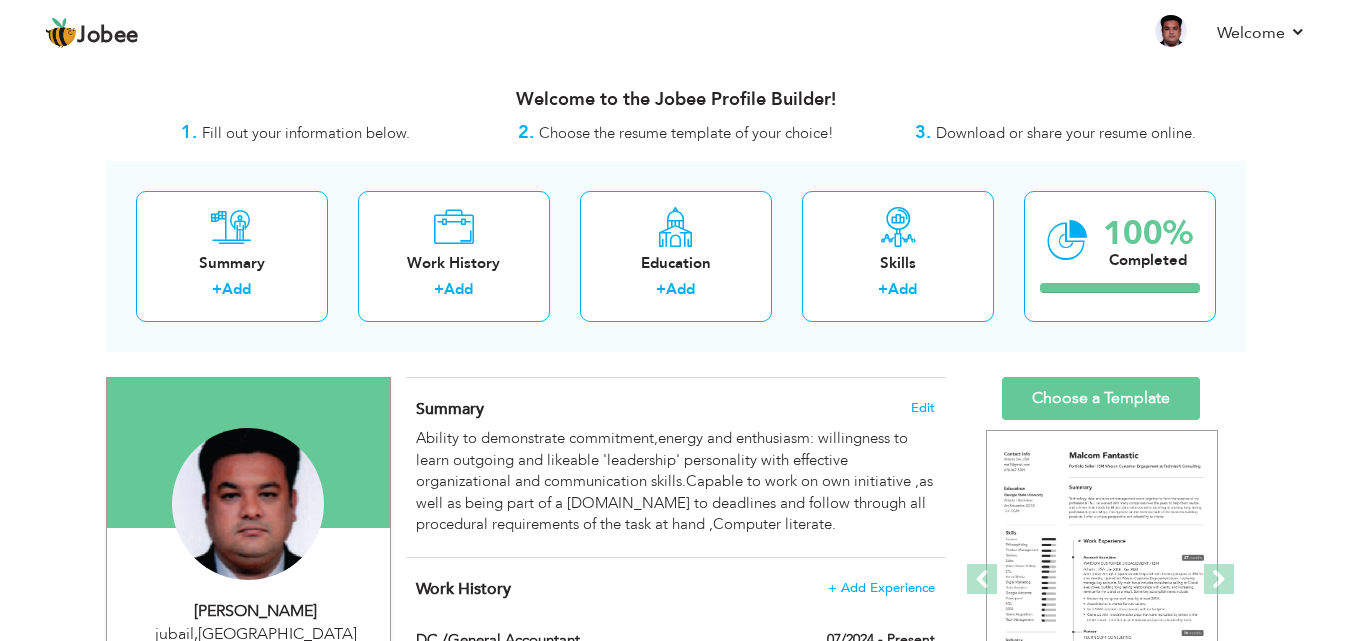 click on "Download or share your resume online." at bounding box center (1066, 133) 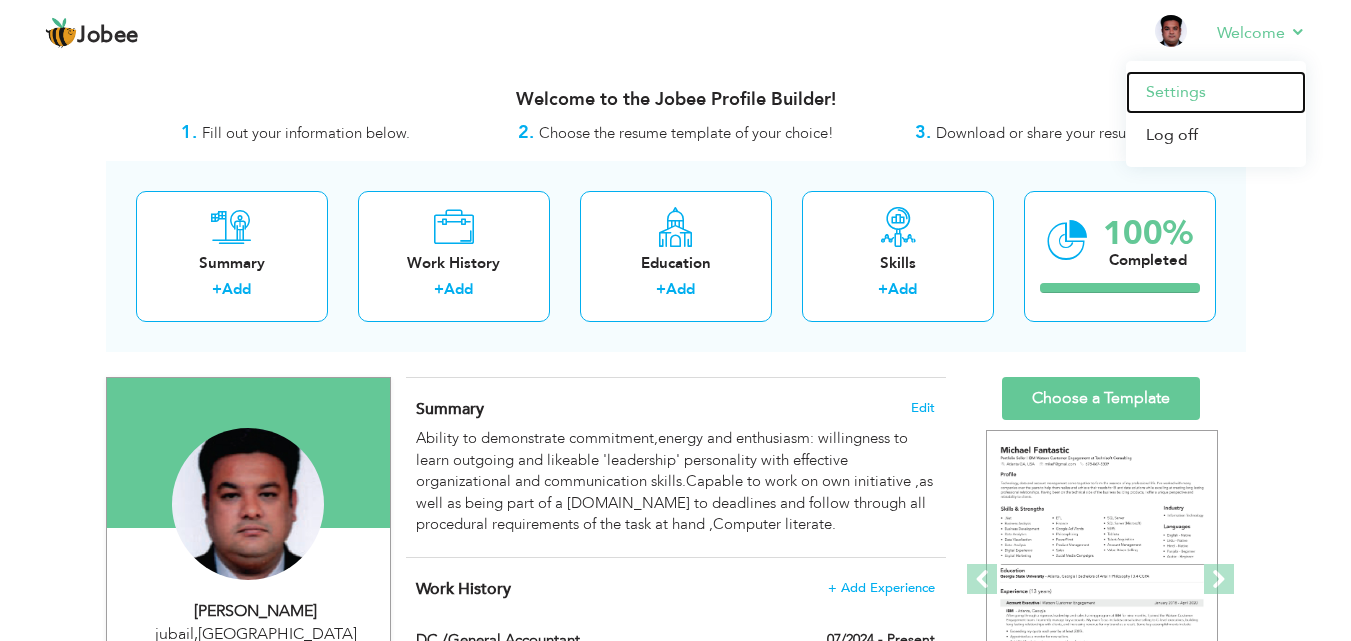 click on "Settings" at bounding box center (1216, 92) 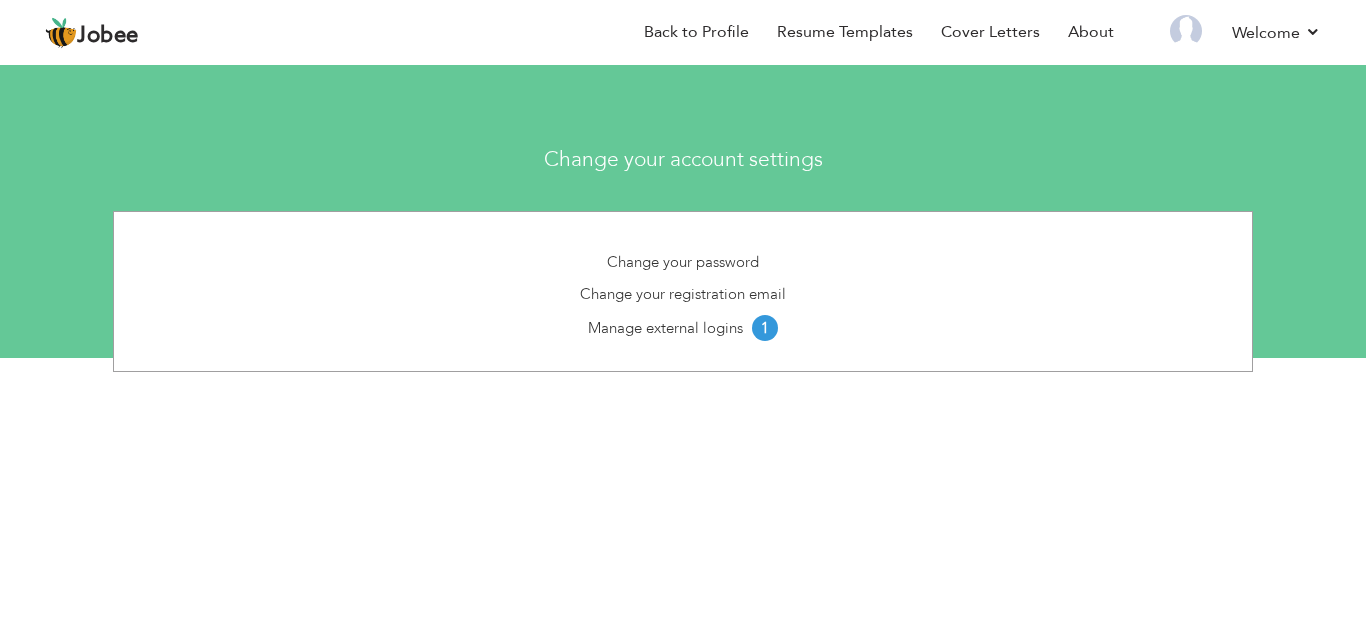 scroll, scrollTop: 0, scrollLeft: 0, axis: both 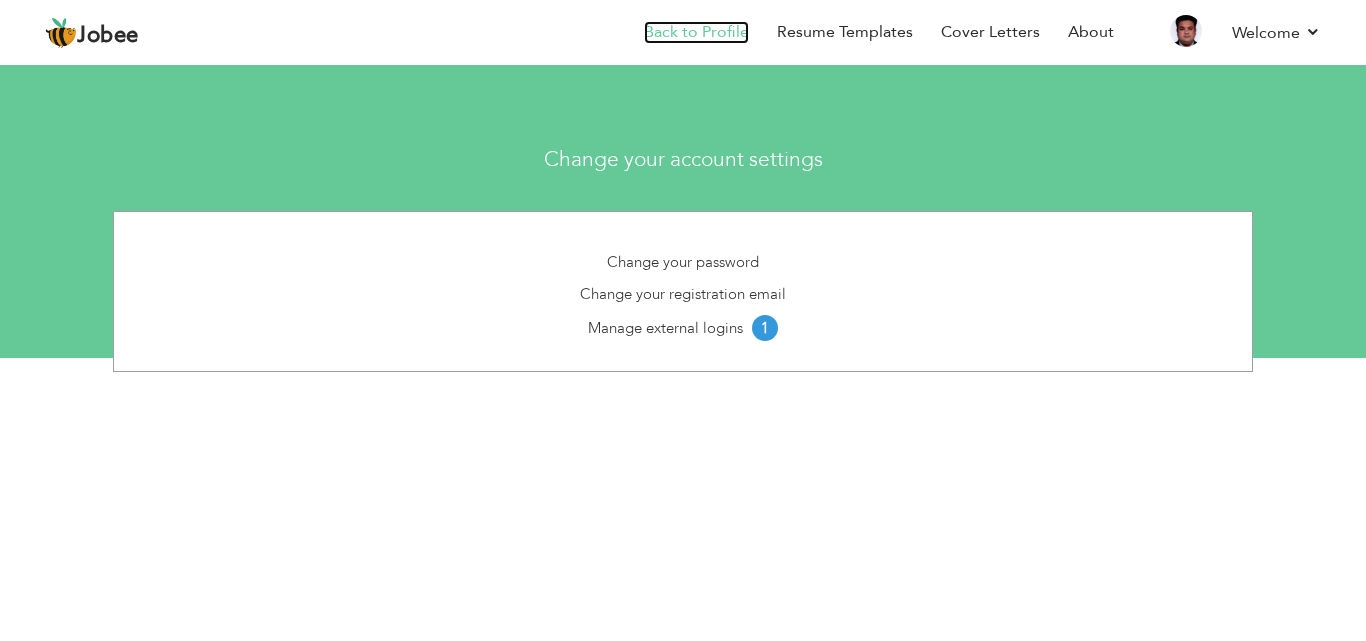 click on "Back to Profile" at bounding box center [696, 32] 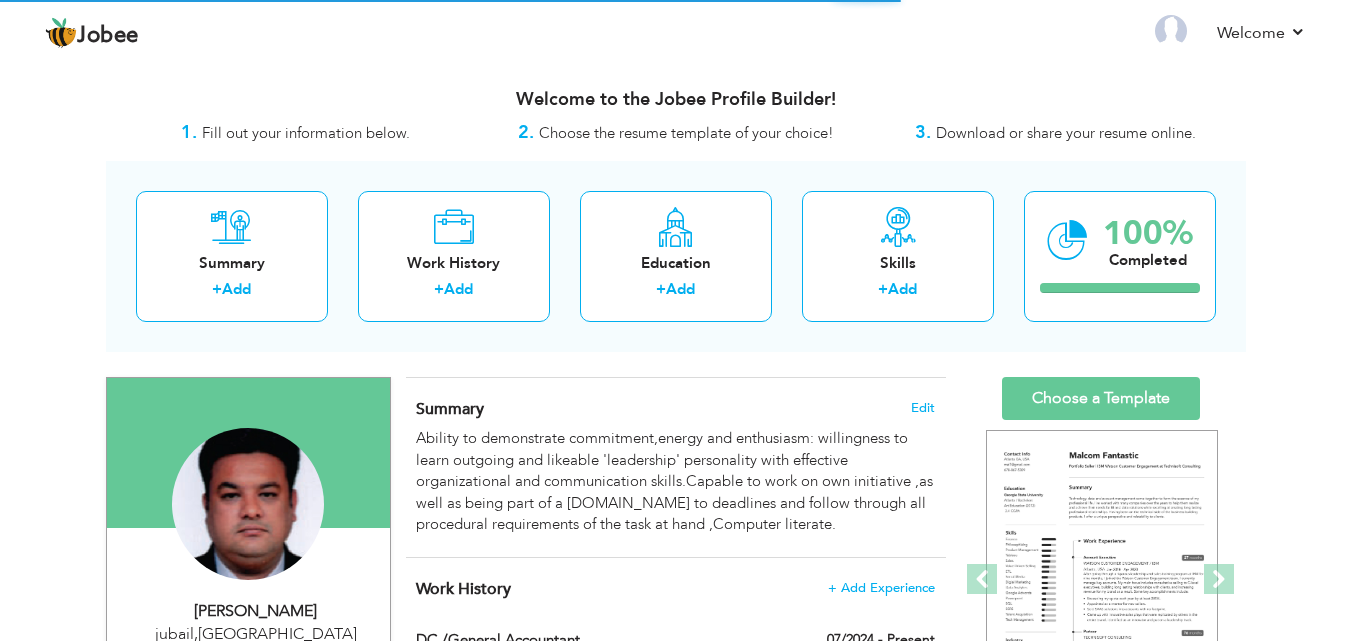 scroll, scrollTop: 0, scrollLeft: 0, axis: both 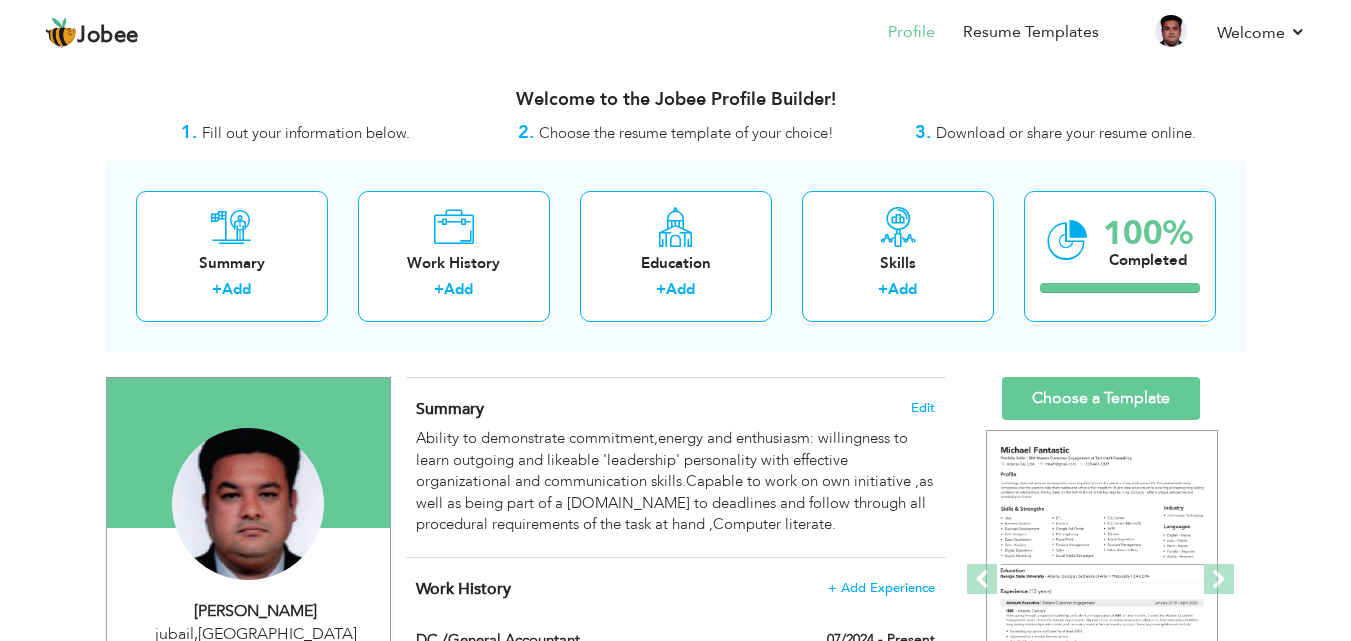 click on "Download or share your resume online." at bounding box center (1066, 133) 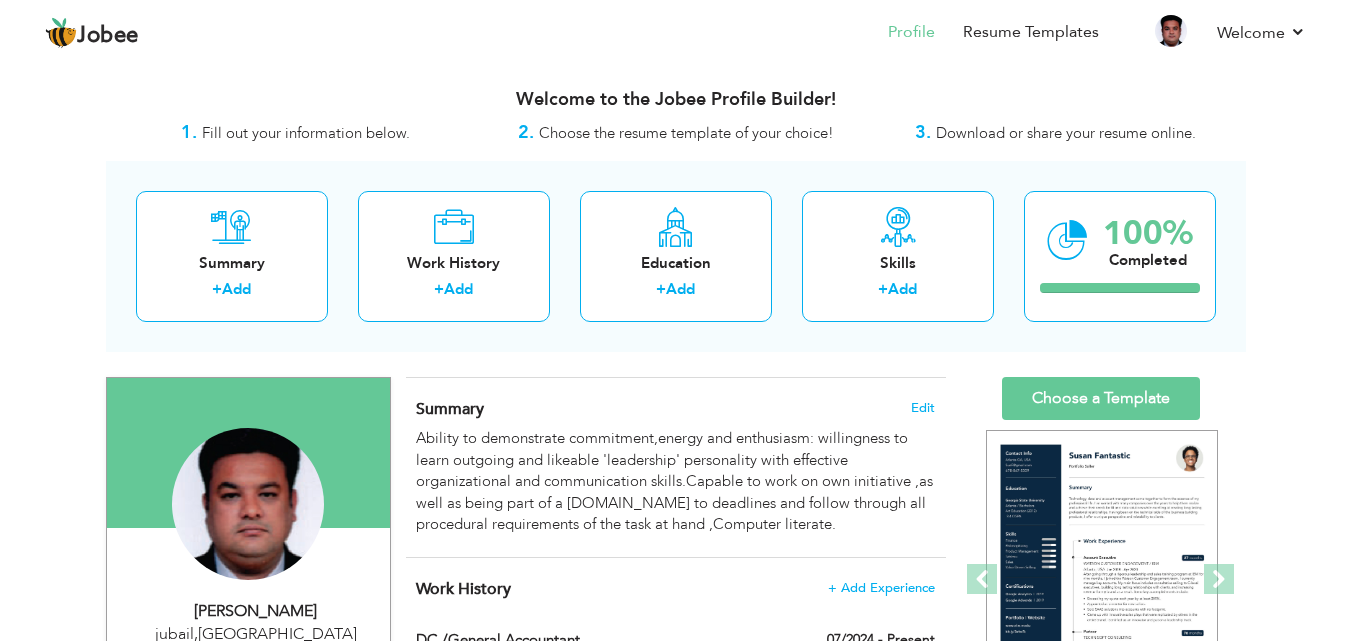 drag, startPoint x: 983, startPoint y: 137, endPoint x: 688, endPoint y: 362, distance: 371.01212 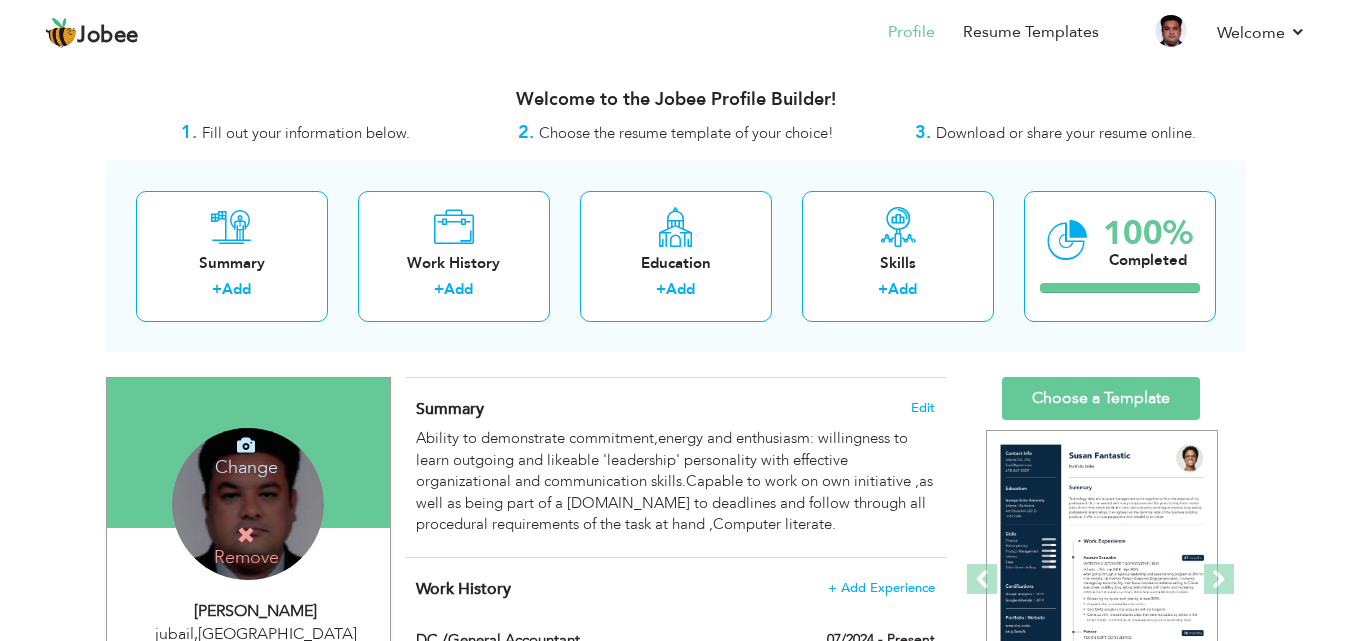click on "Change" at bounding box center [246, 454] 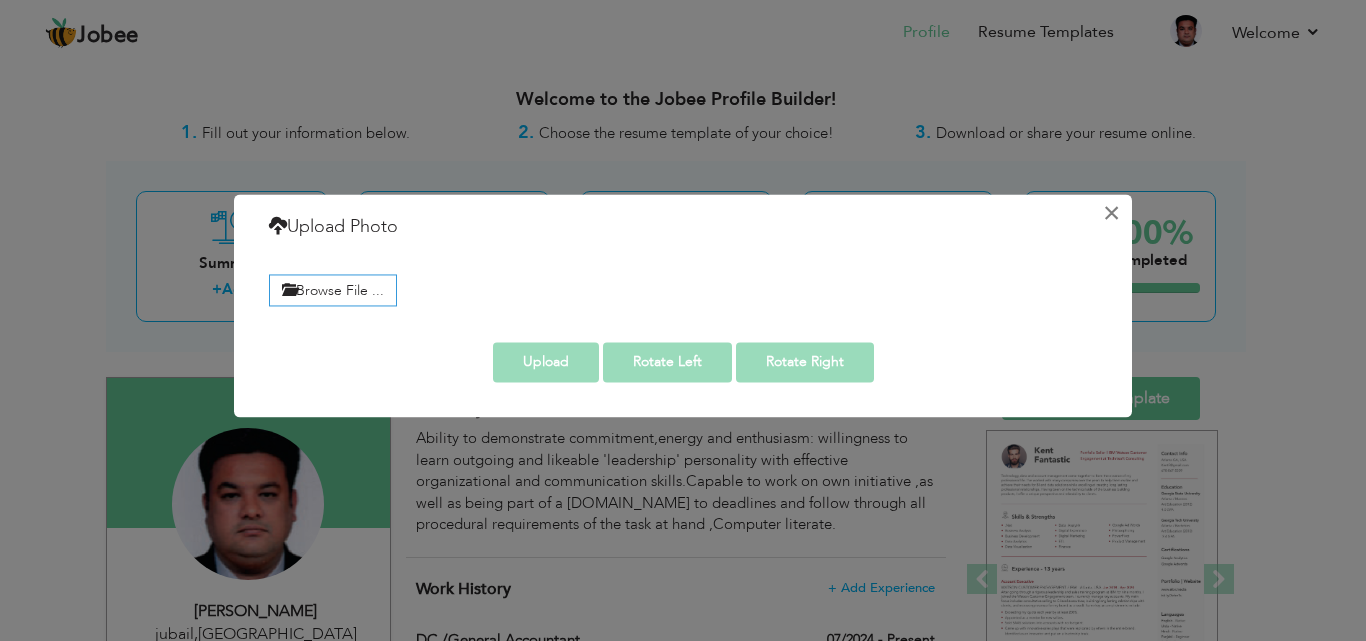 click on "×" at bounding box center [1111, 213] 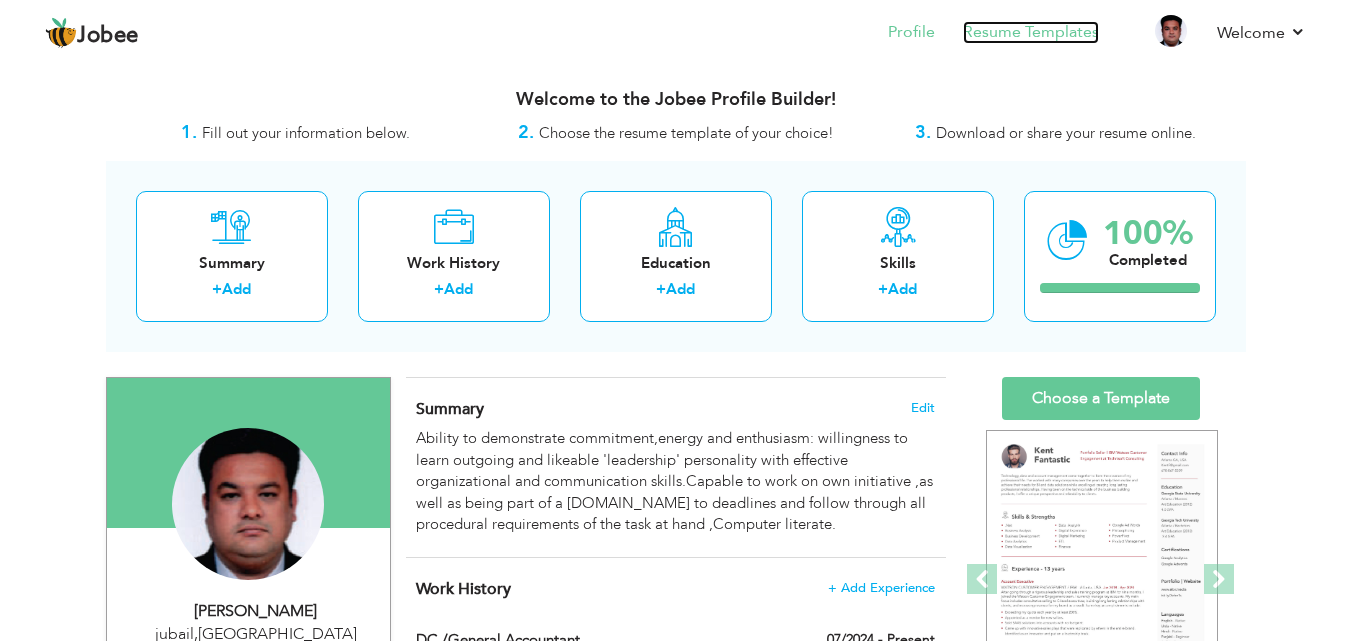 click on "Resume Templates" at bounding box center (1031, 32) 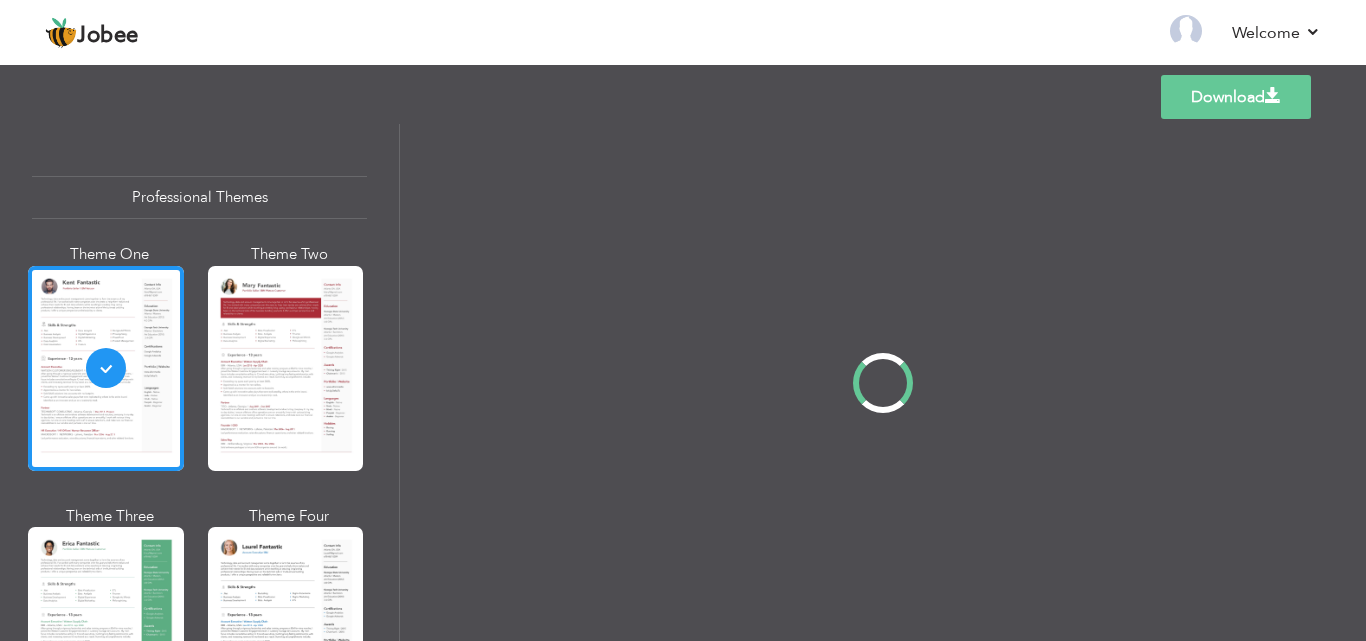 scroll, scrollTop: 0, scrollLeft: 0, axis: both 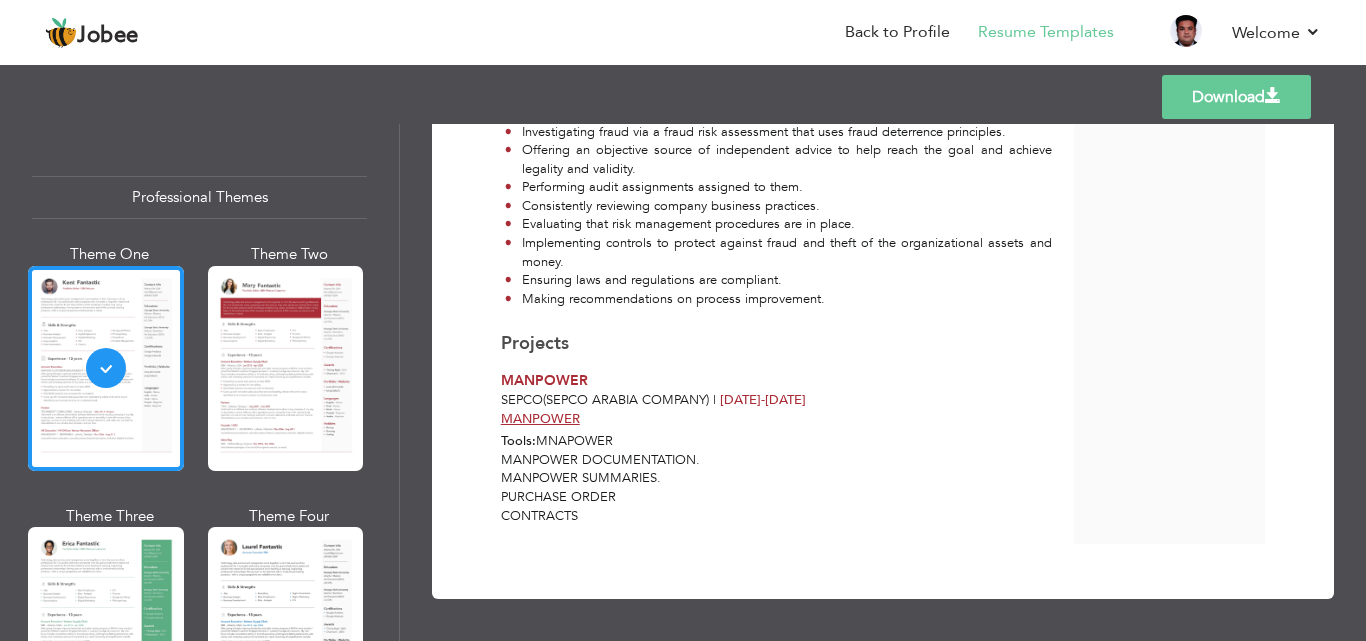 click on "Download" at bounding box center [1236, 97] 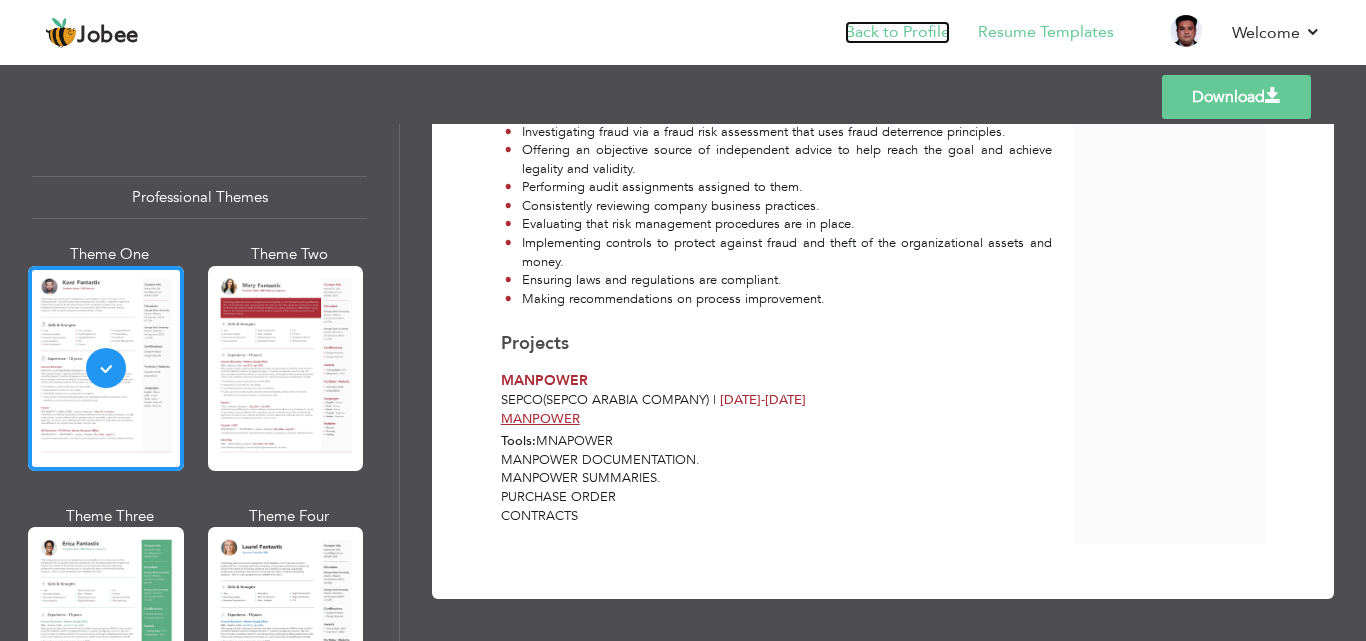click on "Back to Profile" at bounding box center [897, 32] 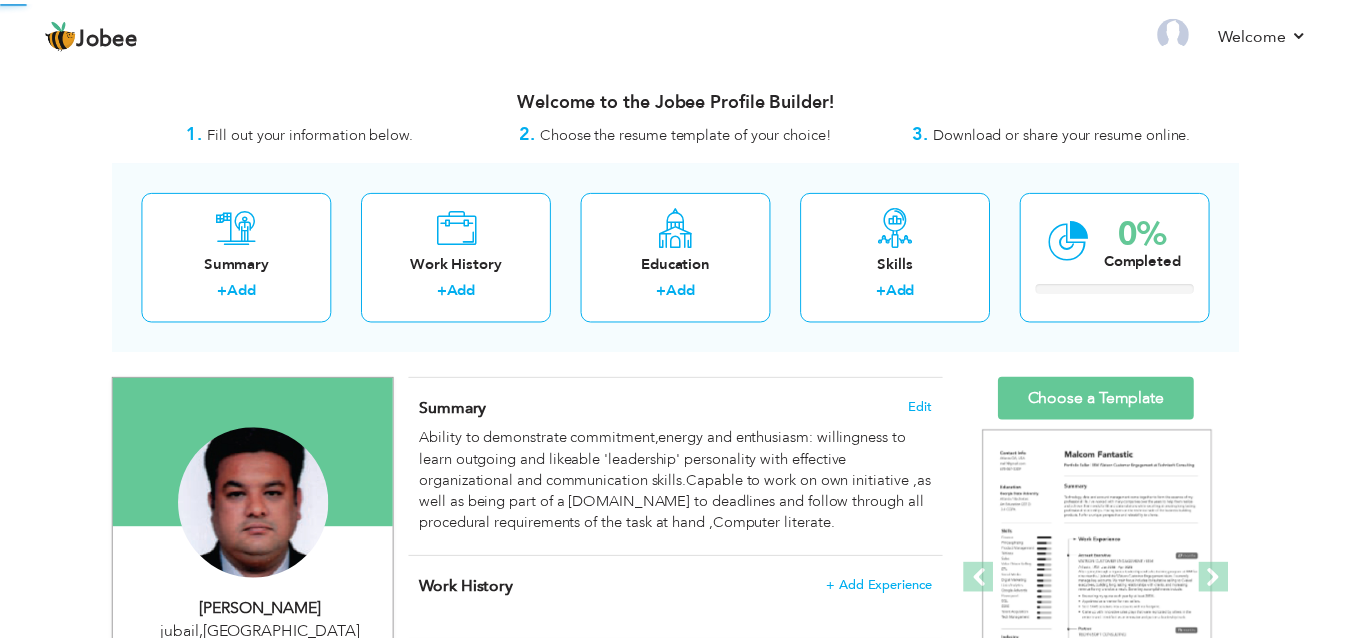 scroll, scrollTop: 0, scrollLeft: 0, axis: both 